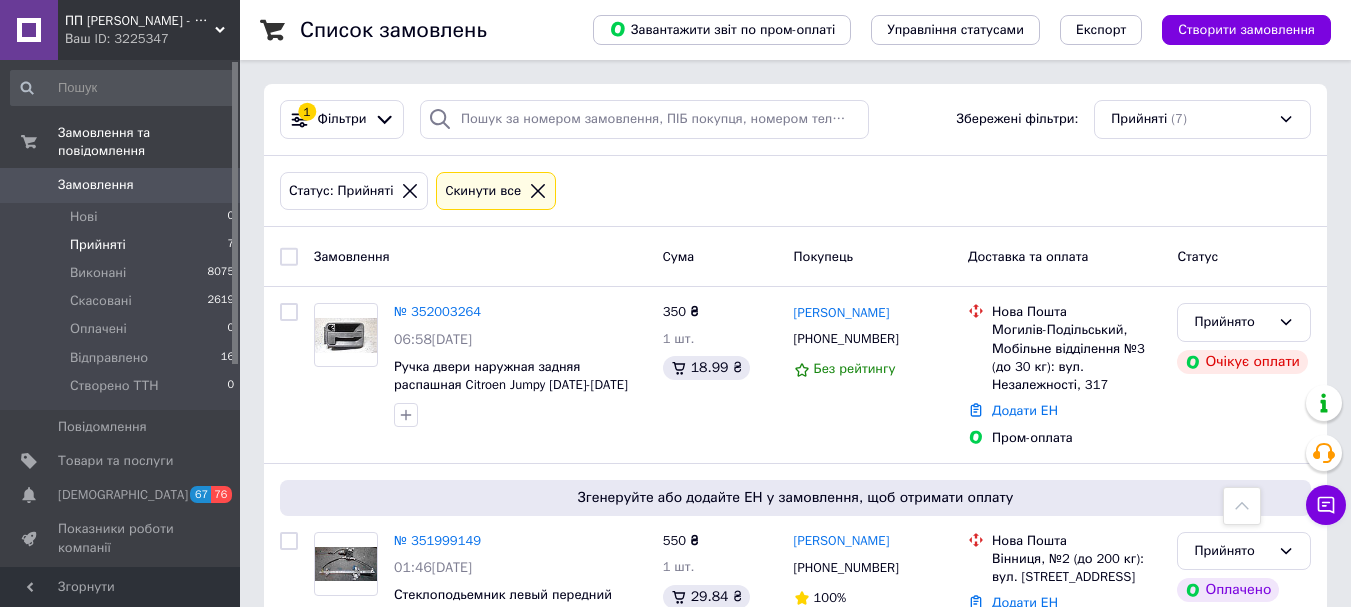 scroll, scrollTop: 980, scrollLeft: 0, axis: vertical 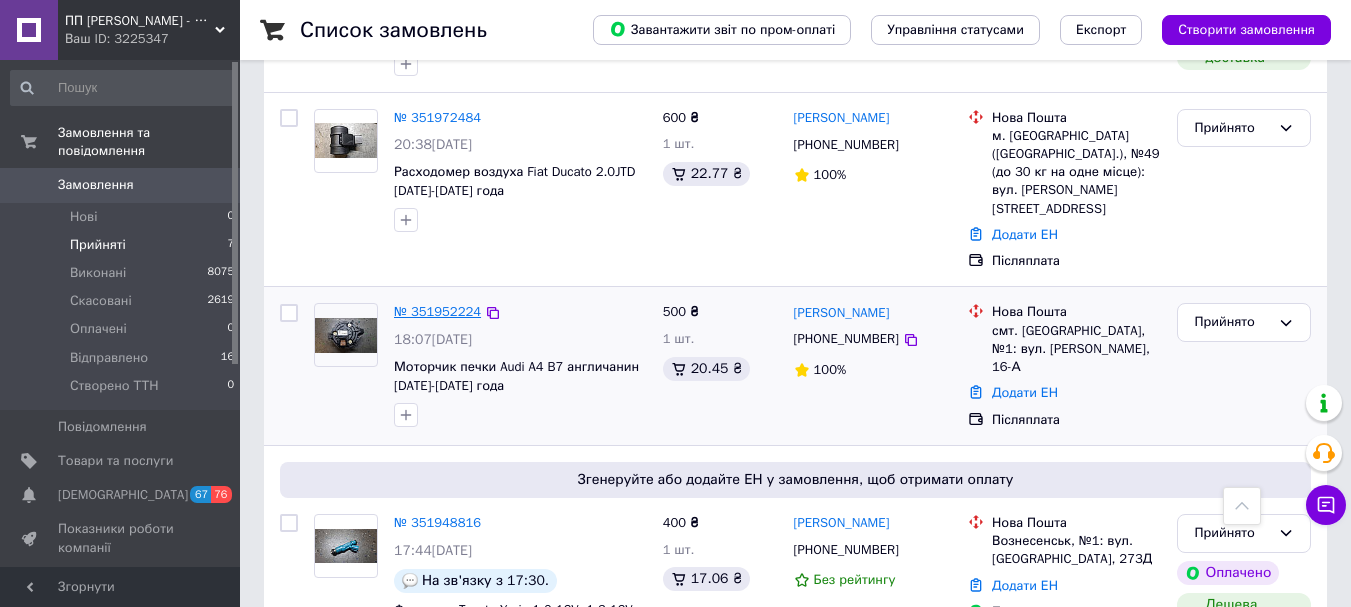 drag, startPoint x: 450, startPoint y: 292, endPoint x: 321, endPoint y: 73, distance: 254.16924 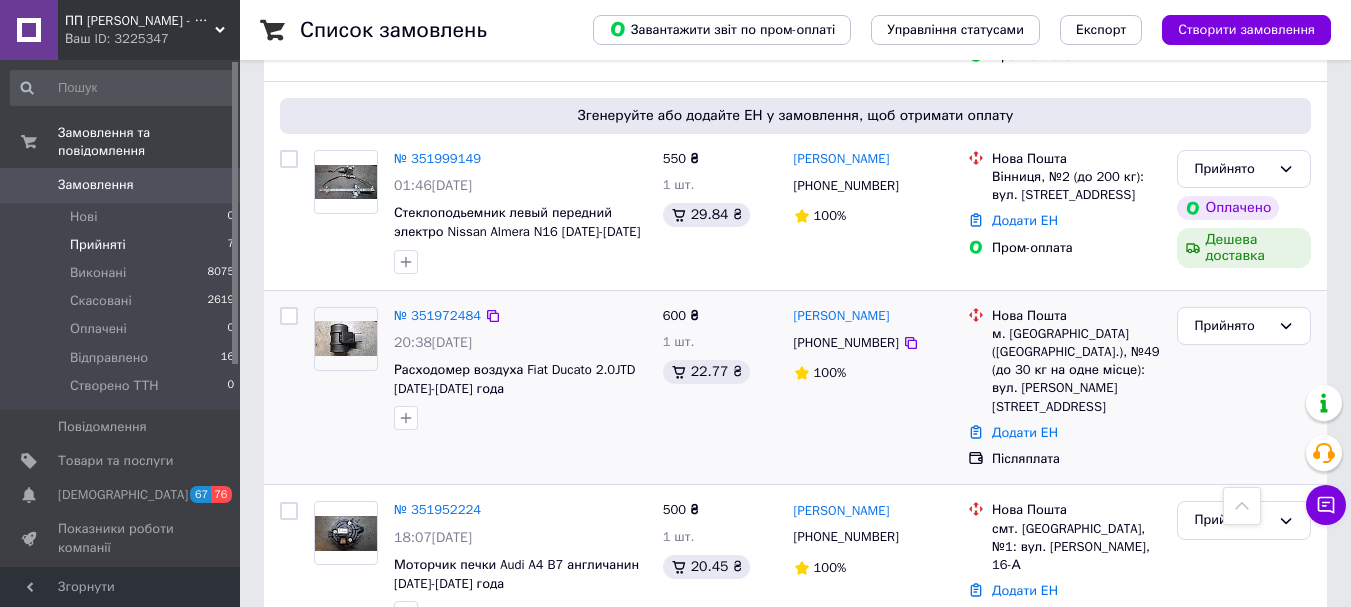 scroll, scrollTop: 380, scrollLeft: 0, axis: vertical 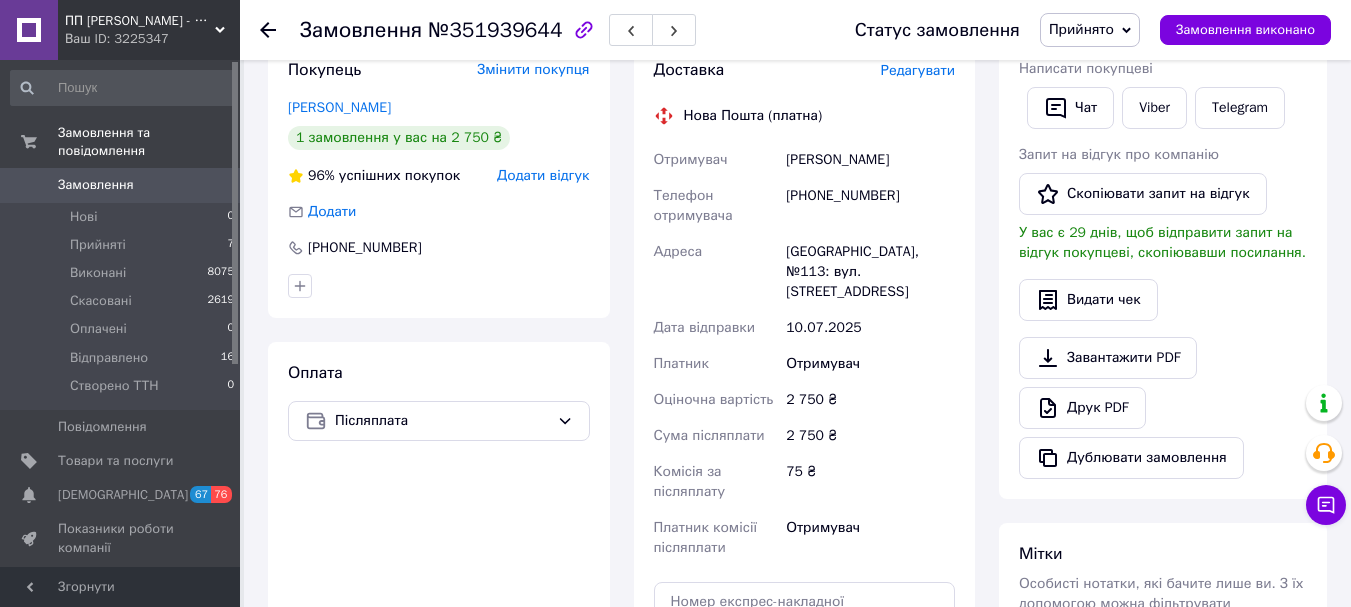 click on "[PHONE_NUMBER]" at bounding box center (870, 206) 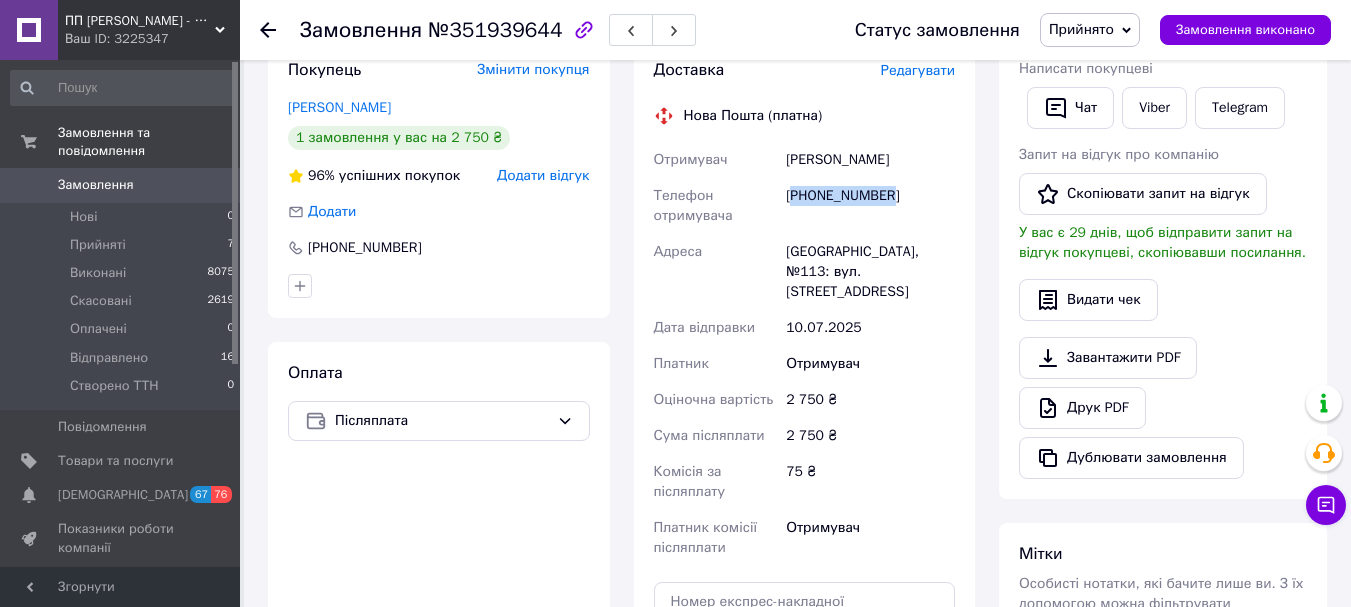 click on "[PHONE_NUMBER]" at bounding box center (870, 206) 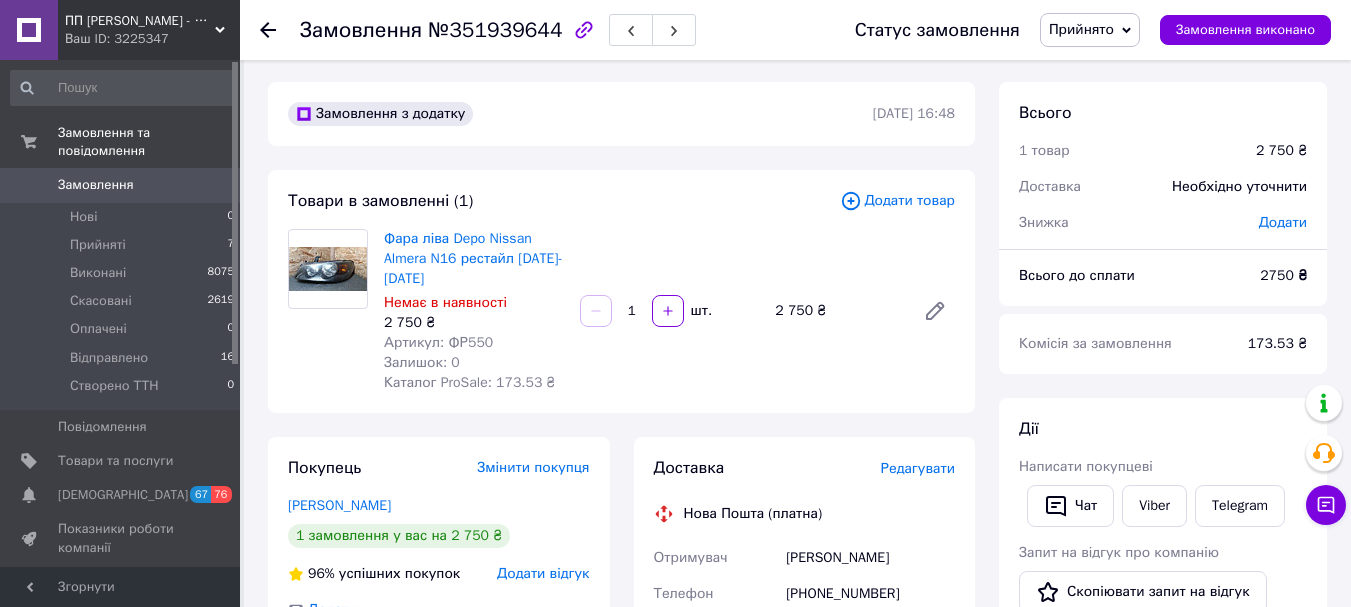 scroll, scrollTop: 0, scrollLeft: 0, axis: both 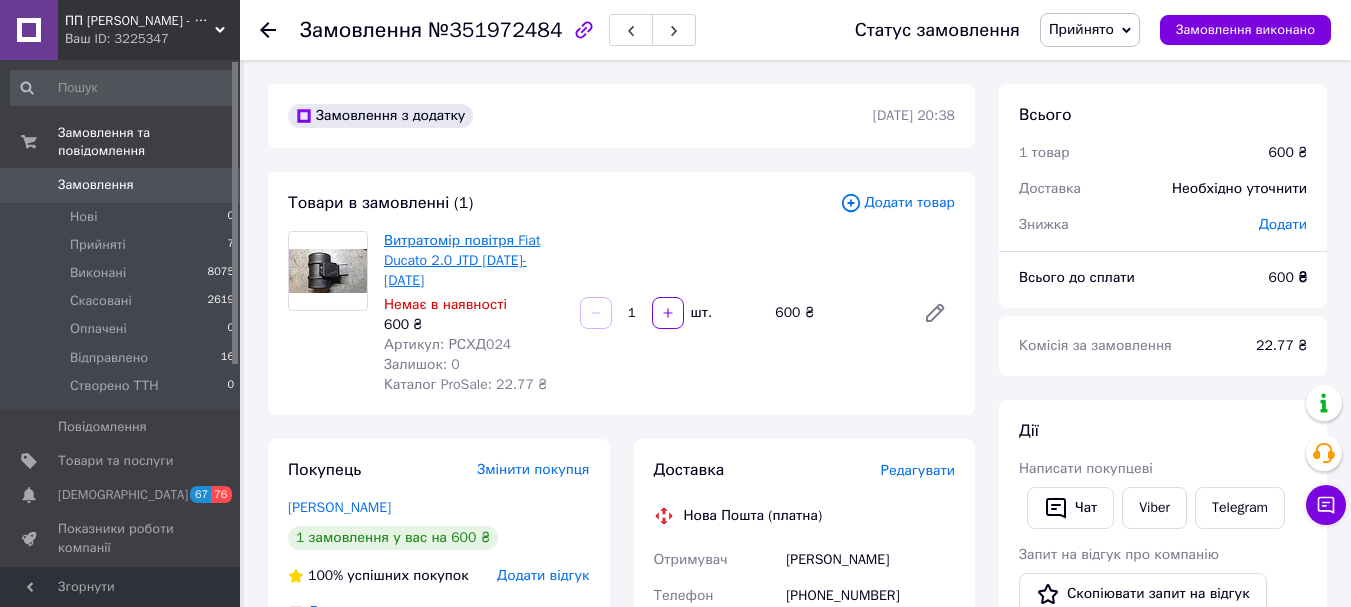 drag, startPoint x: 460, startPoint y: 264, endPoint x: 433, endPoint y: 251, distance: 29.966648 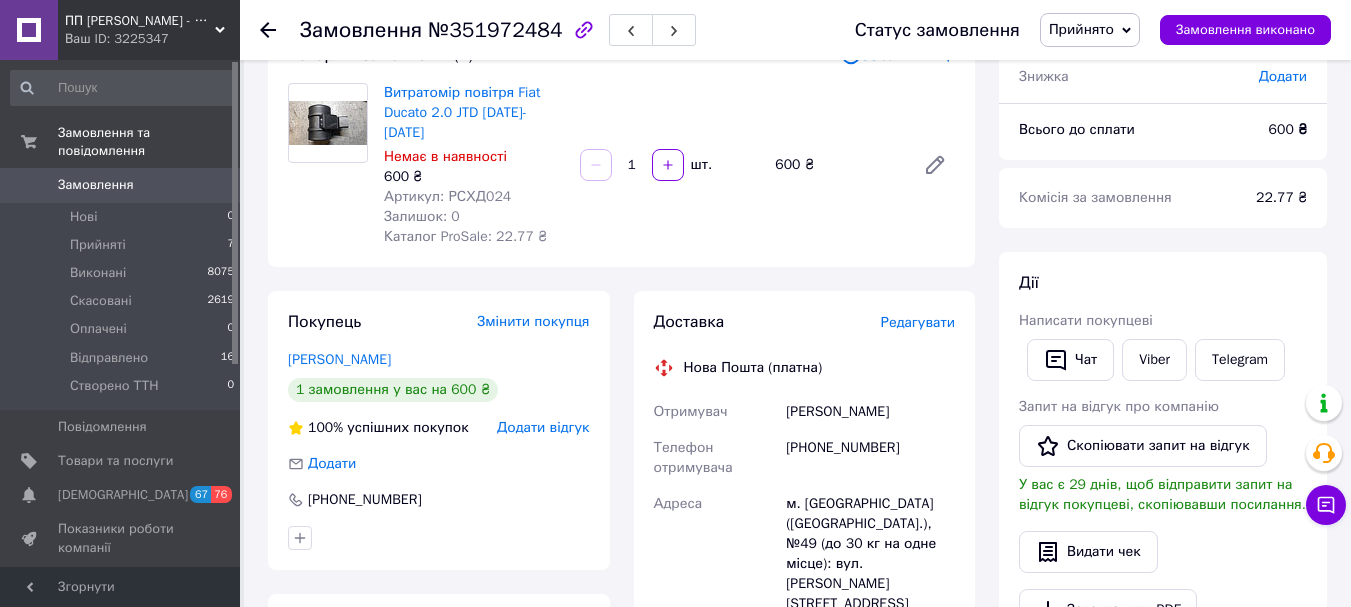 scroll, scrollTop: 0, scrollLeft: 0, axis: both 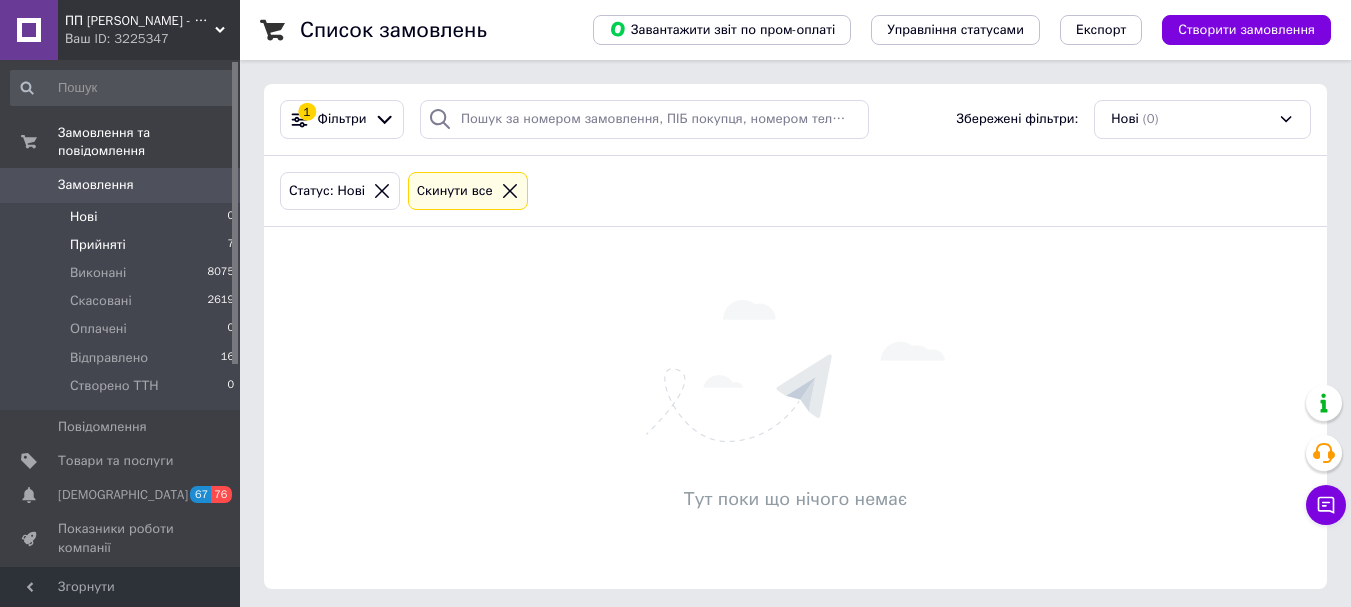 click on "Прийняті 7" at bounding box center (123, 245) 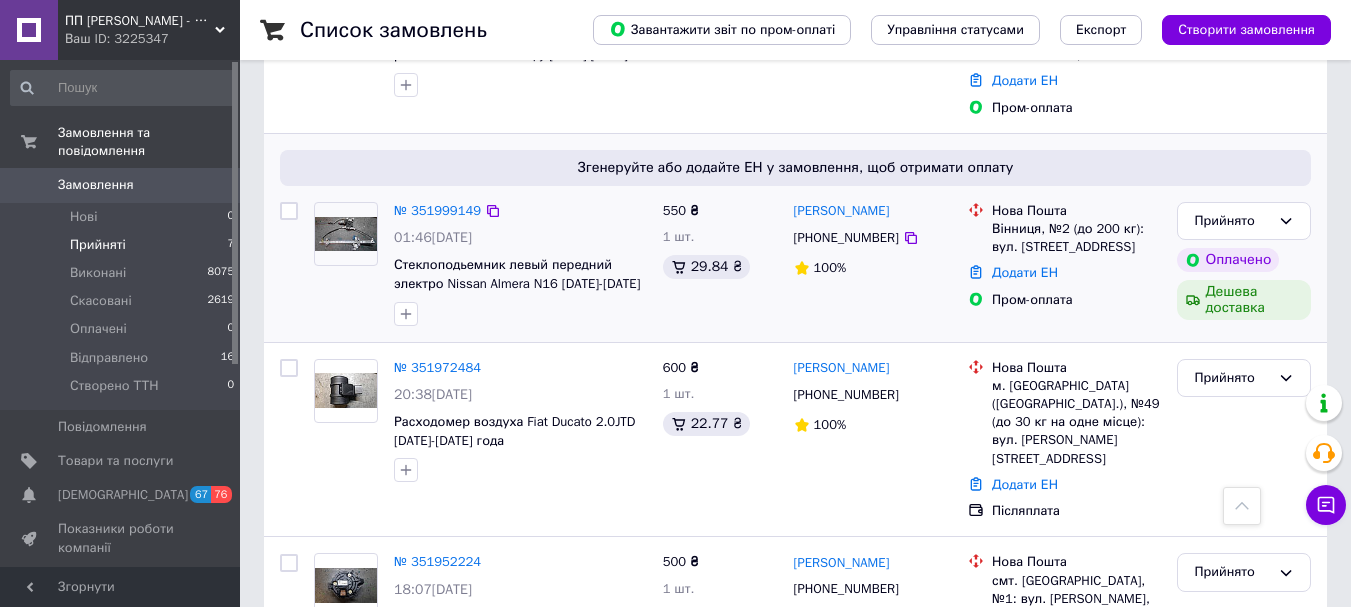 scroll, scrollTop: 300, scrollLeft: 0, axis: vertical 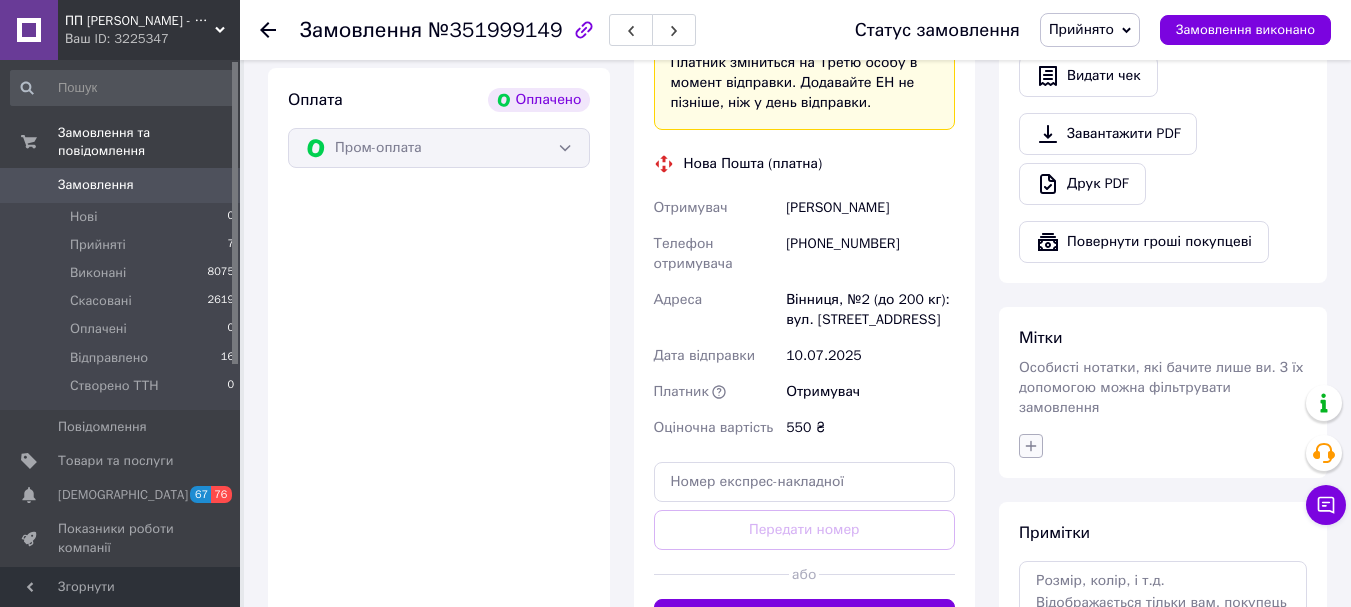 click 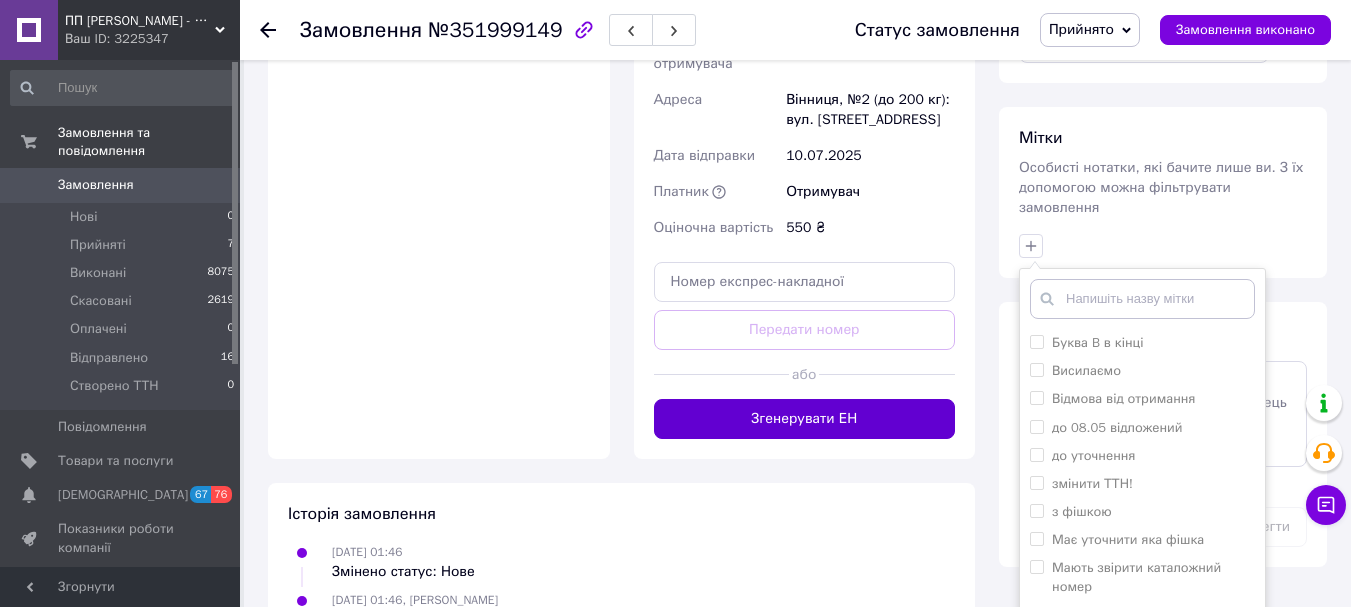 scroll, scrollTop: 1000, scrollLeft: 0, axis: vertical 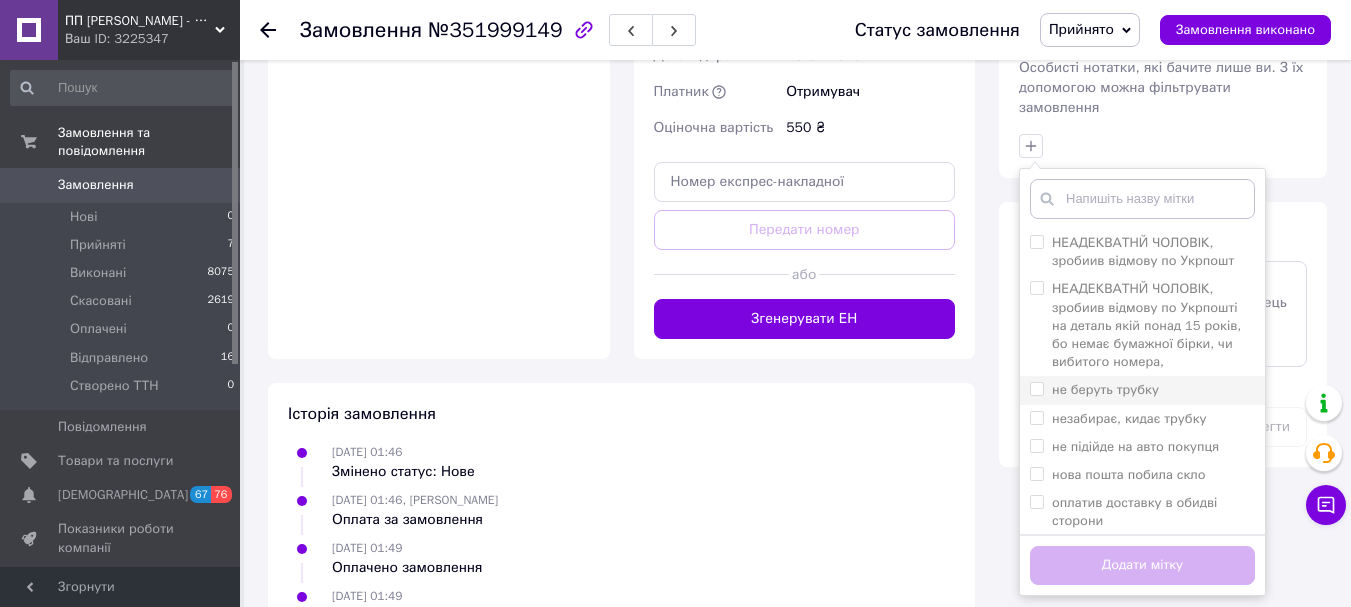 click on "не беруть трубку" at bounding box center (1036, 388) 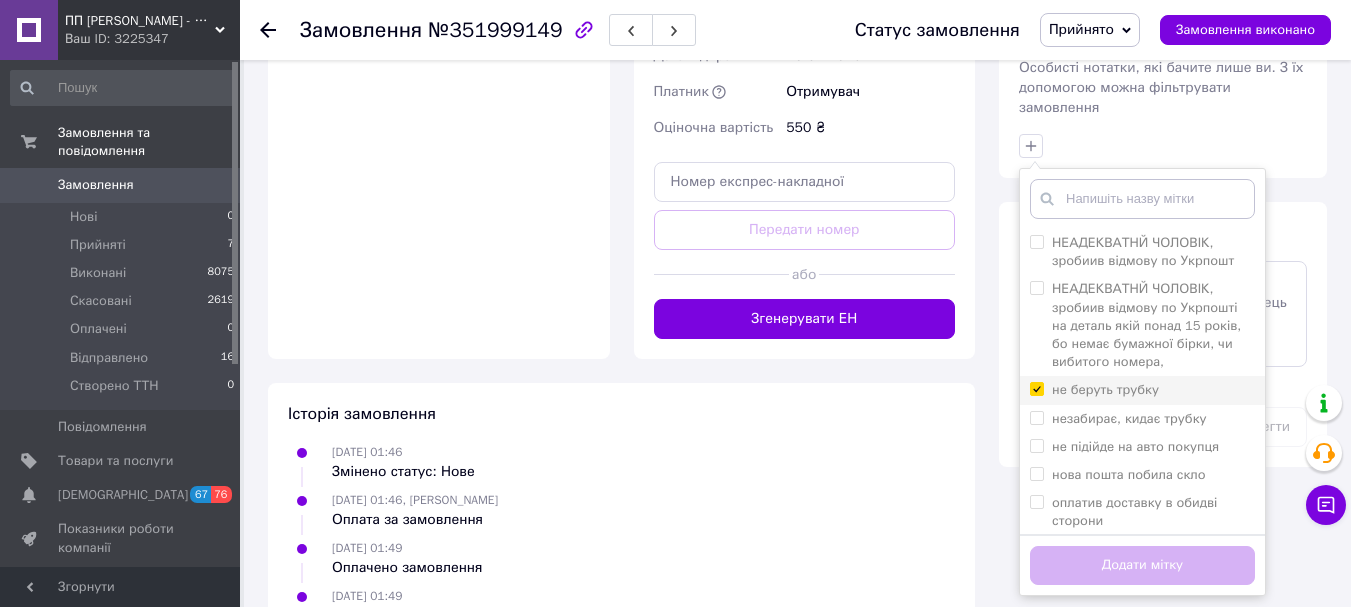checkbox on "true" 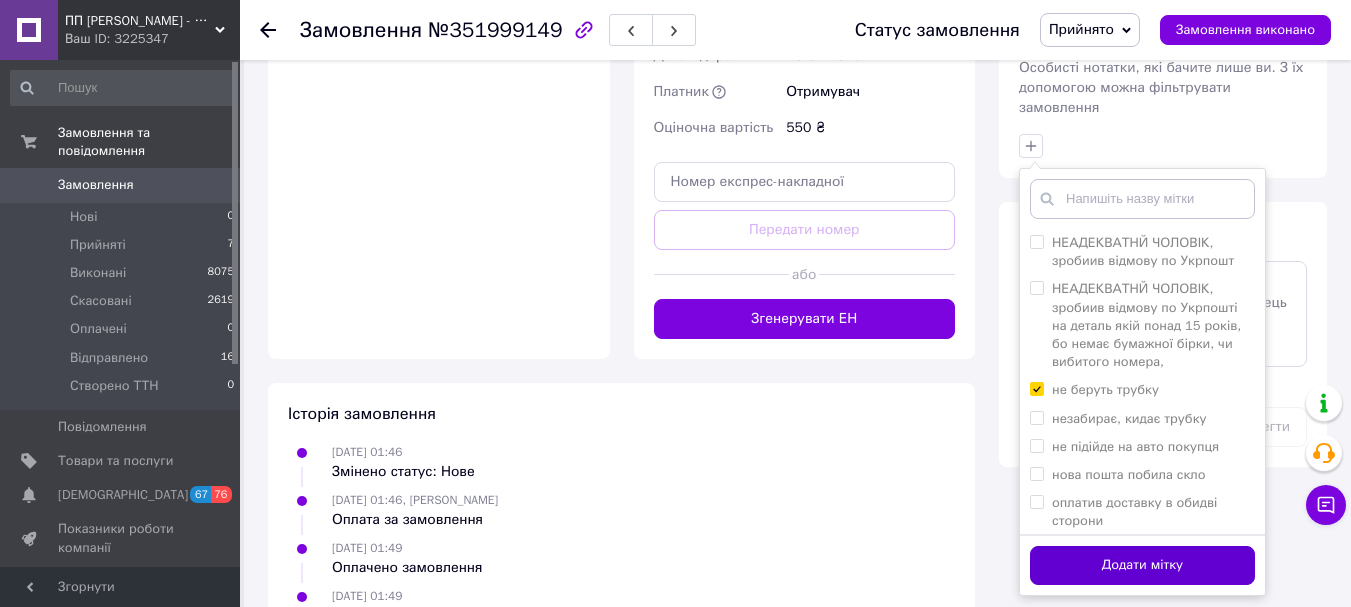 click on "Додати мітку" at bounding box center (1142, 565) 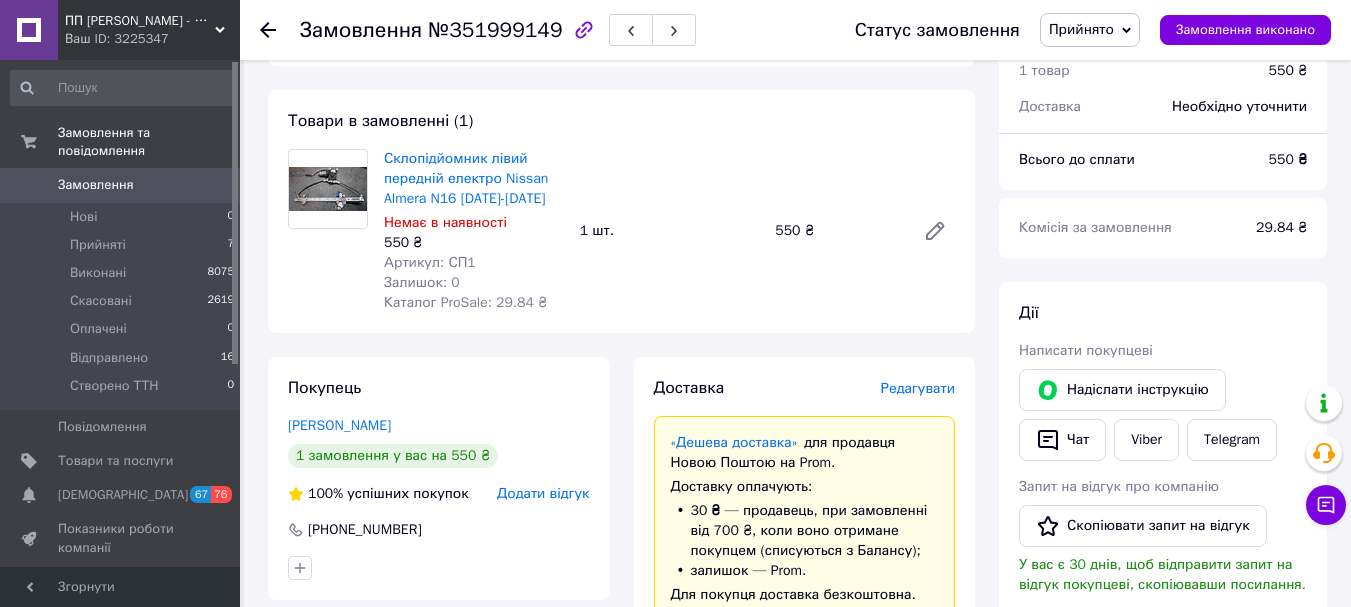 scroll, scrollTop: 0, scrollLeft: 0, axis: both 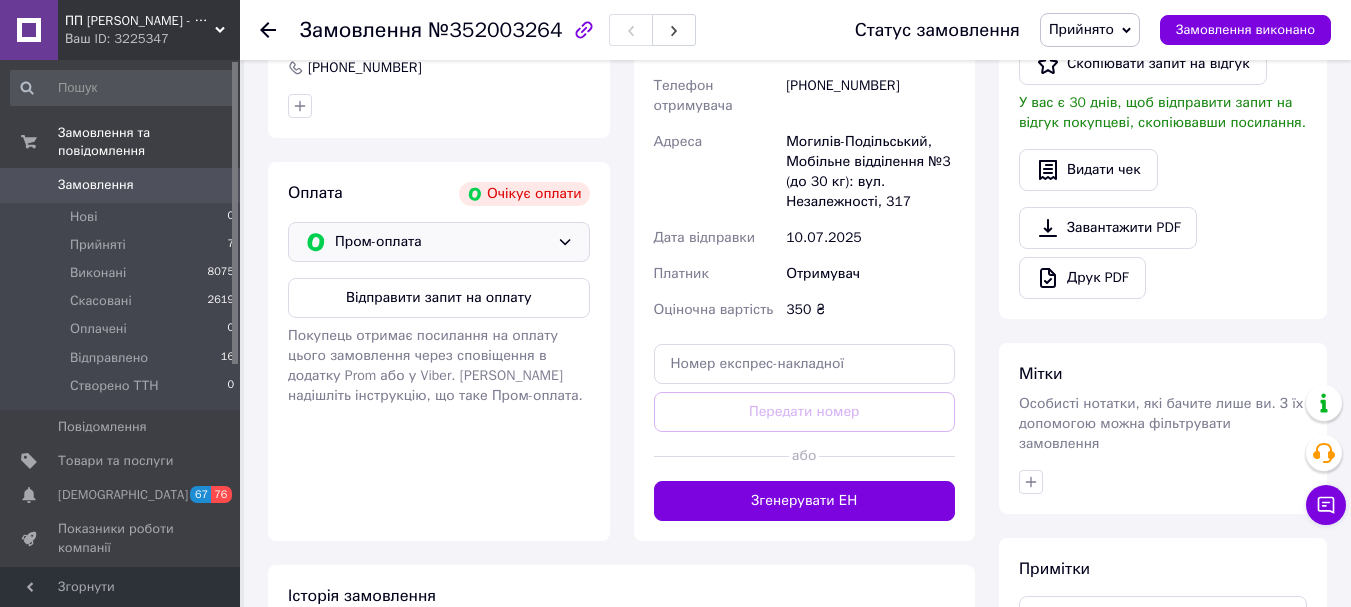 click on "Пром-оплата" at bounding box center (442, 242) 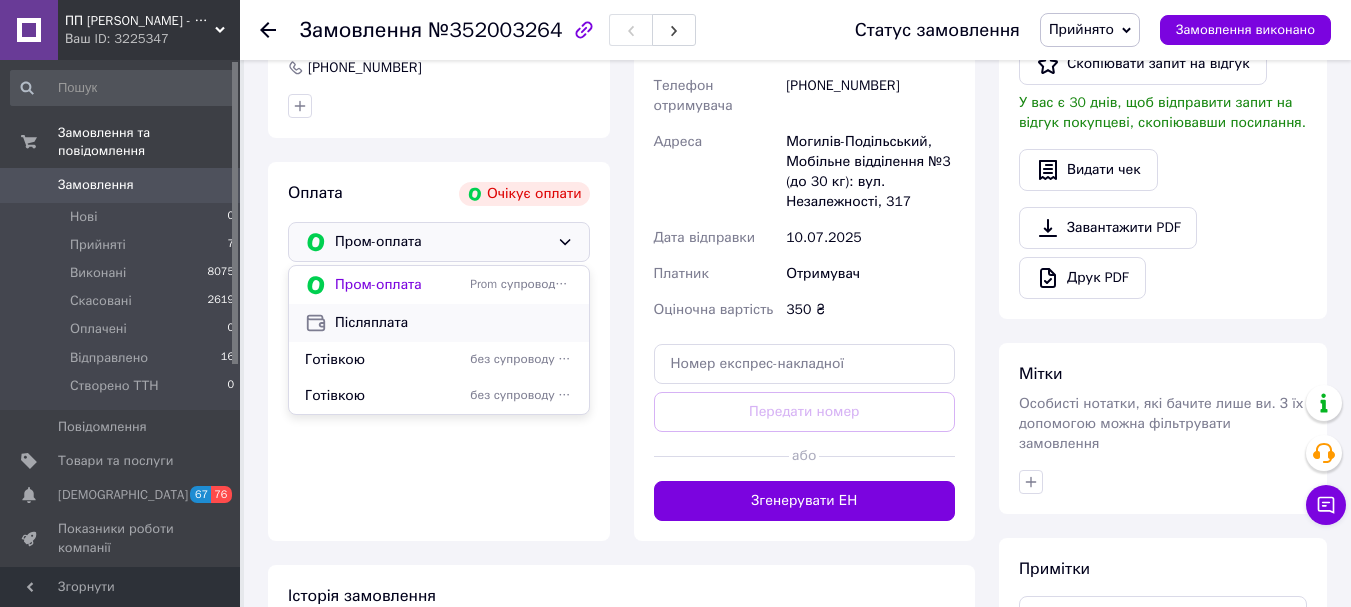 click on "Післяплата" at bounding box center [454, 323] 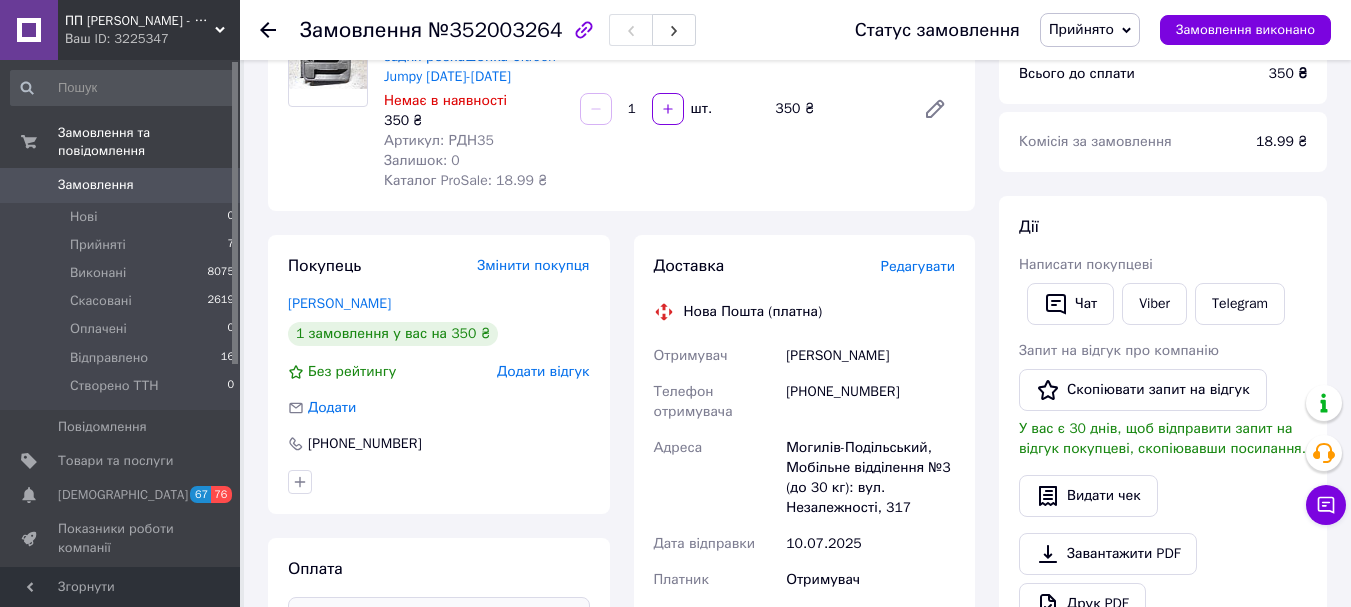 scroll, scrollTop: 3, scrollLeft: 0, axis: vertical 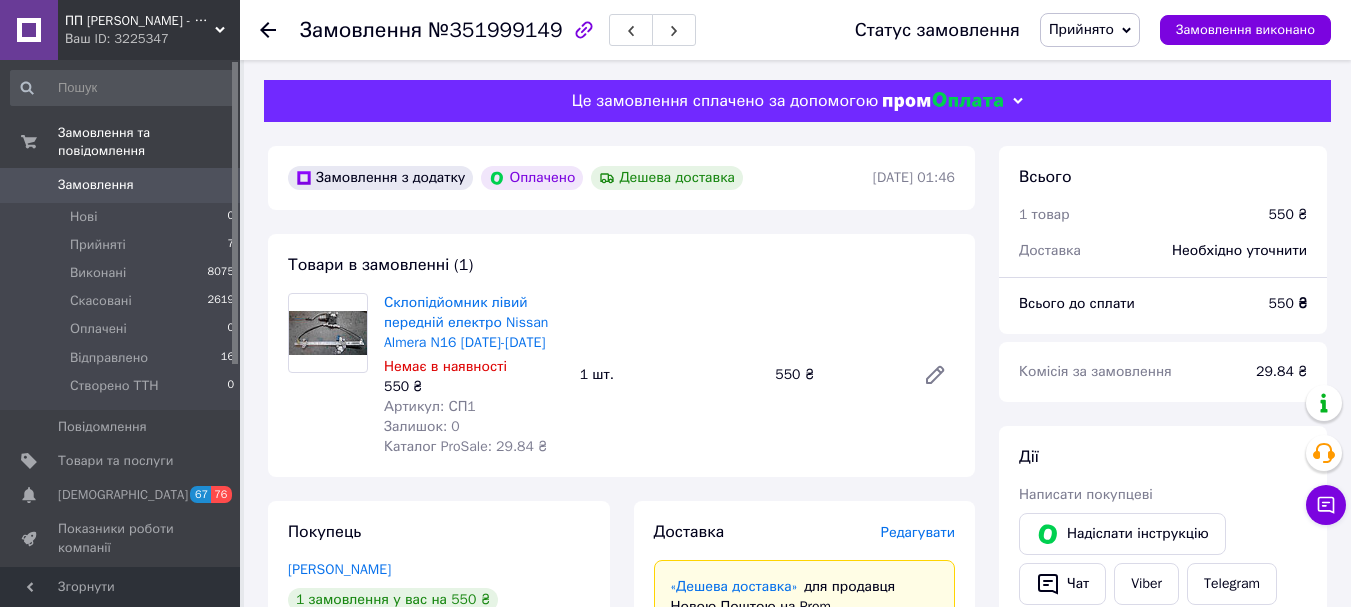 drag, startPoint x: 744, startPoint y: 424, endPoint x: 737, endPoint y: 411, distance: 14.764823 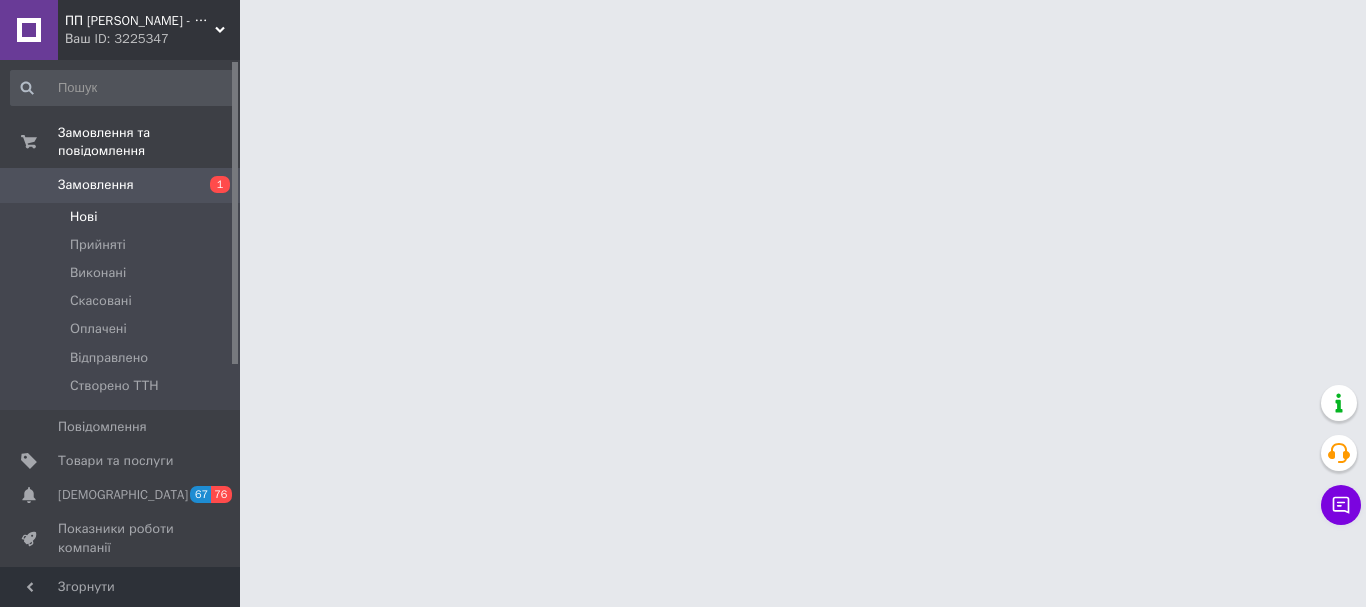 scroll, scrollTop: 0, scrollLeft: 0, axis: both 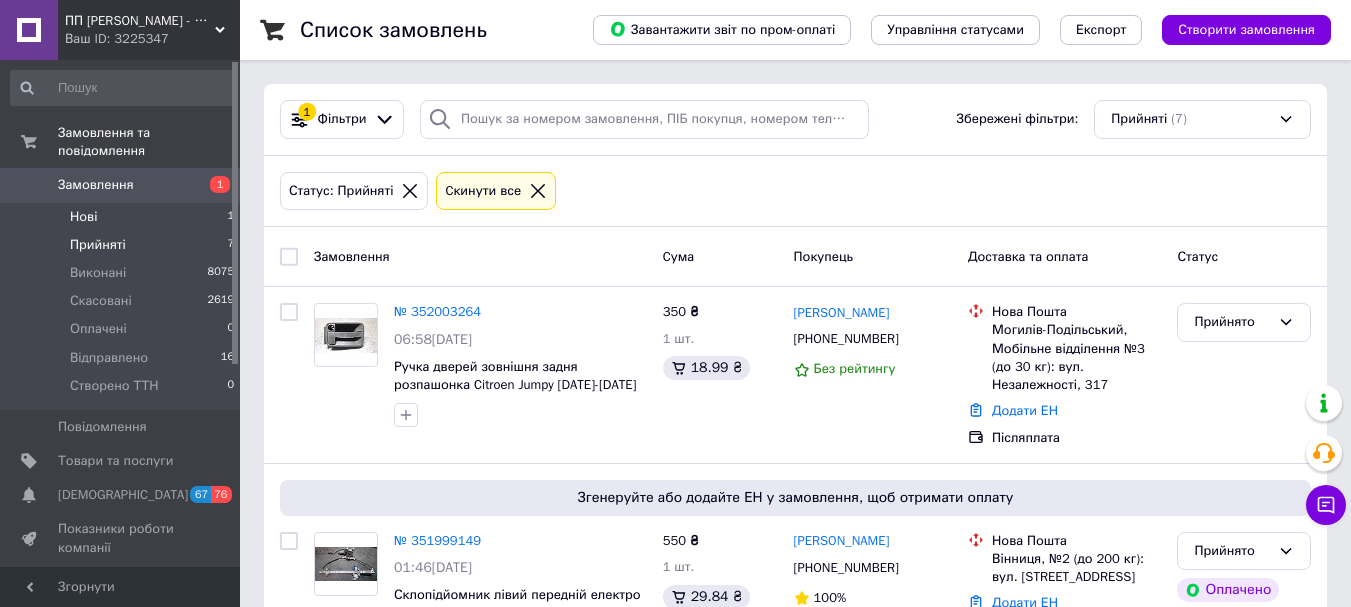 click on "Нові" at bounding box center (83, 217) 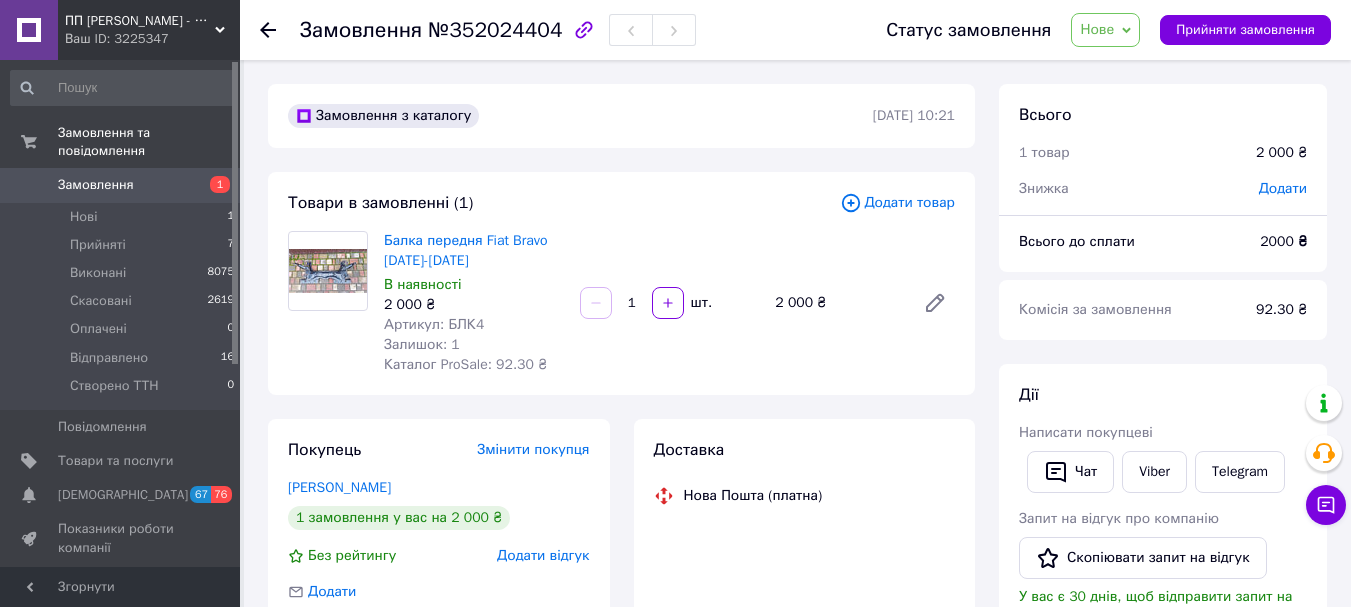 scroll, scrollTop: 100, scrollLeft: 0, axis: vertical 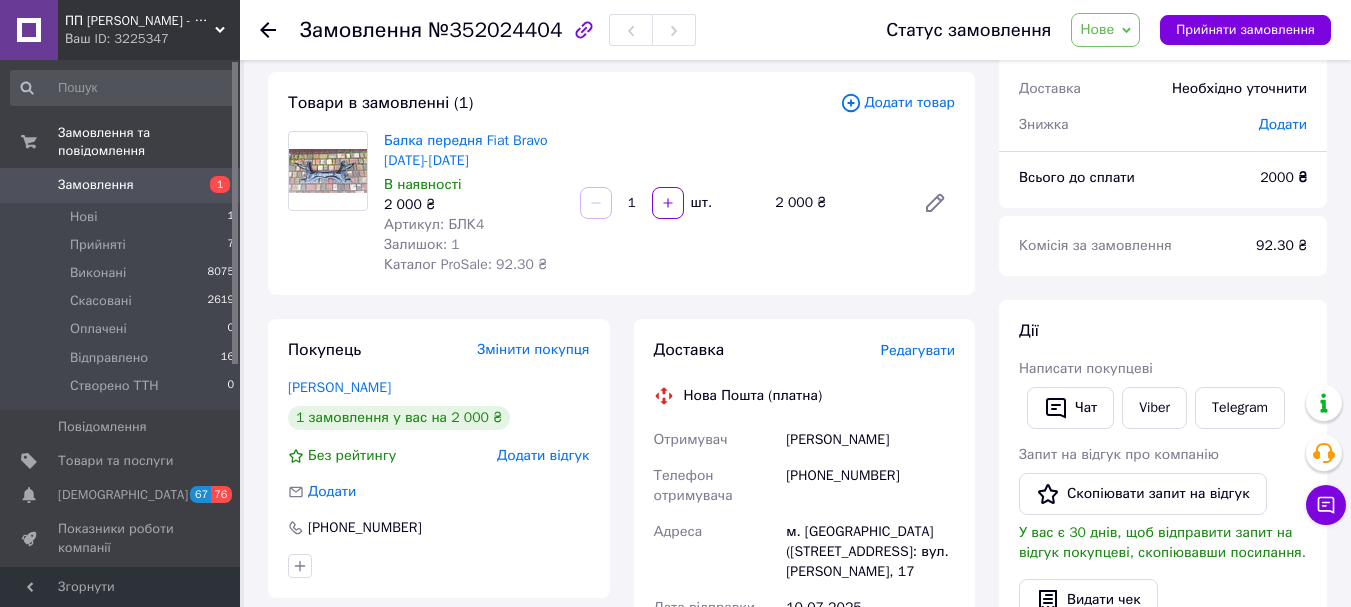 click on "Нове" at bounding box center (1097, 29) 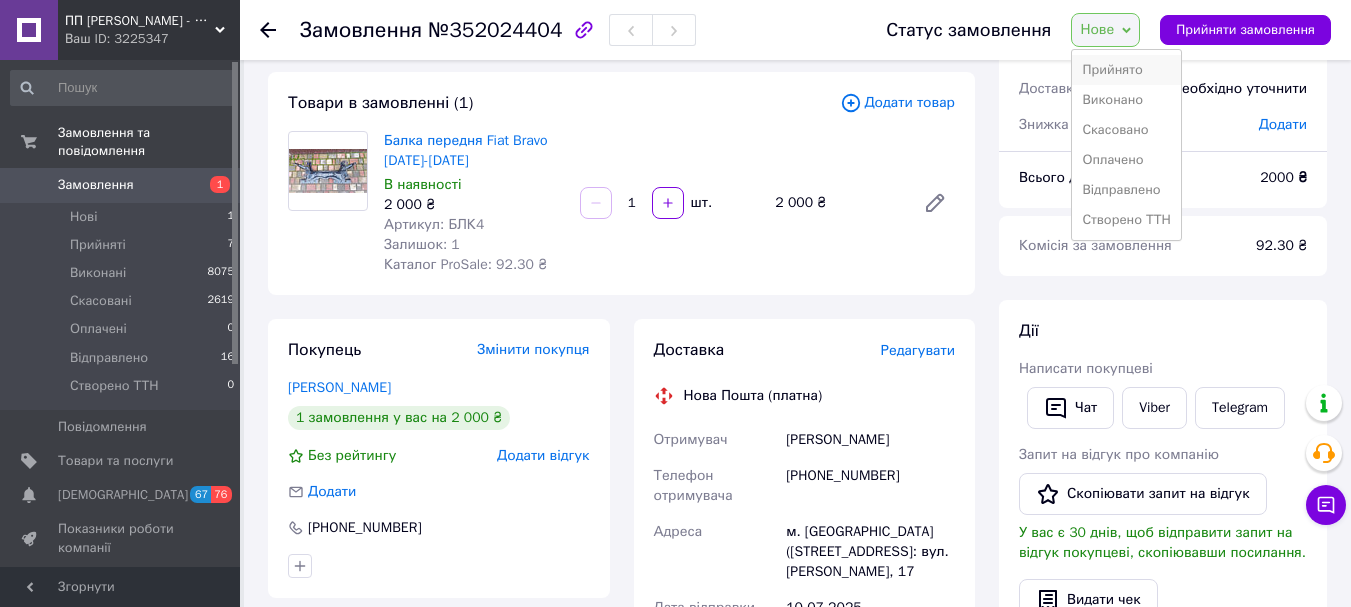 click on "Прийнято" at bounding box center (1126, 70) 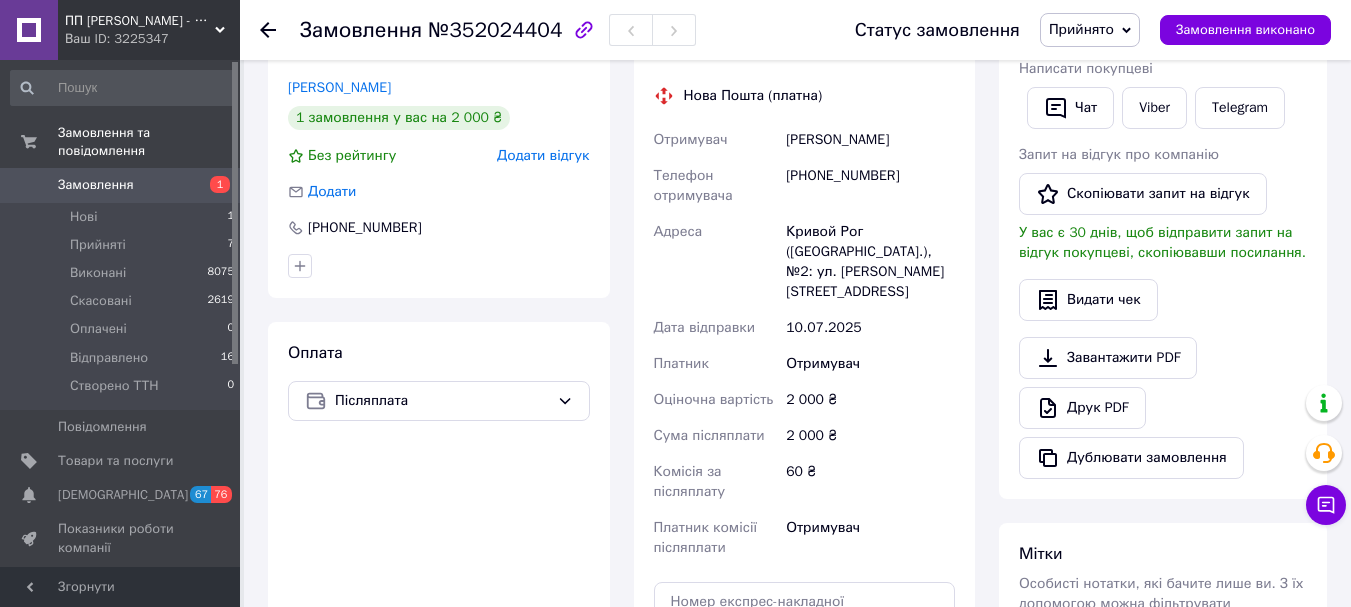 scroll, scrollTop: 0, scrollLeft: 0, axis: both 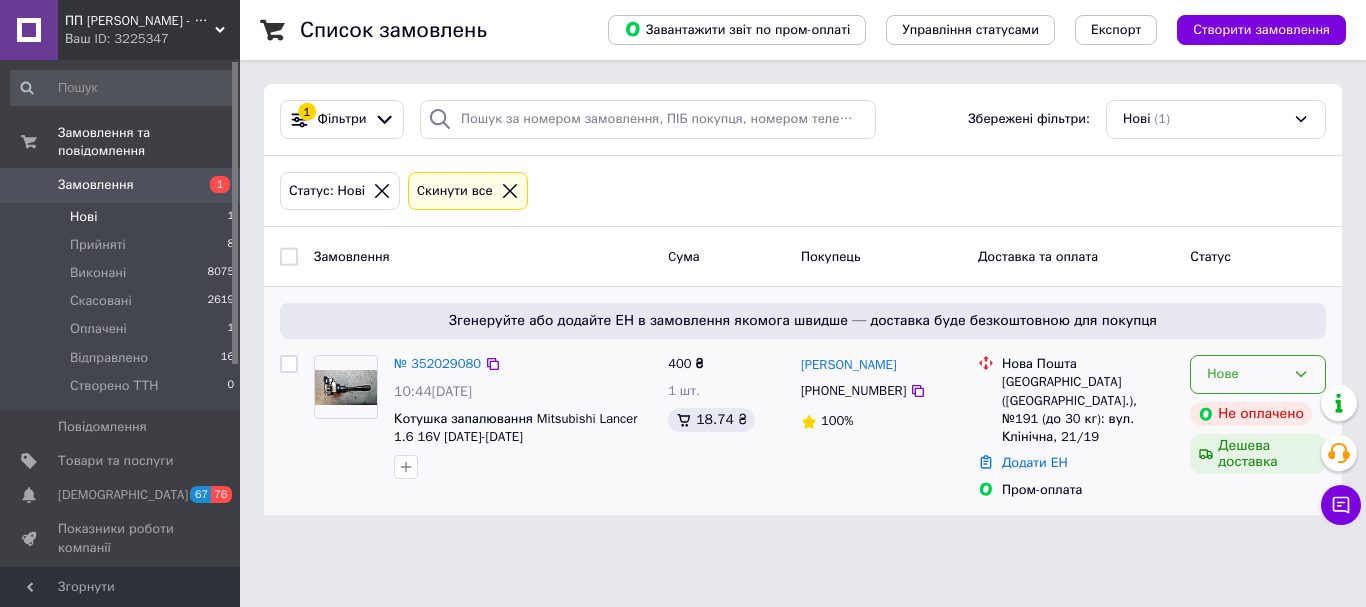 click on "Нове" at bounding box center [1258, 374] 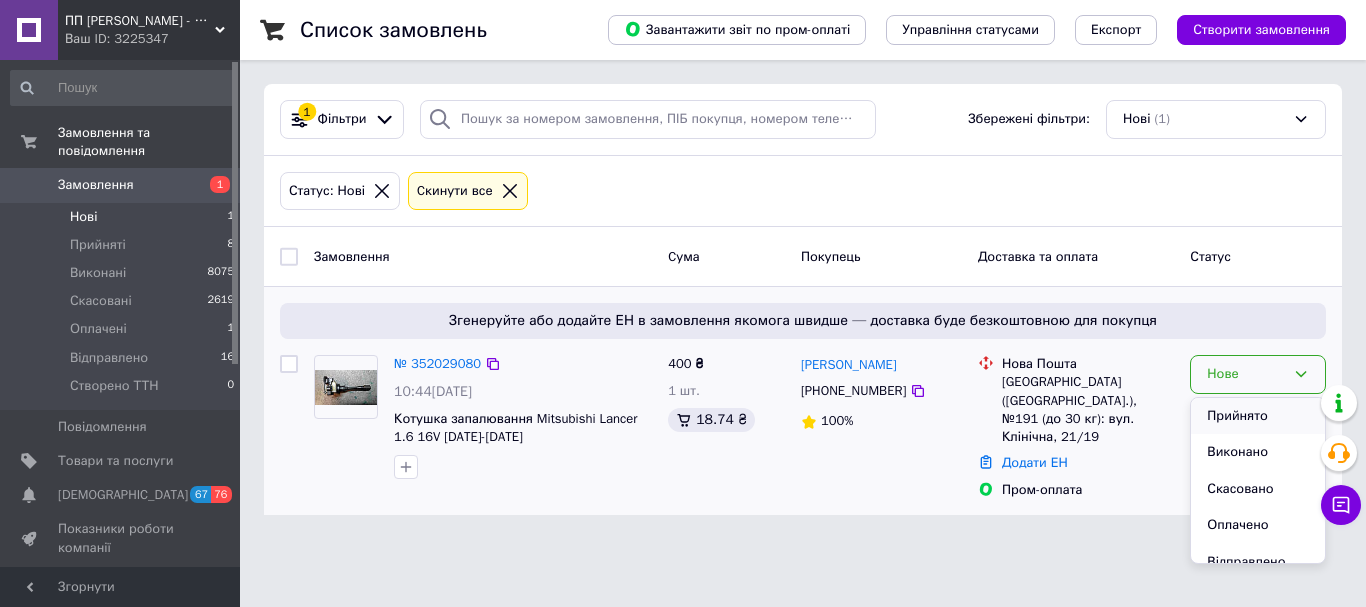 click on "Прийнято" at bounding box center (1258, 416) 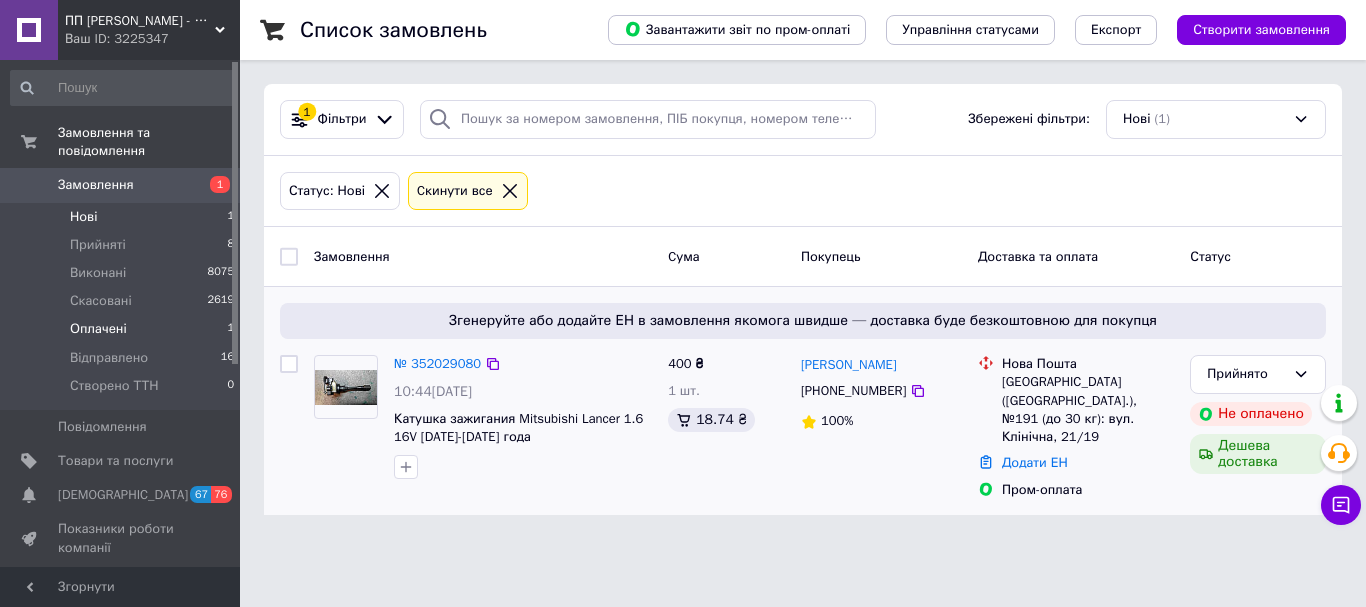click on "Оплачені" at bounding box center [98, 329] 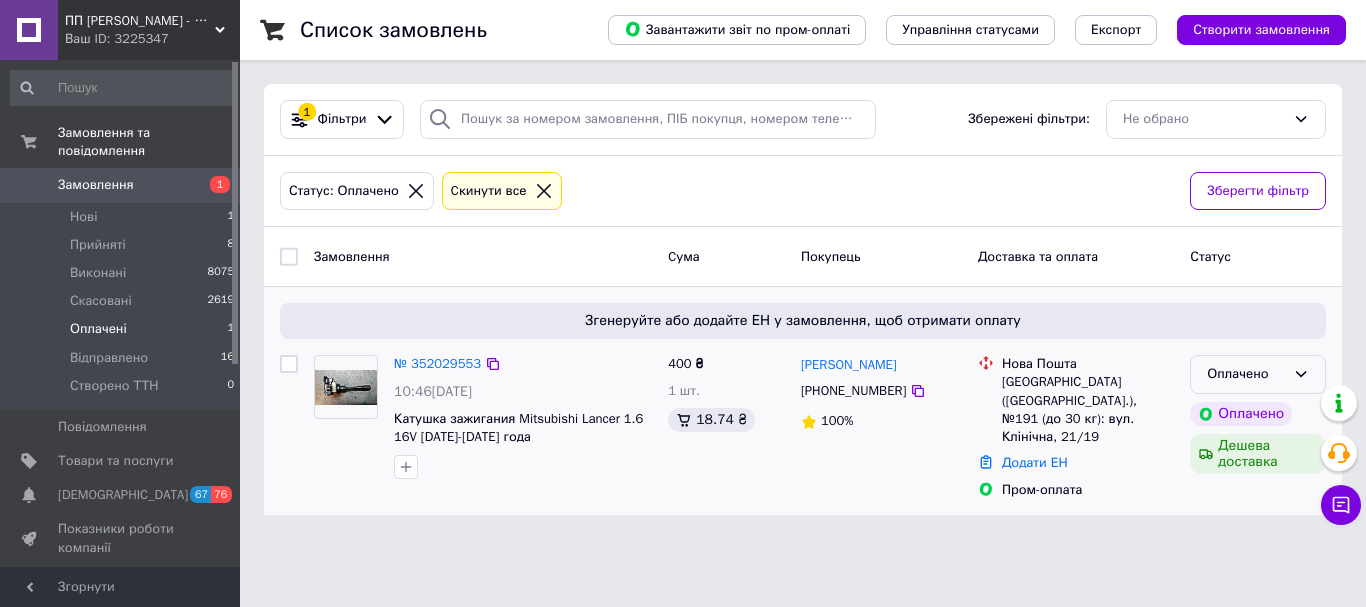 click on "Оплачено" at bounding box center (1246, 374) 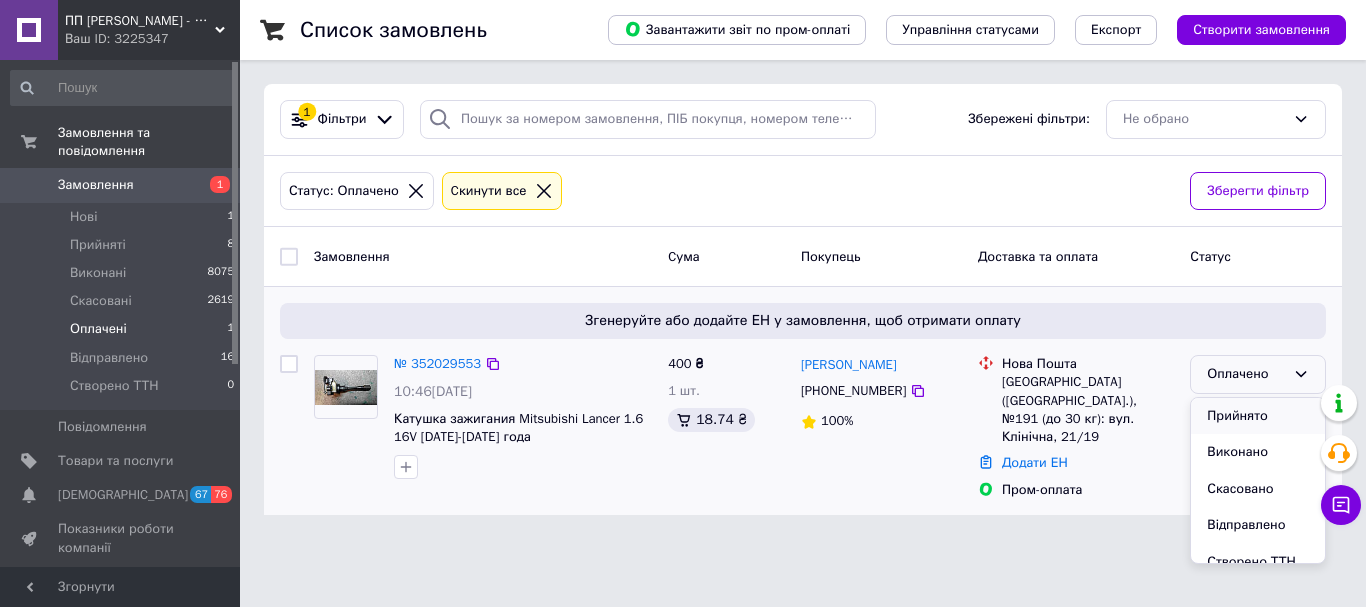 click on "Прийнято" at bounding box center (1258, 416) 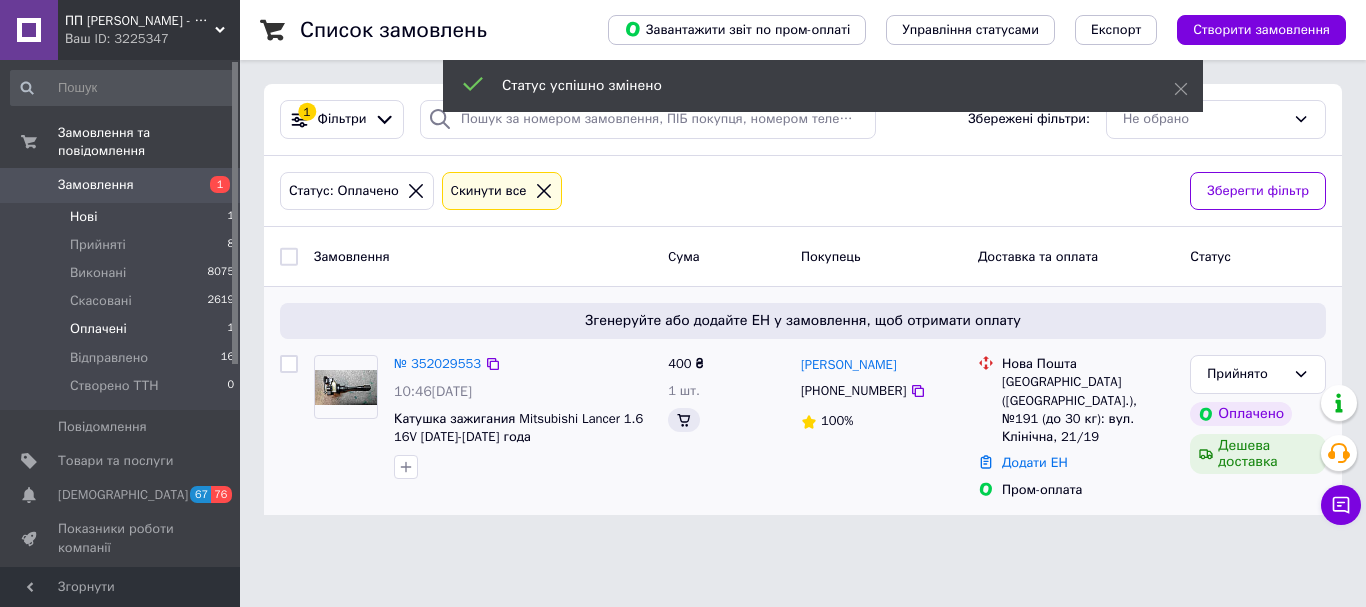 click on "Нові" at bounding box center [83, 217] 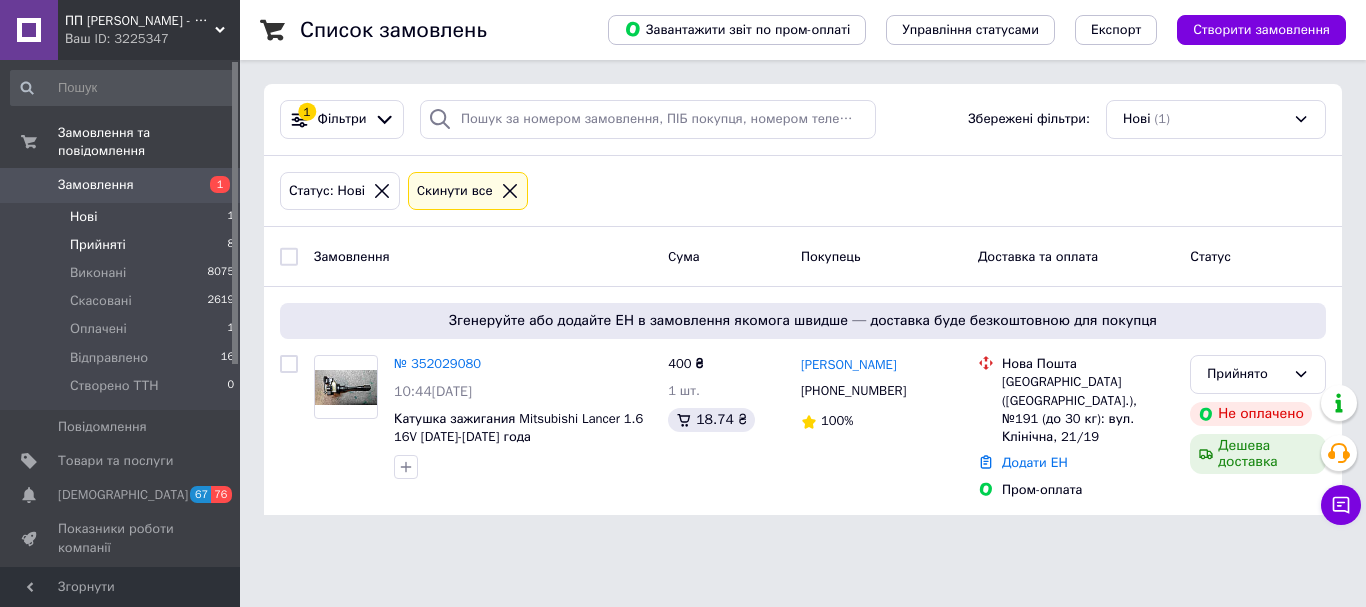 click on "Прийняті" at bounding box center [98, 245] 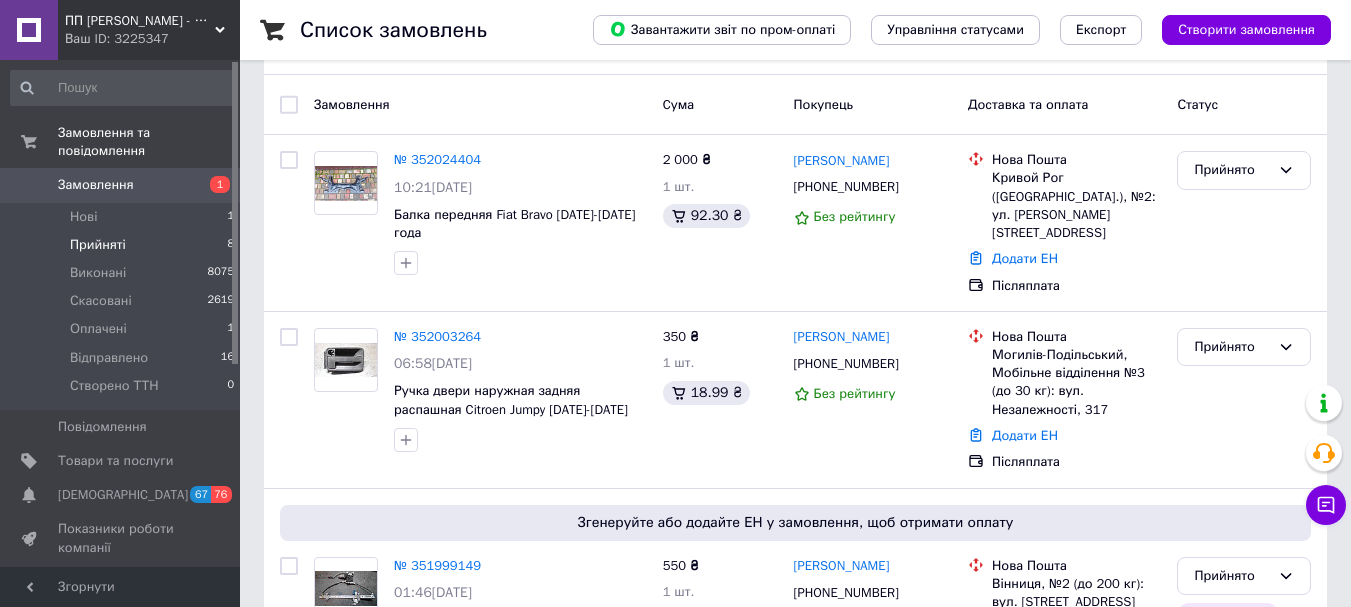 scroll, scrollTop: 0, scrollLeft: 0, axis: both 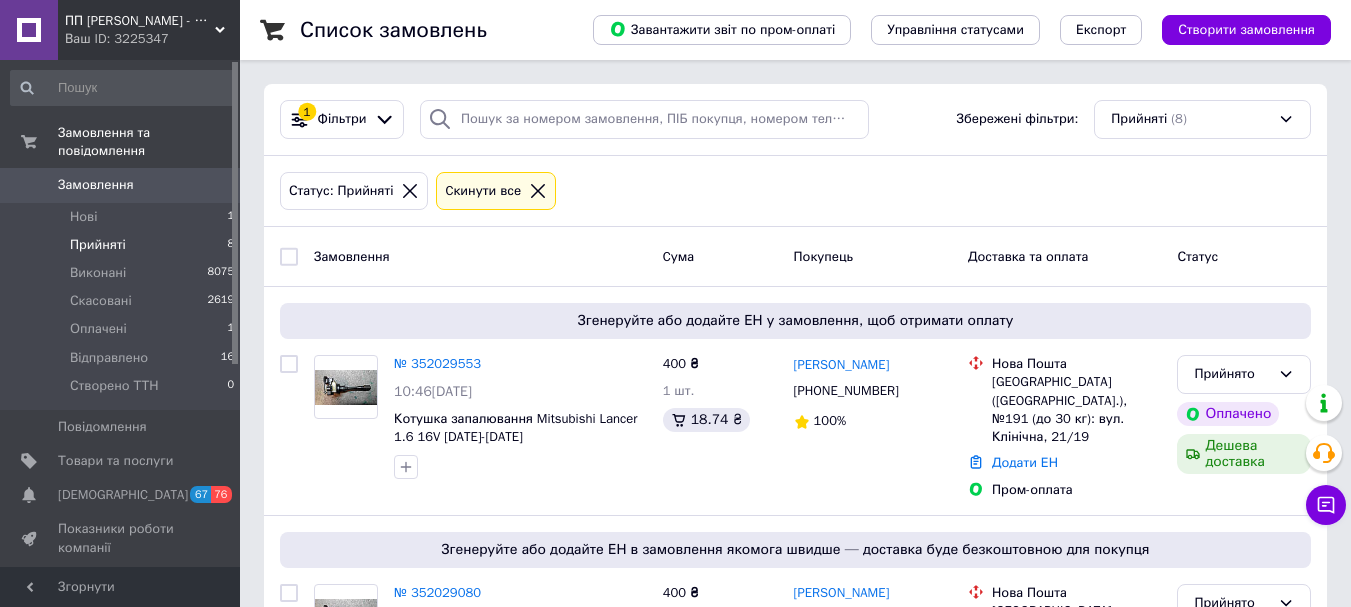 click on "Список замовлень   Завантажити звіт по пром-оплаті Управління статусами Експорт Створити замовлення 1 Фільтри Збережені фільтри: Прийняті (8) Статус: Прийняті Cкинути все Замовлення Cума Покупець Доставка та оплата Статус Згенеруйте або додайте ЕН у замовлення, щоб отримати оплату № 352029553 10:46, 10.07.2025 Котушка запалювання Mitsubishi Lancer 1.6 16V 1993-2008 рік 400 ₴ 1 шт. 18.74 ₴ Олександр Купчинський +380509827219 100% Нова Пошта Київ (Київська обл.), №191 (до 30 кг): вул. Клінічна, 21/19 Додати ЕН Пром-оплата Прийнято Оплачено Дешева доставка № 352029080 10:44, 10.07.2025 400 ₴ 1 шт. 18.74 ₴ +380509827219 100% № 352024404" at bounding box center [795, 1128] 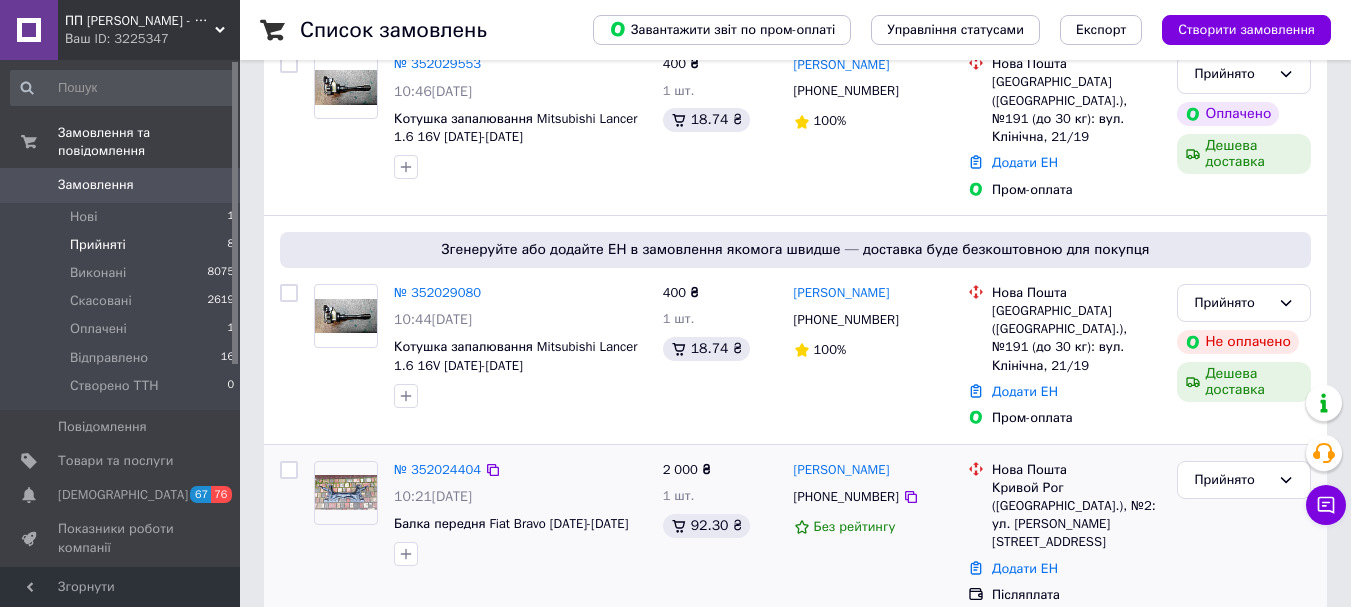 scroll, scrollTop: 200, scrollLeft: 0, axis: vertical 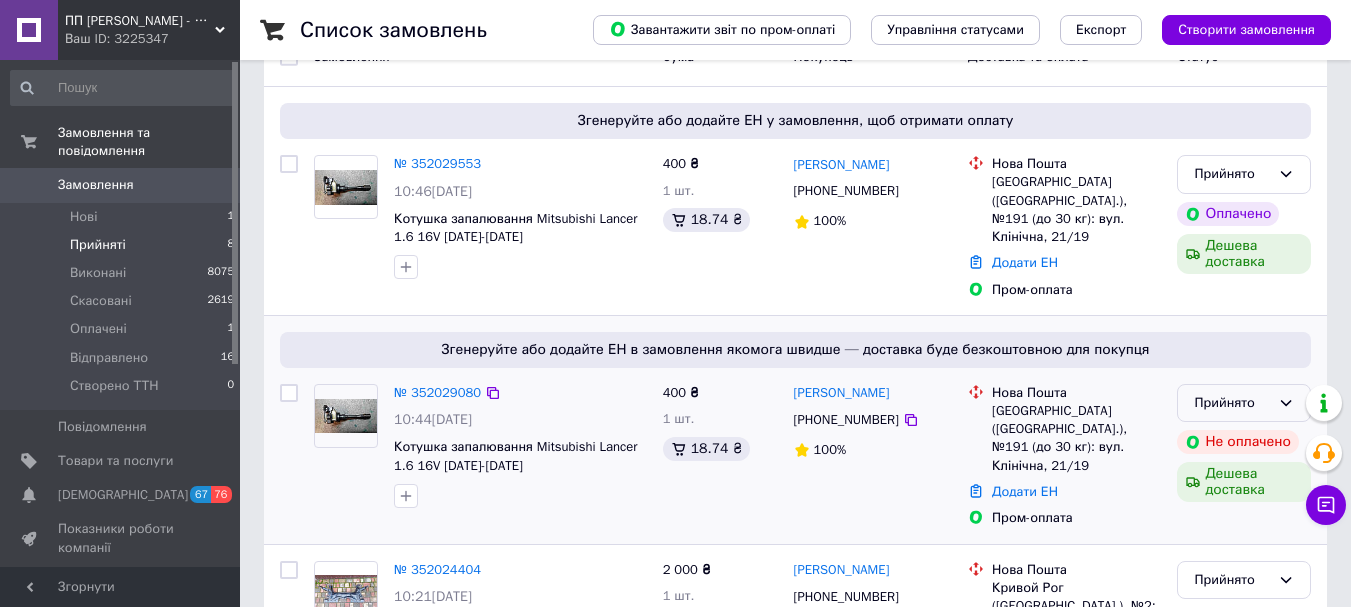 click on "Прийнято" at bounding box center [1244, 403] 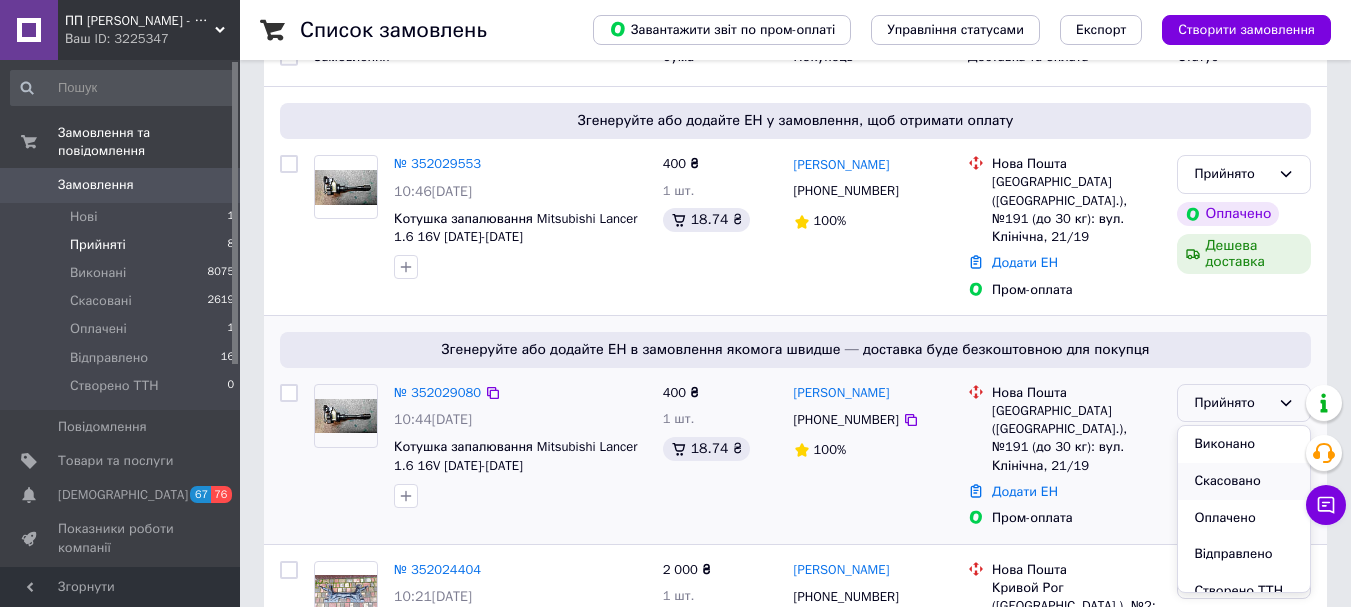 click on "Скасовано" at bounding box center [1244, 481] 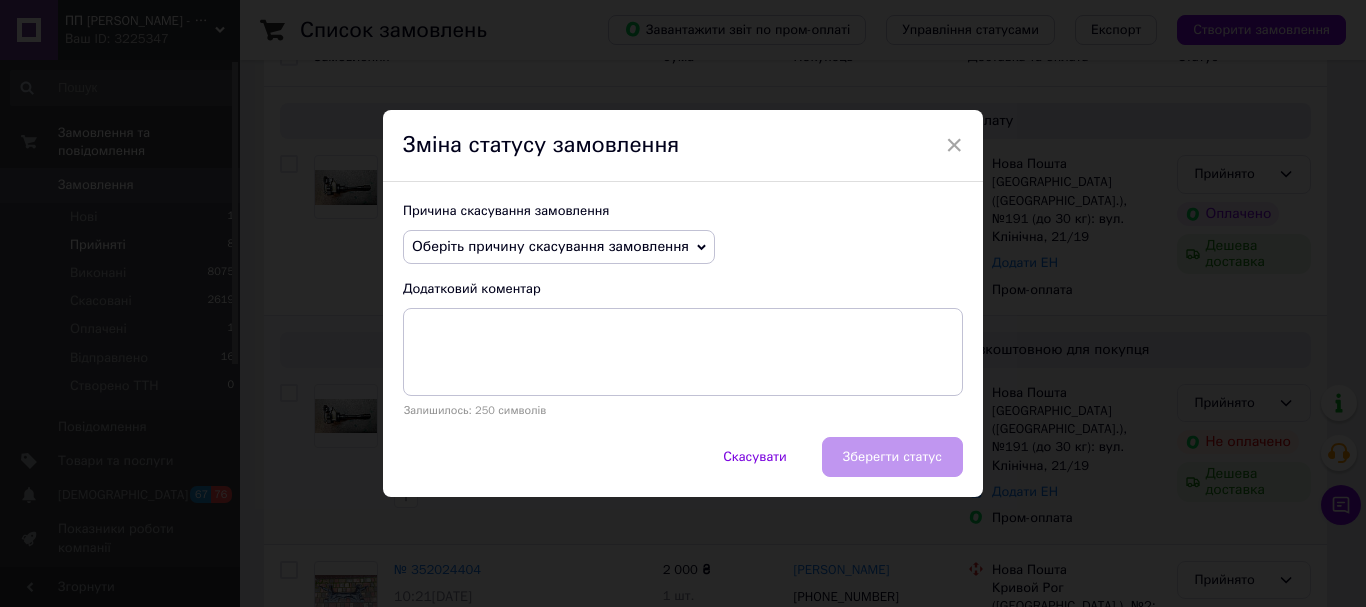 click on "Оберіть причину скасування замовлення" at bounding box center (550, 246) 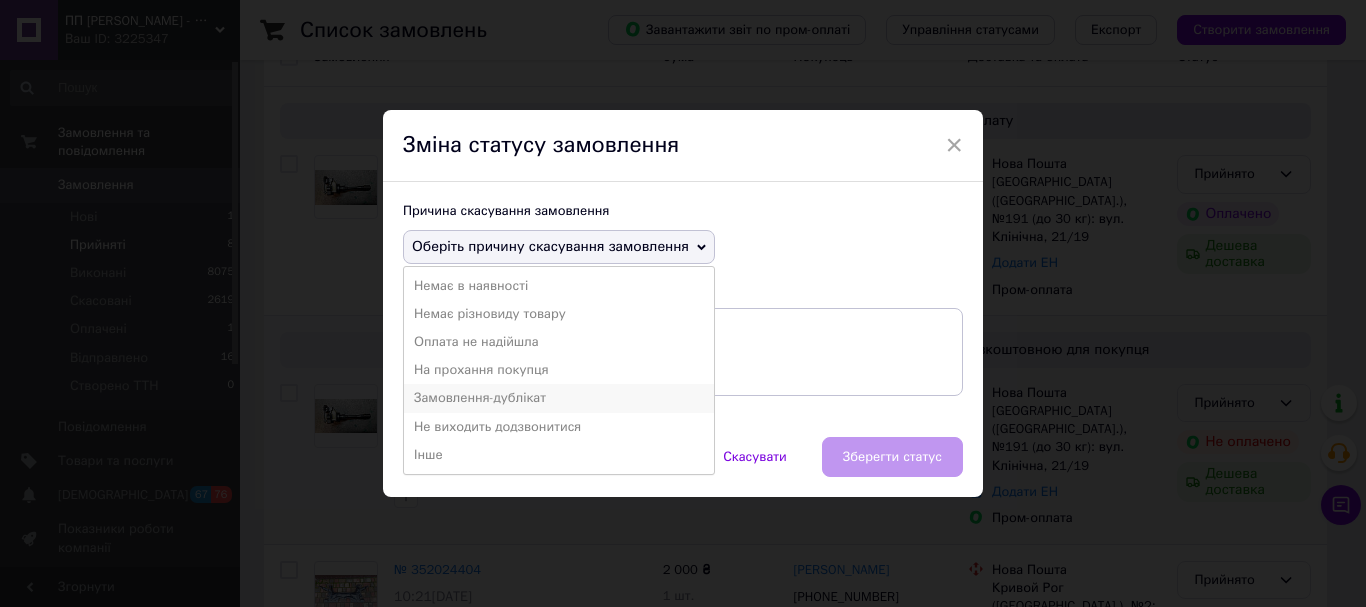 click on "Замовлення-дублікат" at bounding box center [559, 398] 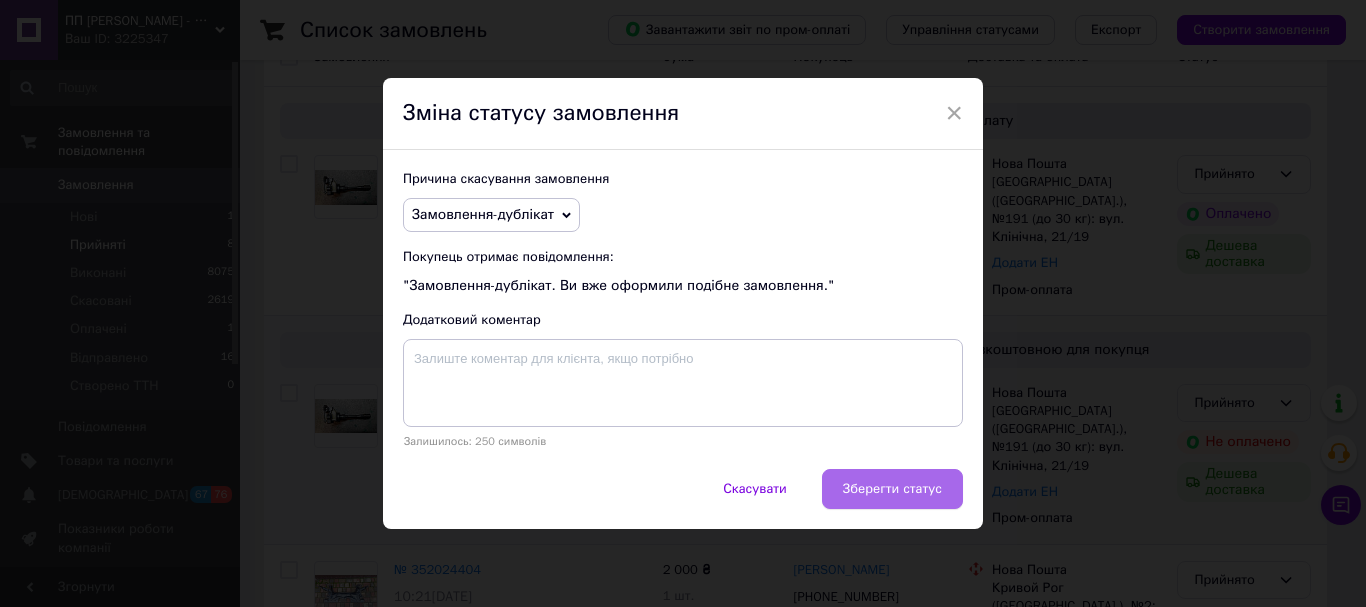 click on "Зберегти статус" at bounding box center (892, 489) 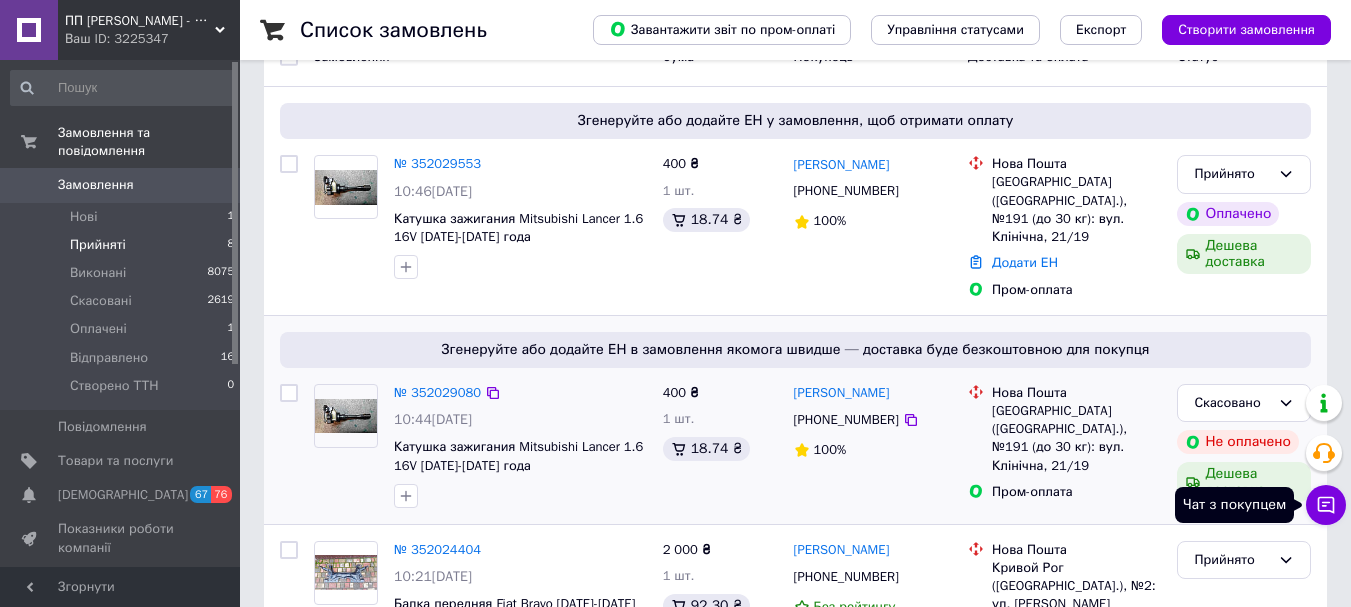 click 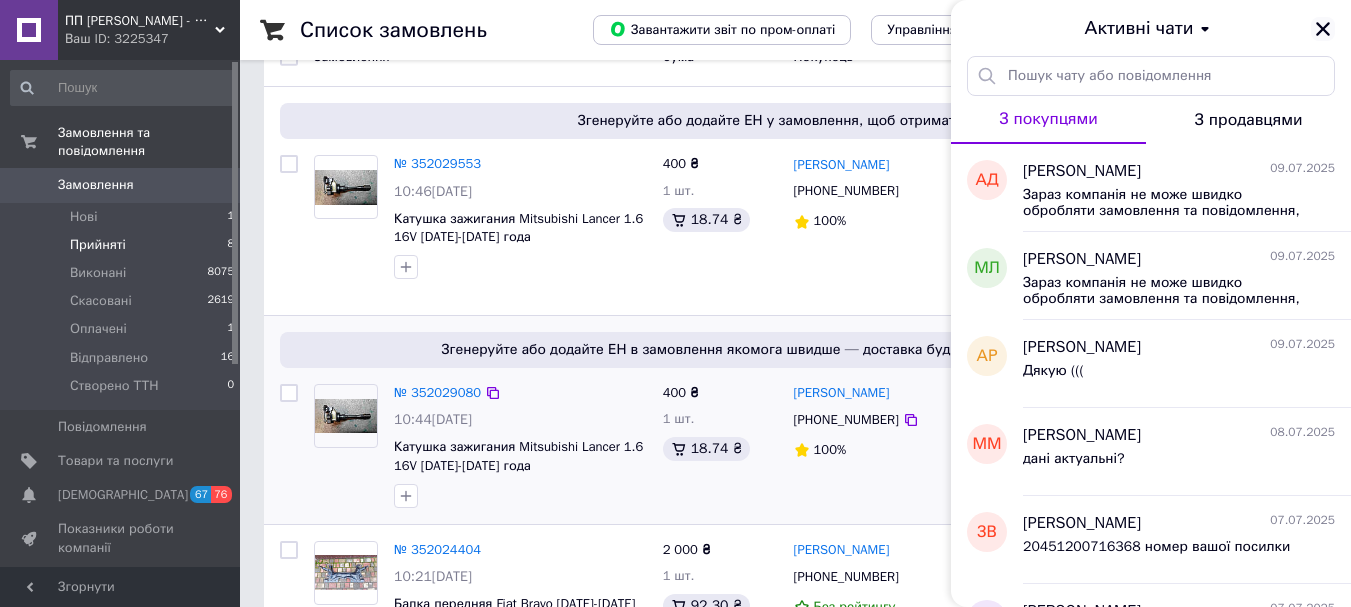 click 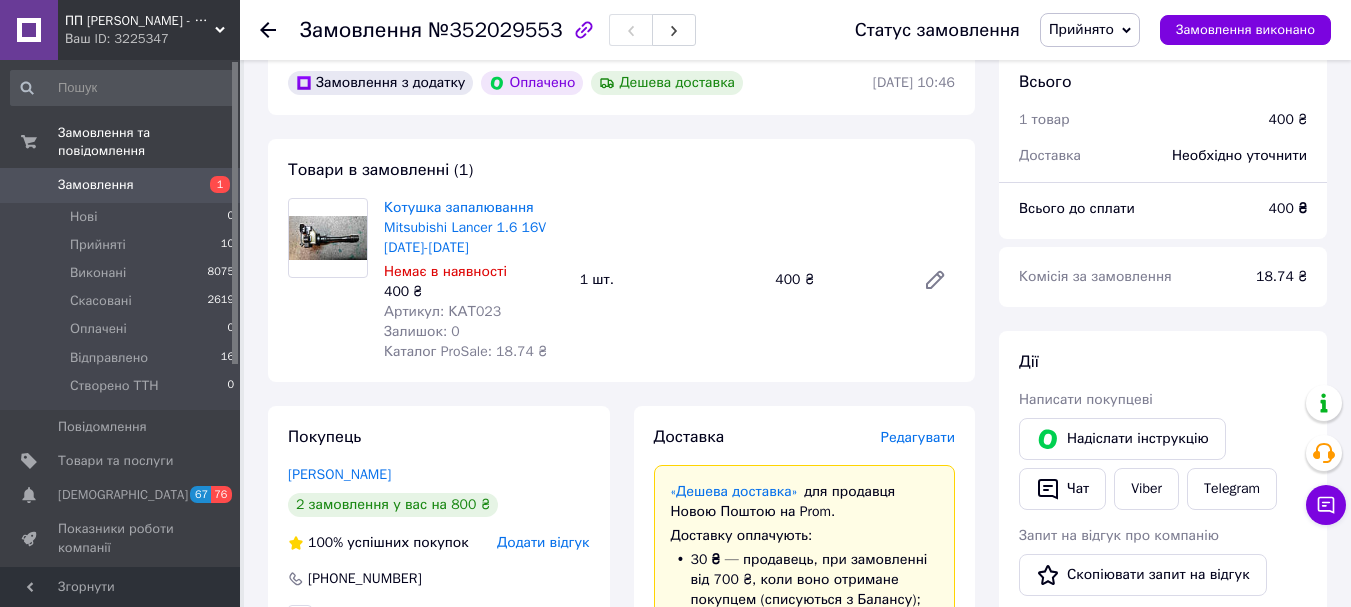 scroll, scrollTop: 0, scrollLeft: 0, axis: both 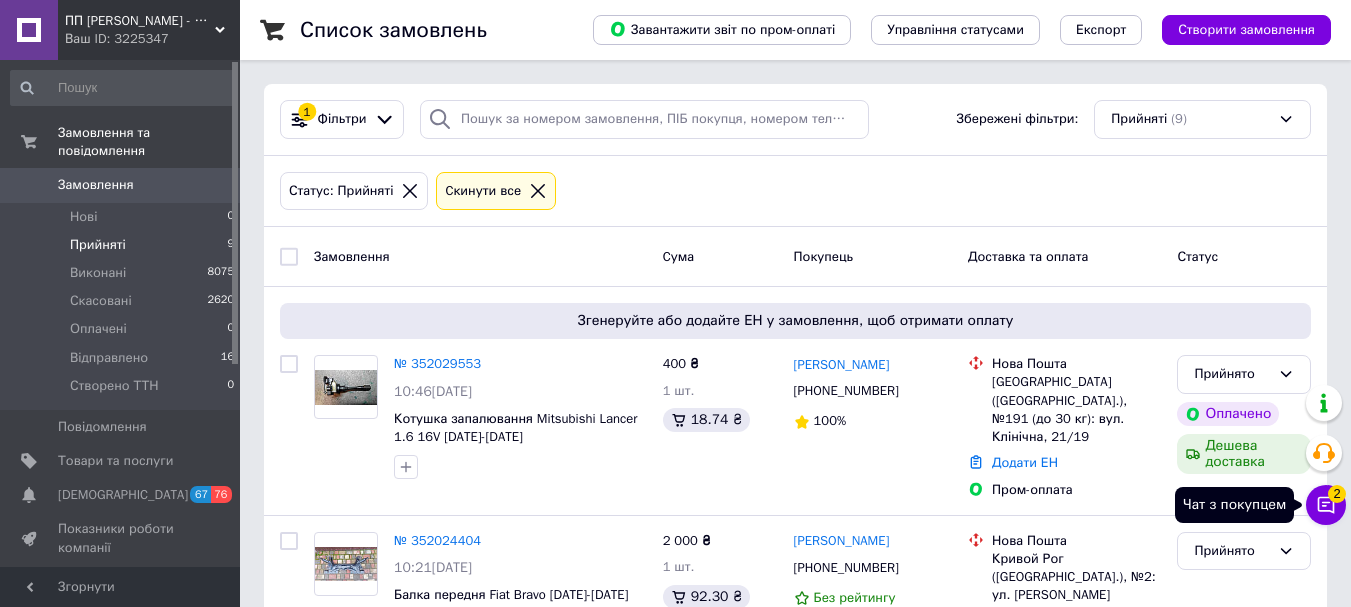 click on "2" at bounding box center (1337, 494) 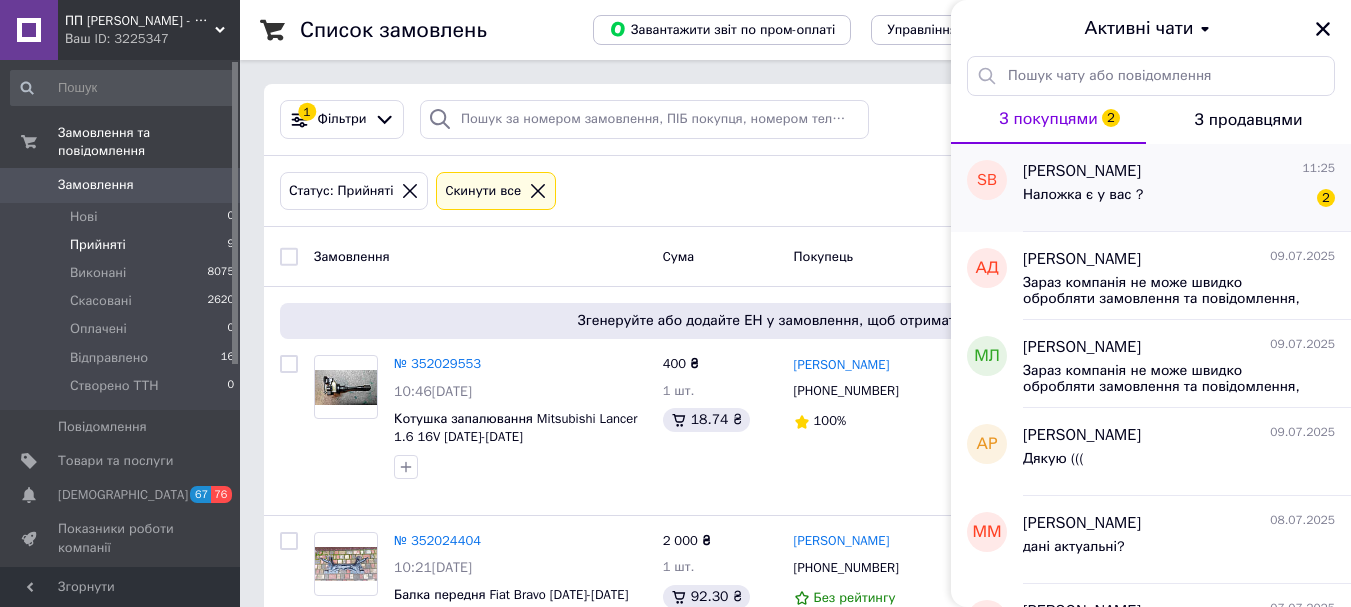 click on "Наложка є у вас ? 2" at bounding box center [1179, 199] 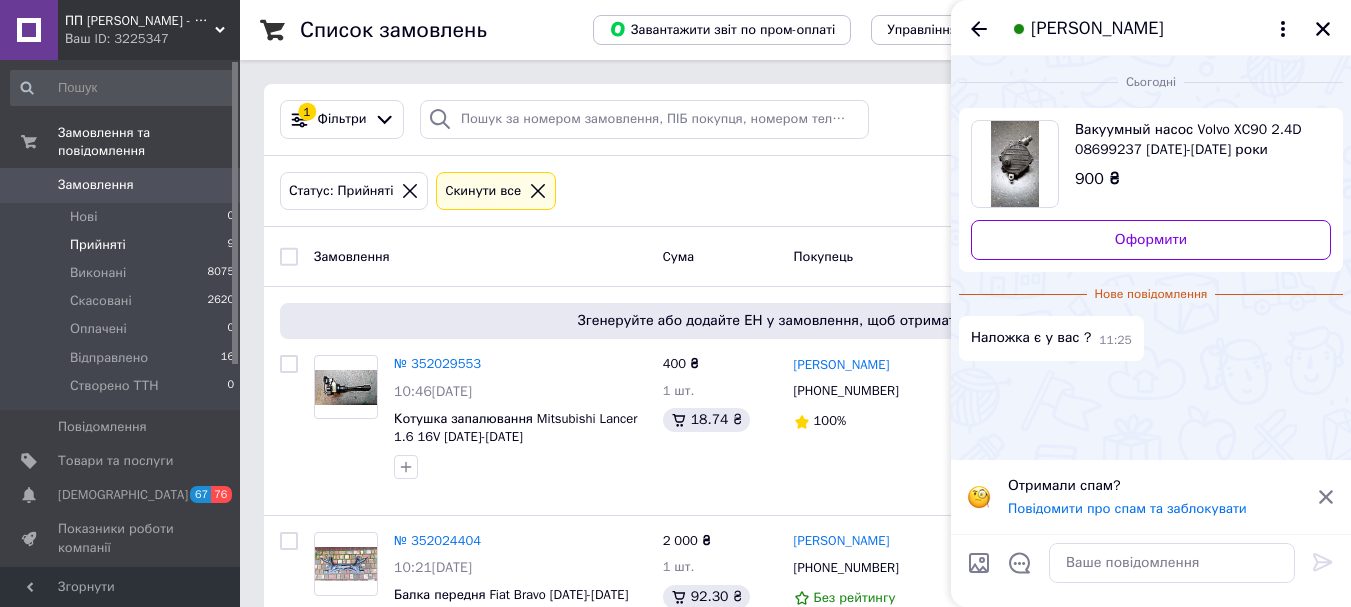 click 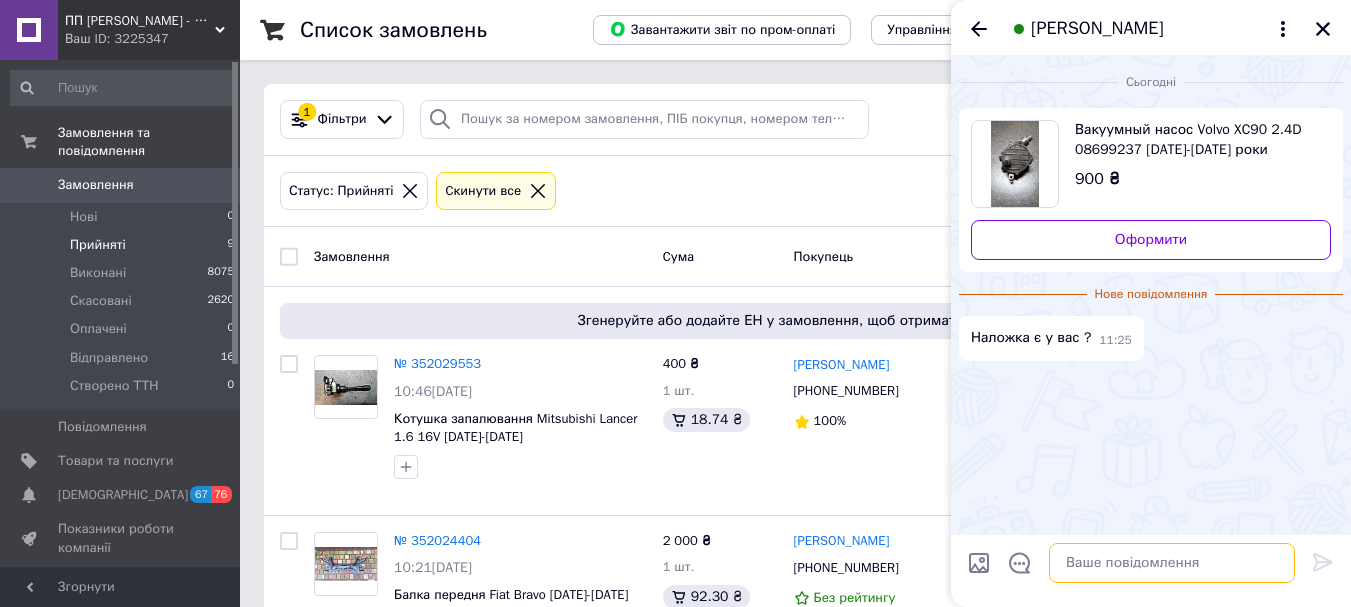 click at bounding box center (1172, 563) 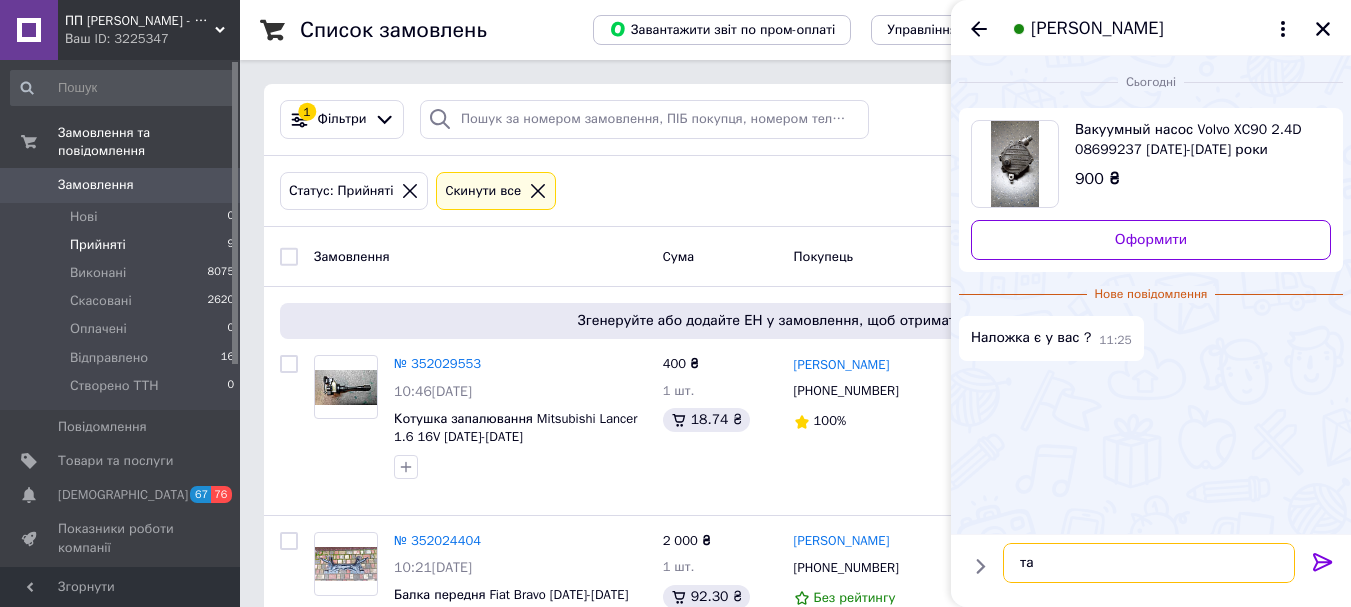 type on "так" 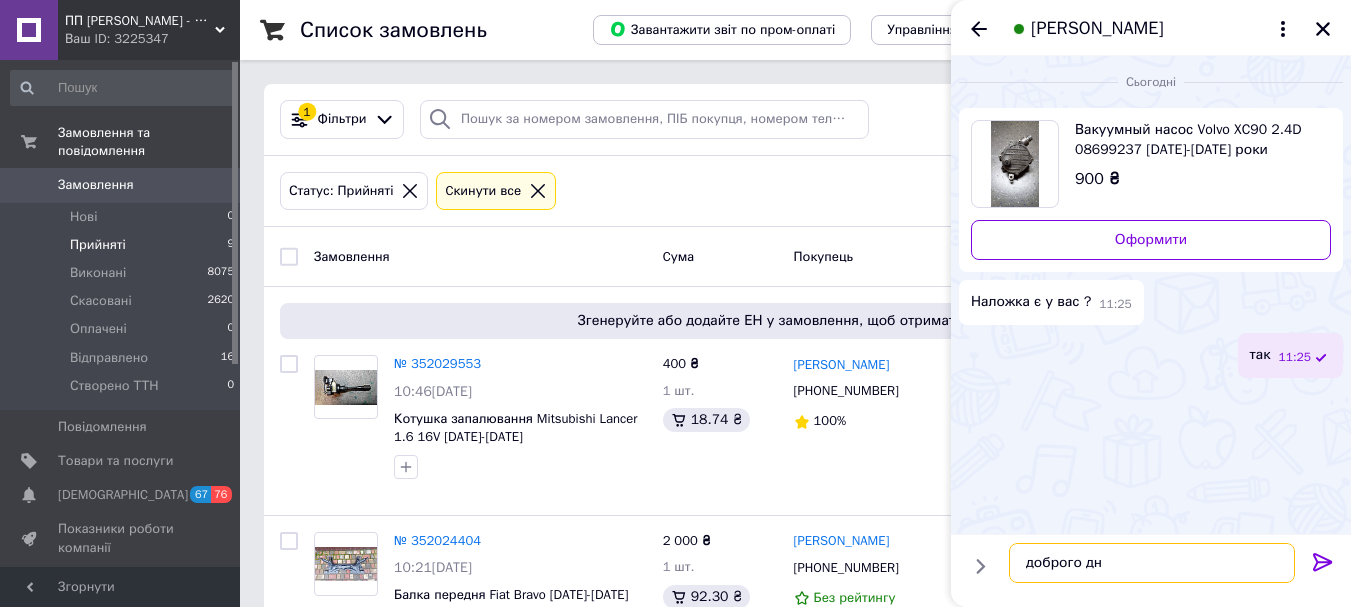 type on "доброго дня" 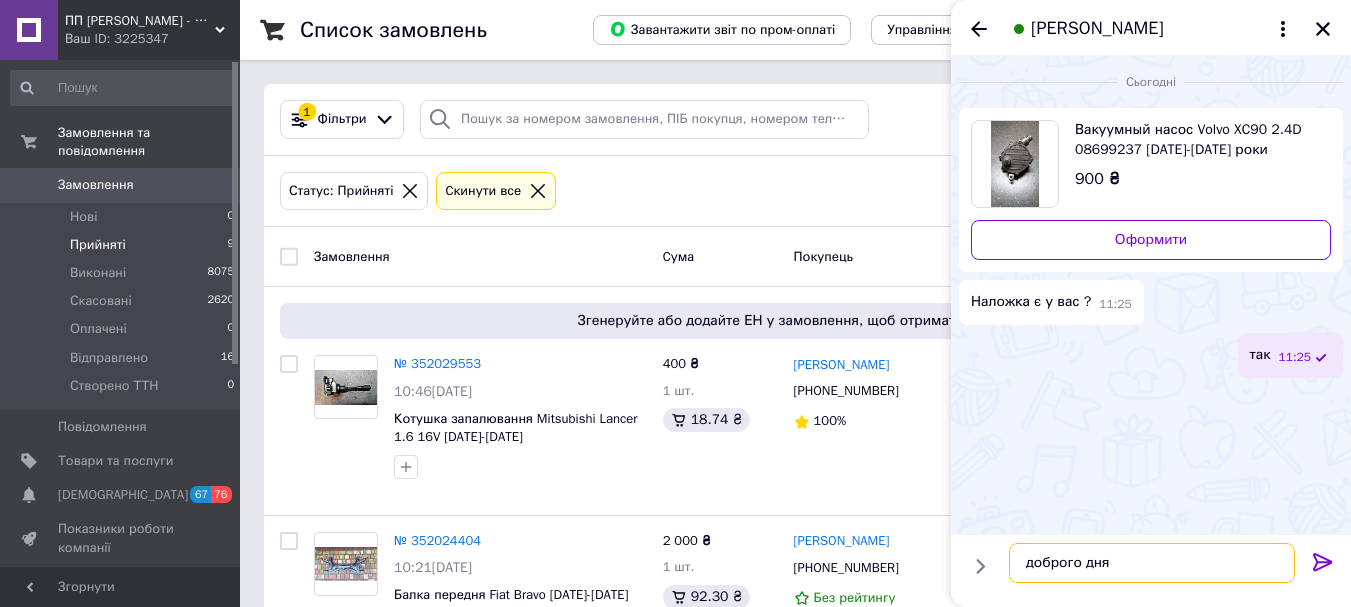 type 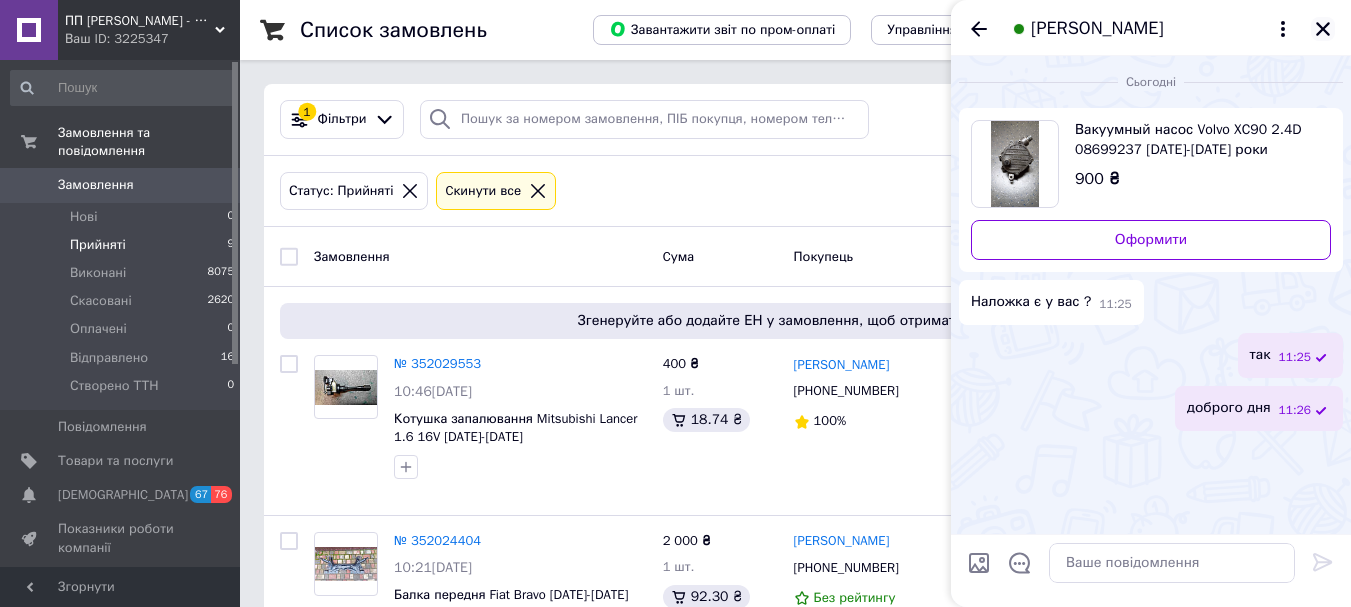 click 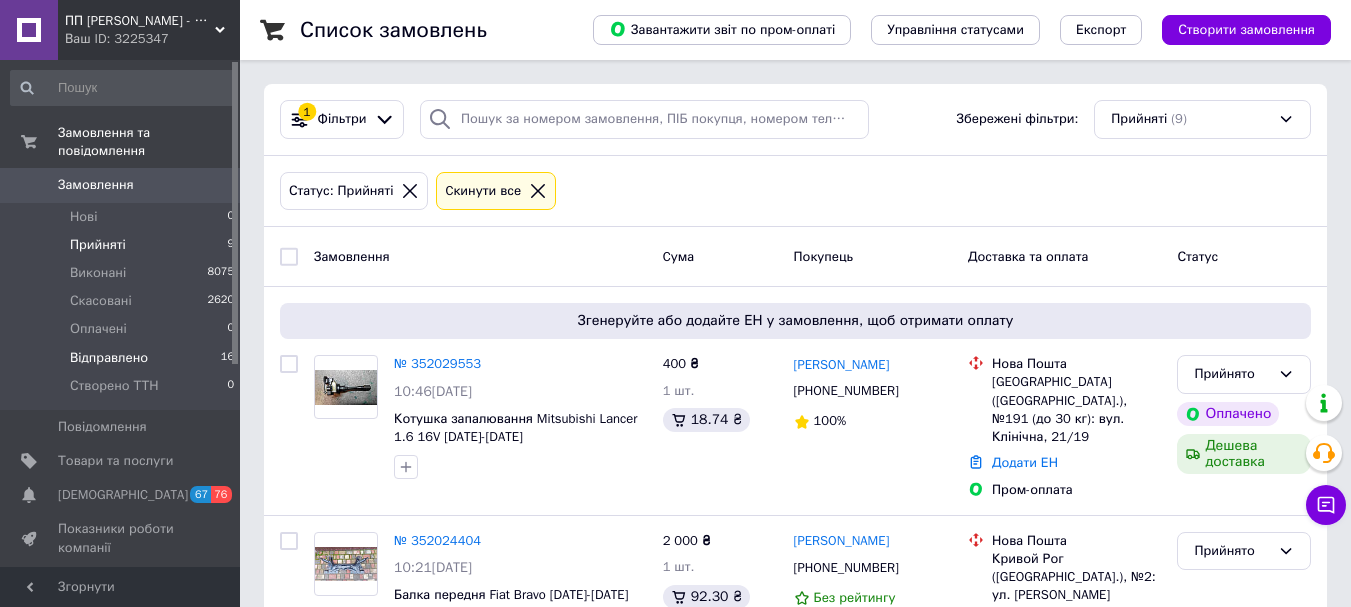 click on "Відправлено 16" at bounding box center [123, 358] 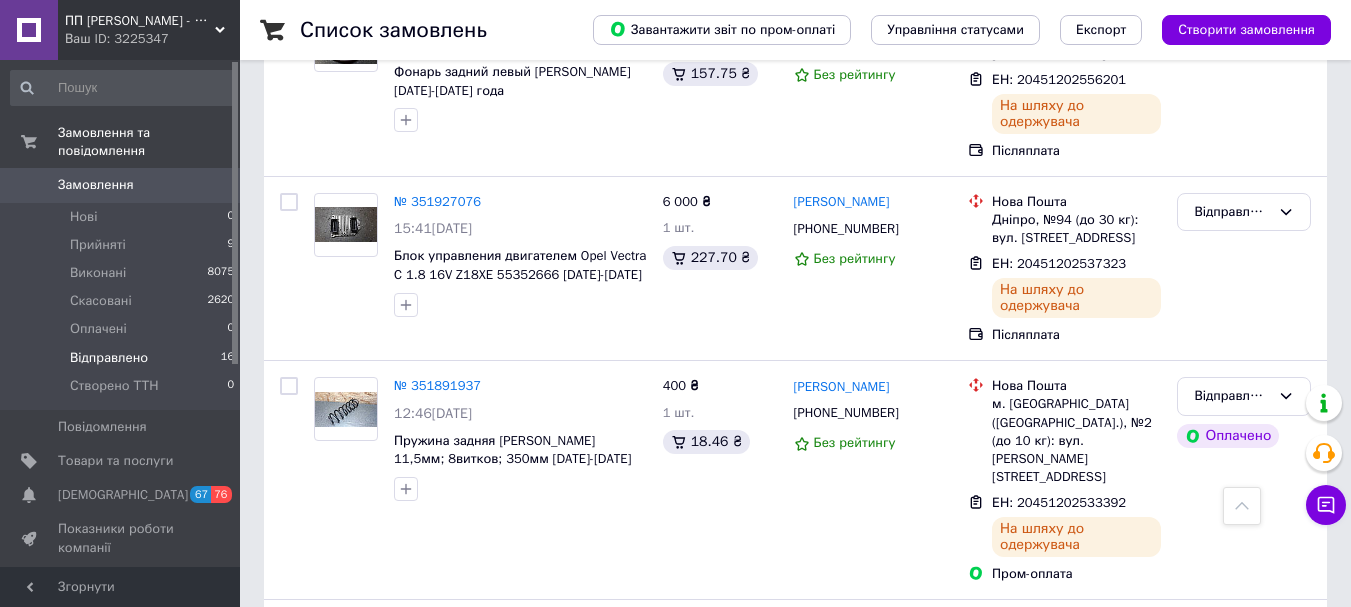 scroll, scrollTop: 456, scrollLeft: 0, axis: vertical 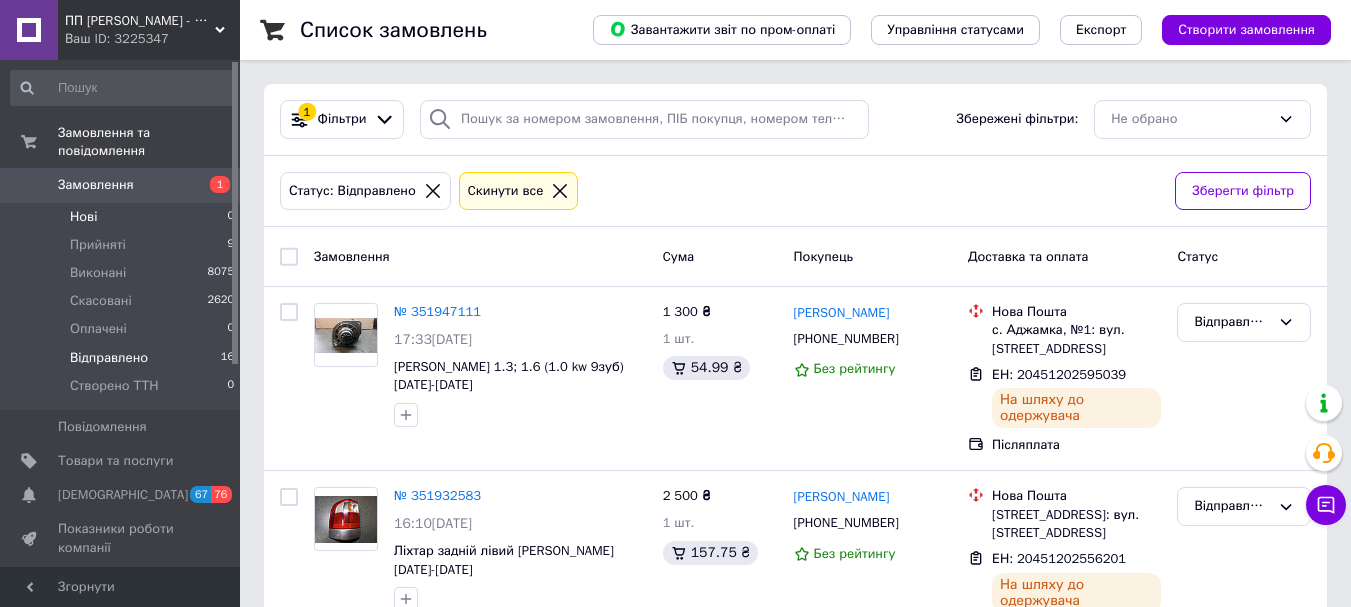 click on "Нові 0" at bounding box center [123, 217] 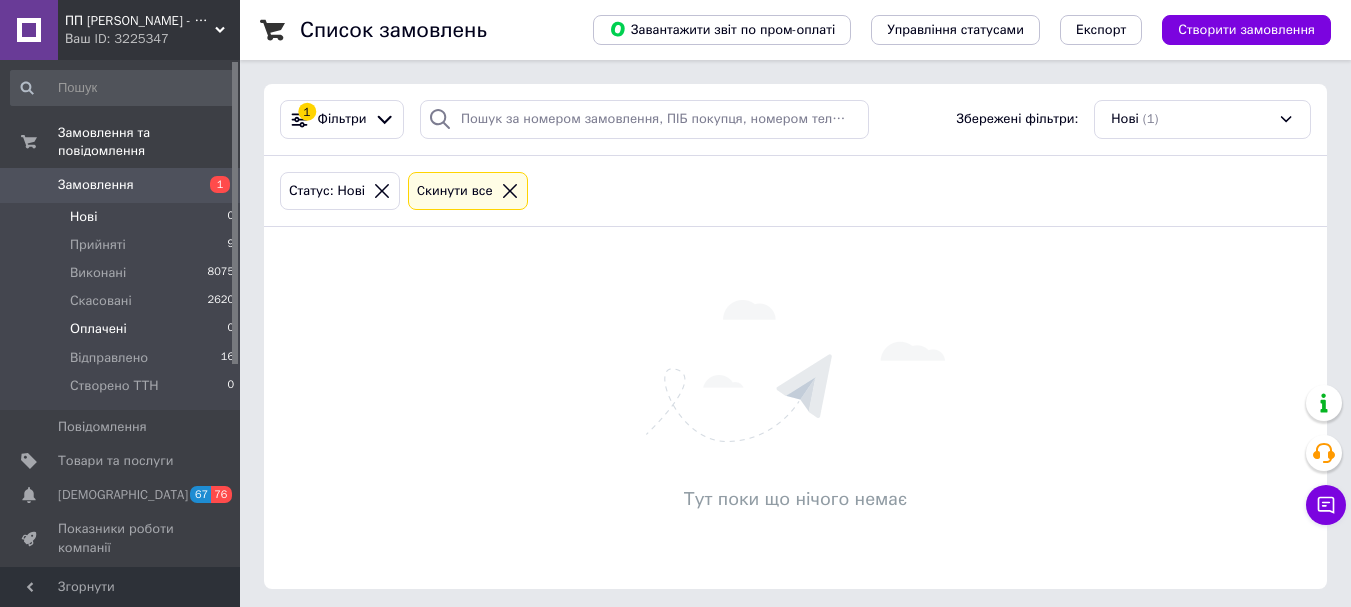 click on "Оплачені" at bounding box center [98, 329] 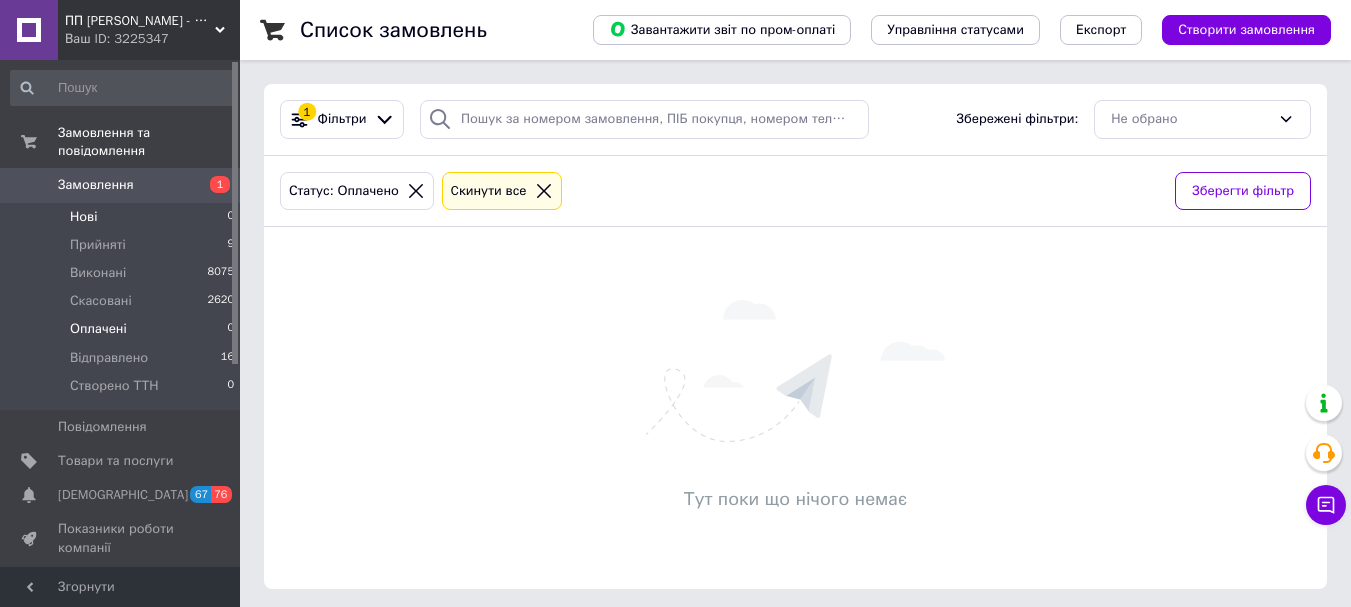 click on "Нові" at bounding box center (83, 217) 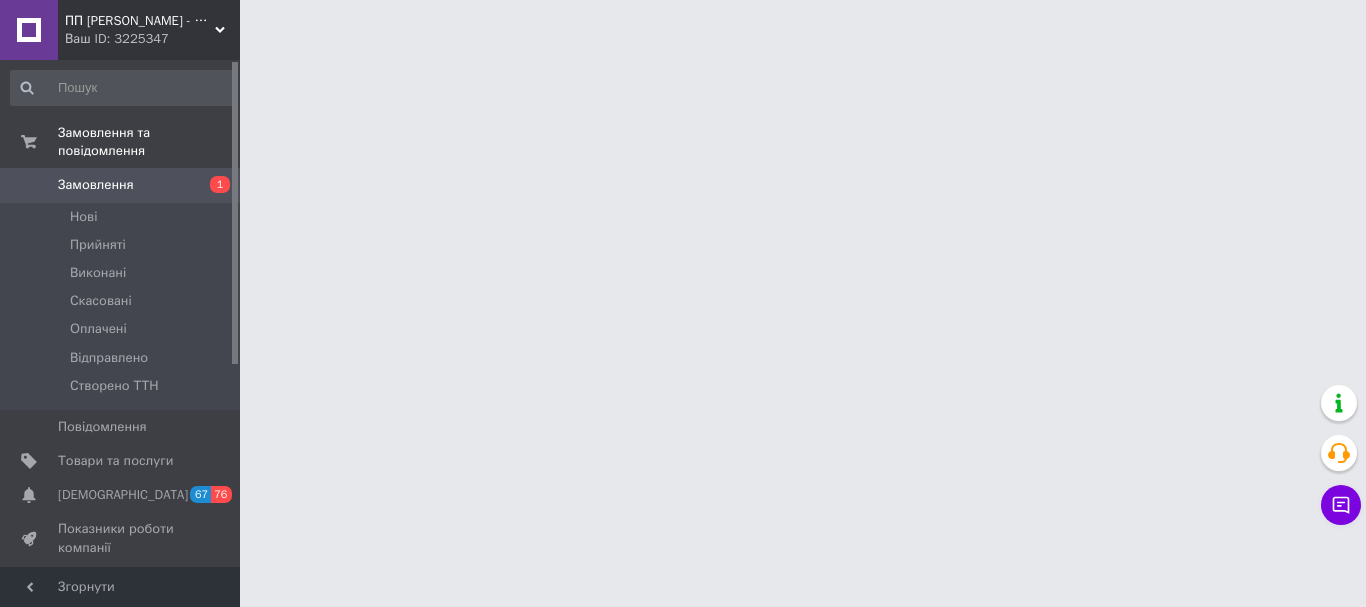 scroll, scrollTop: 0, scrollLeft: 0, axis: both 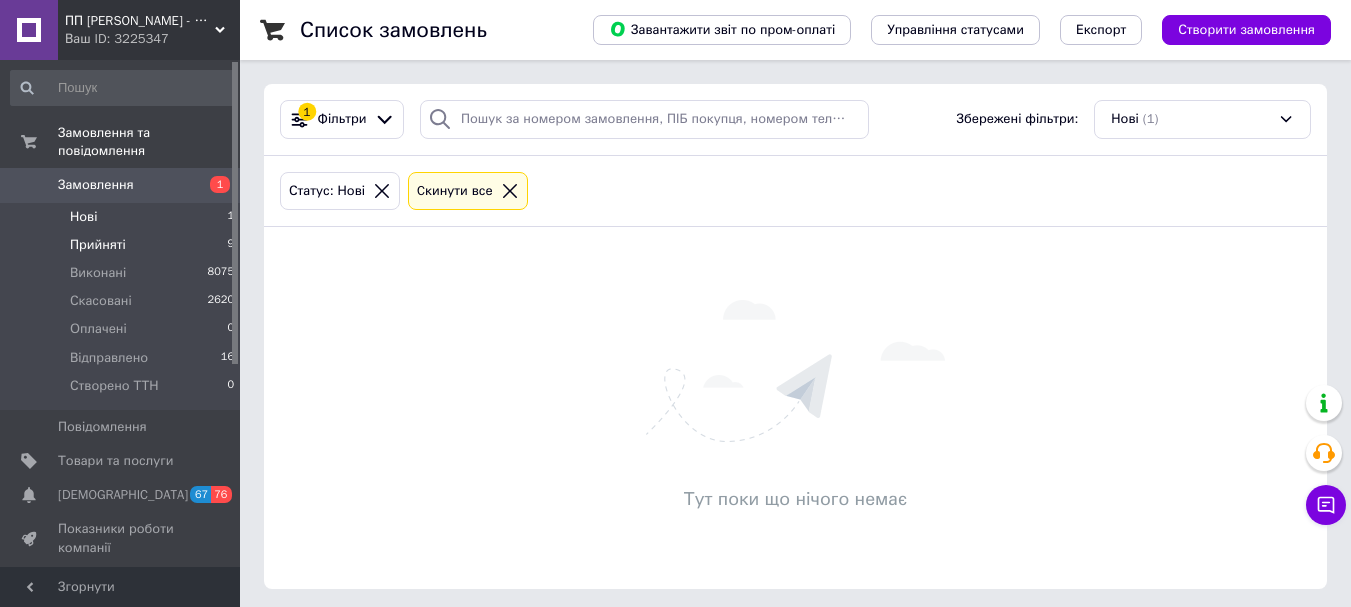 click on "Прийняті" at bounding box center (98, 245) 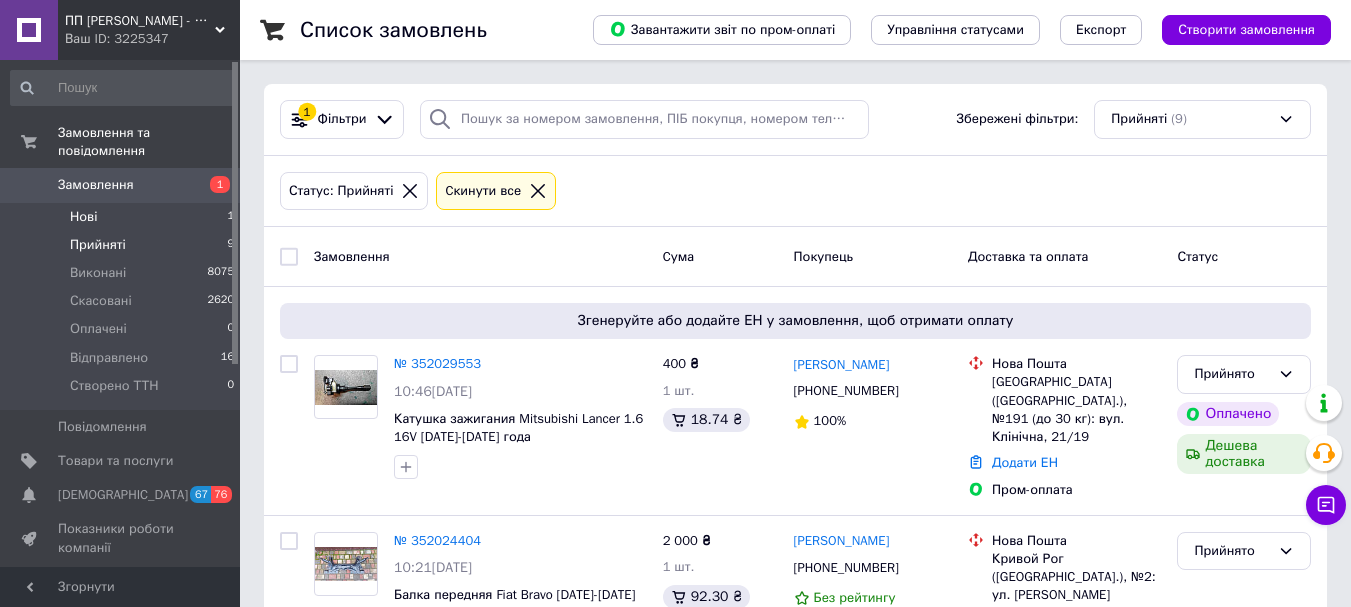 click on "Нові" at bounding box center [83, 217] 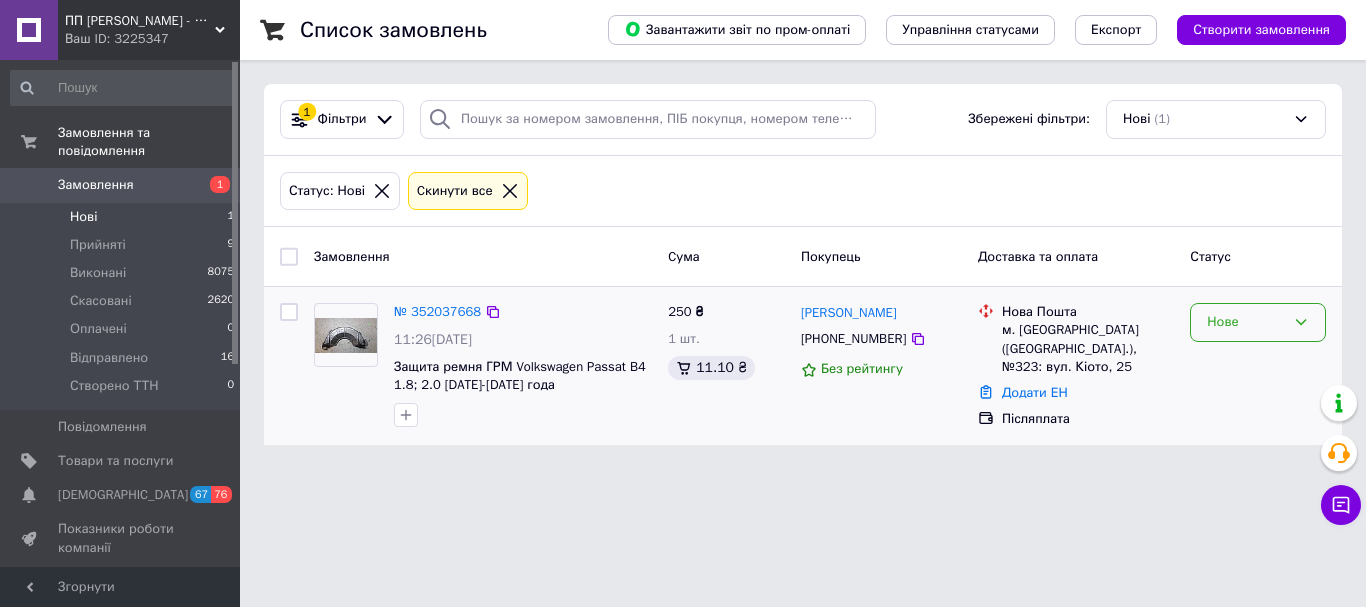 click on "Нове" at bounding box center [1246, 322] 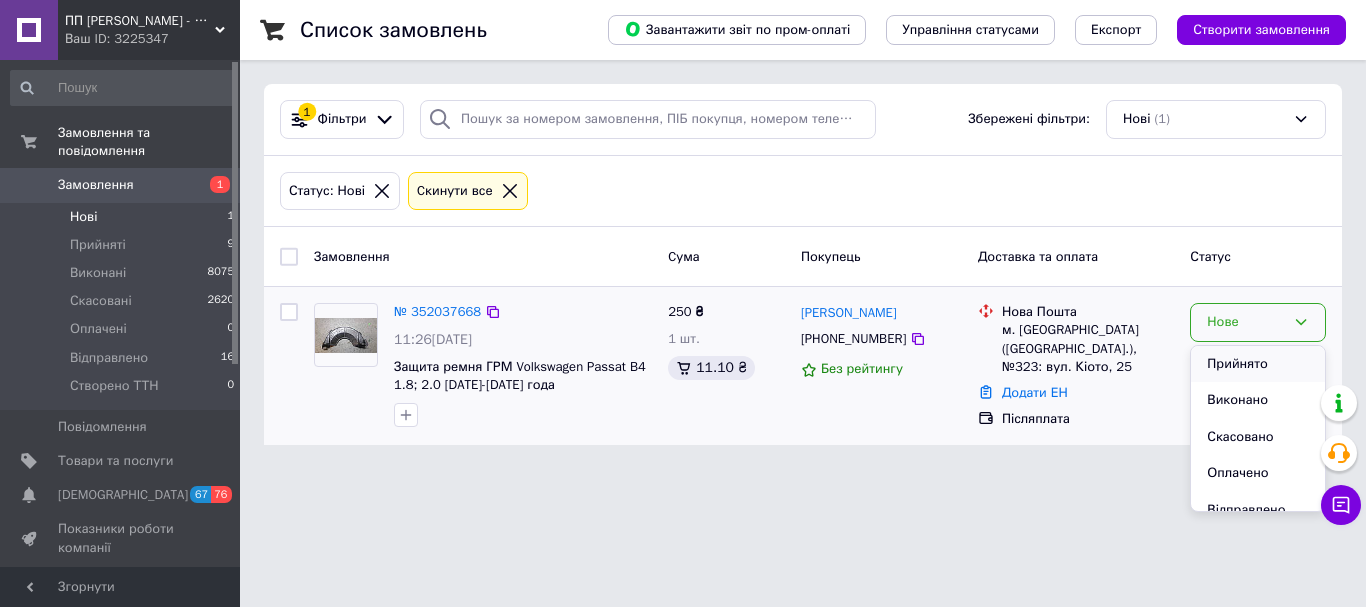 click on "Прийнято" at bounding box center [1258, 364] 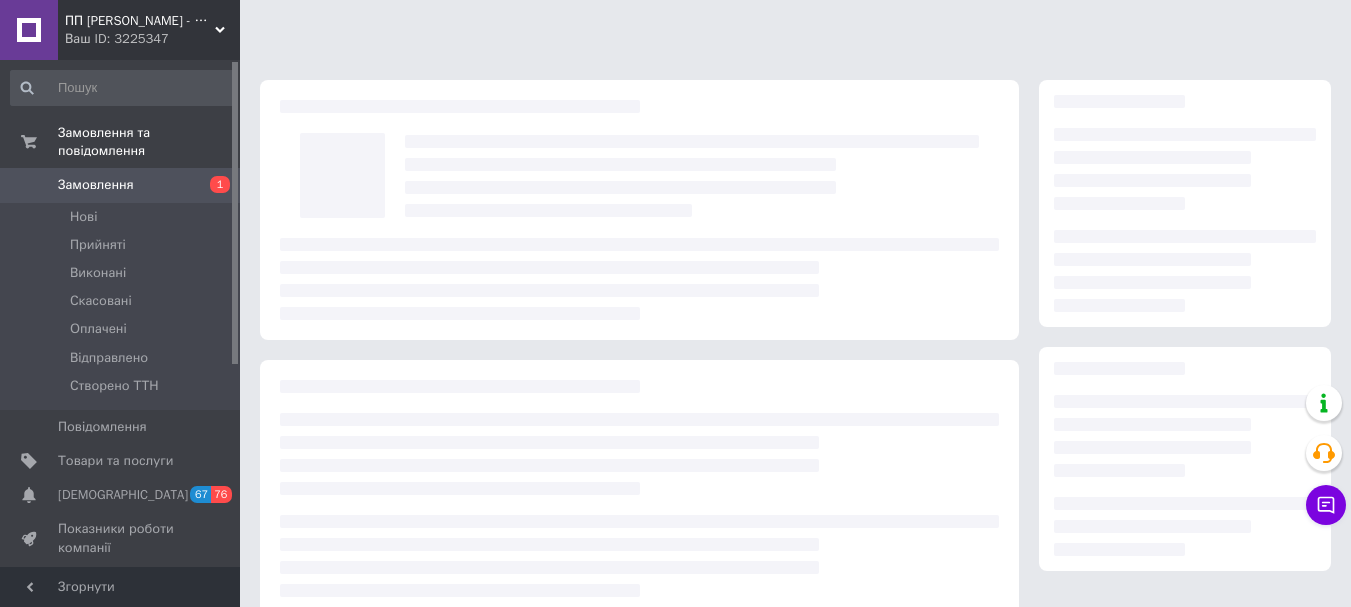 scroll, scrollTop: 0, scrollLeft: 0, axis: both 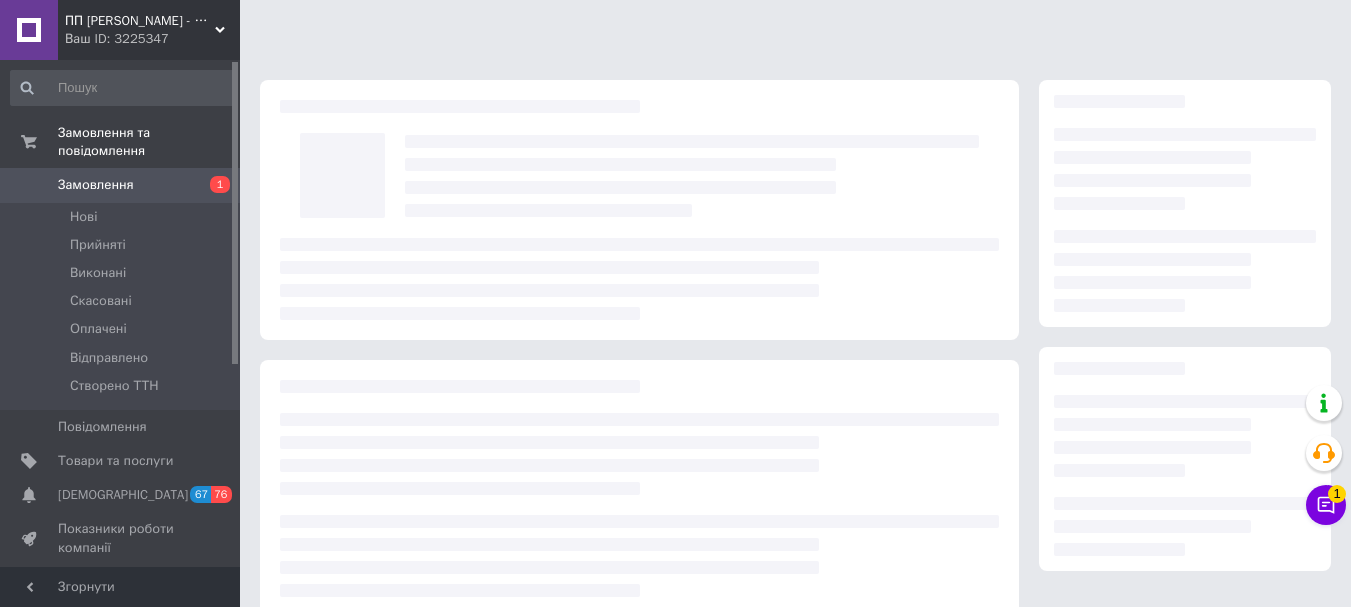 click on "1" at bounding box center [1337, 494] 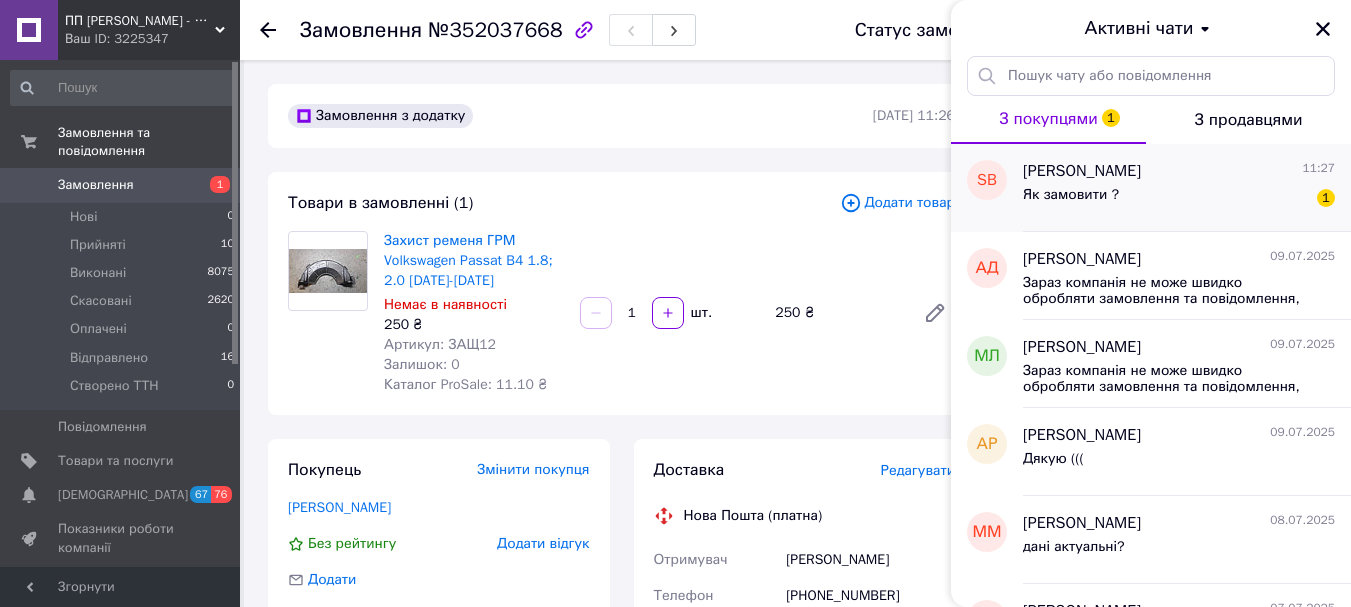 click on "Як замовити ? 1" at bounding box center (1179, 199) 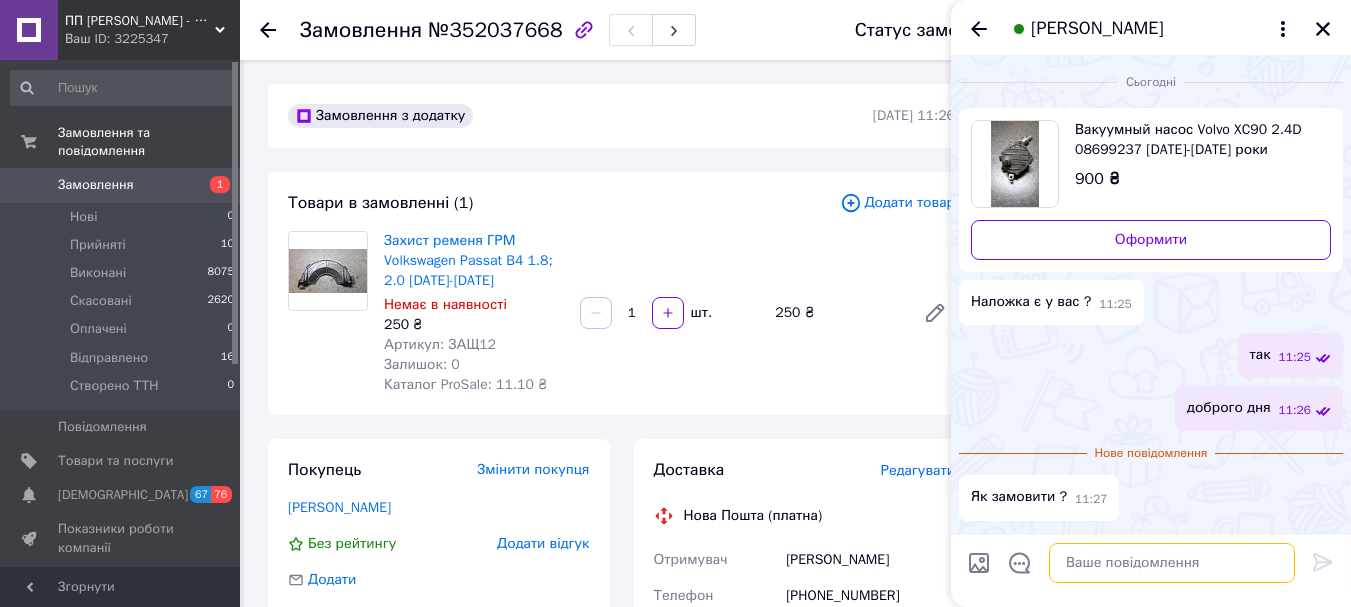 click at bounding box center [1172, 563] 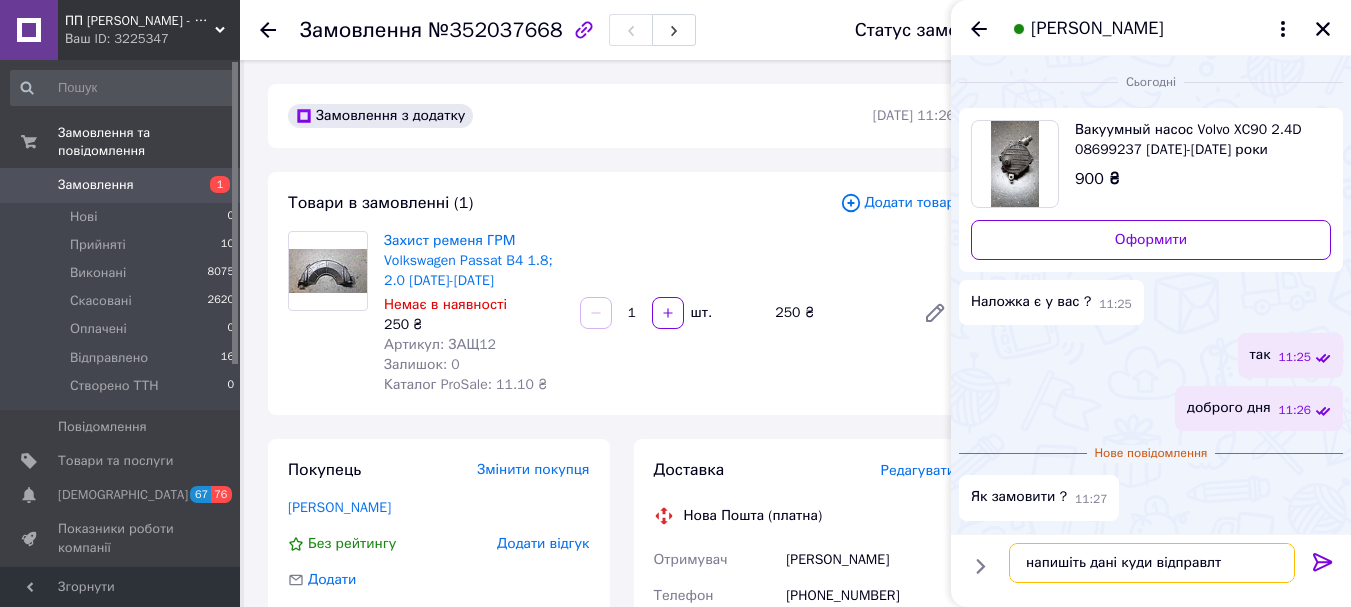 type on "напишіть дані куди відправлти" 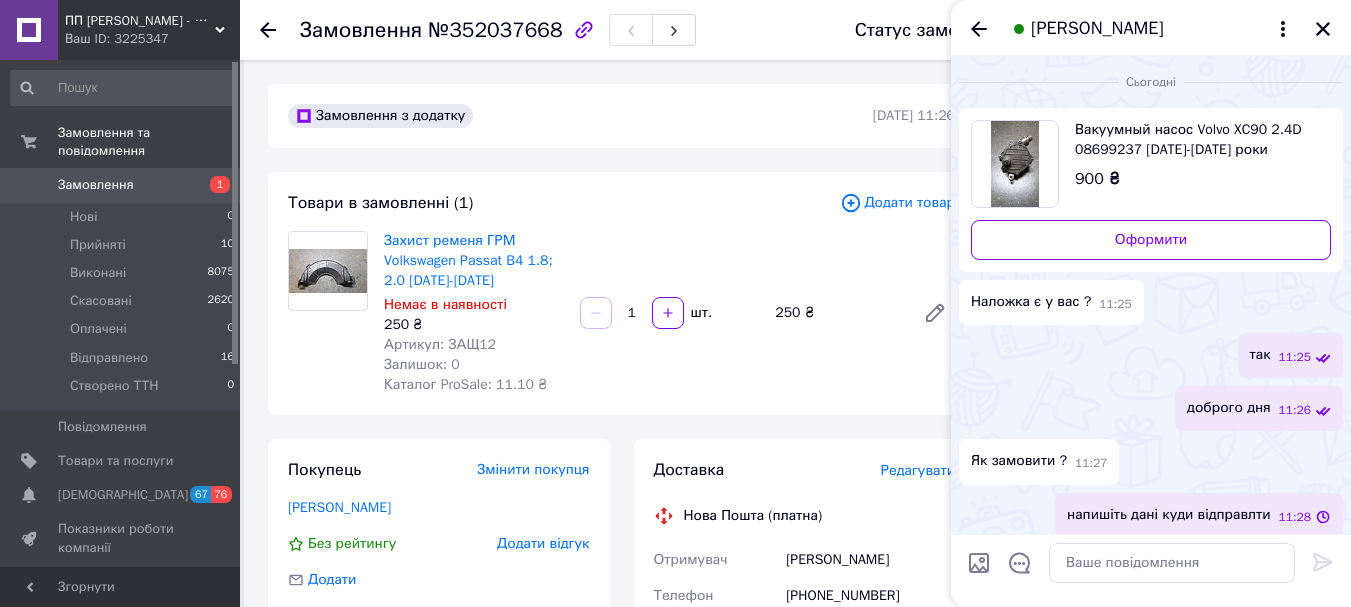 click on "напишіть дані куди відправлти 11:28" at bounding box center (1199, 515) 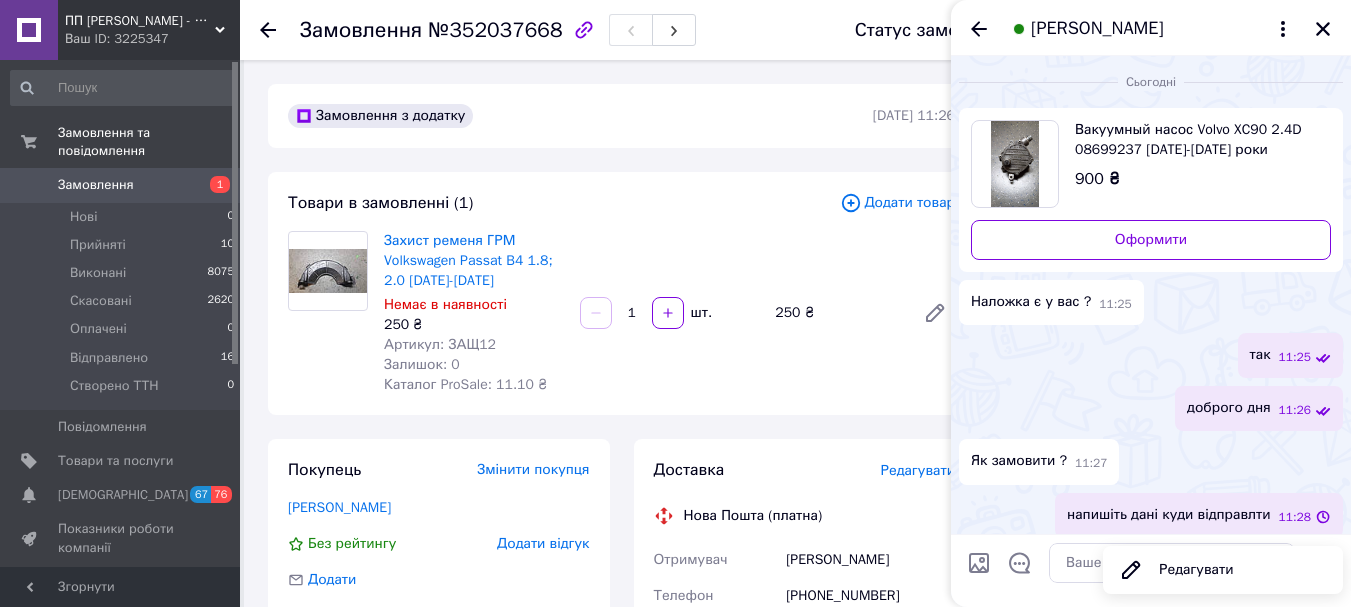 click on "напишіть дані куди відправлти 11:28" at bounding box center (1199, 515) 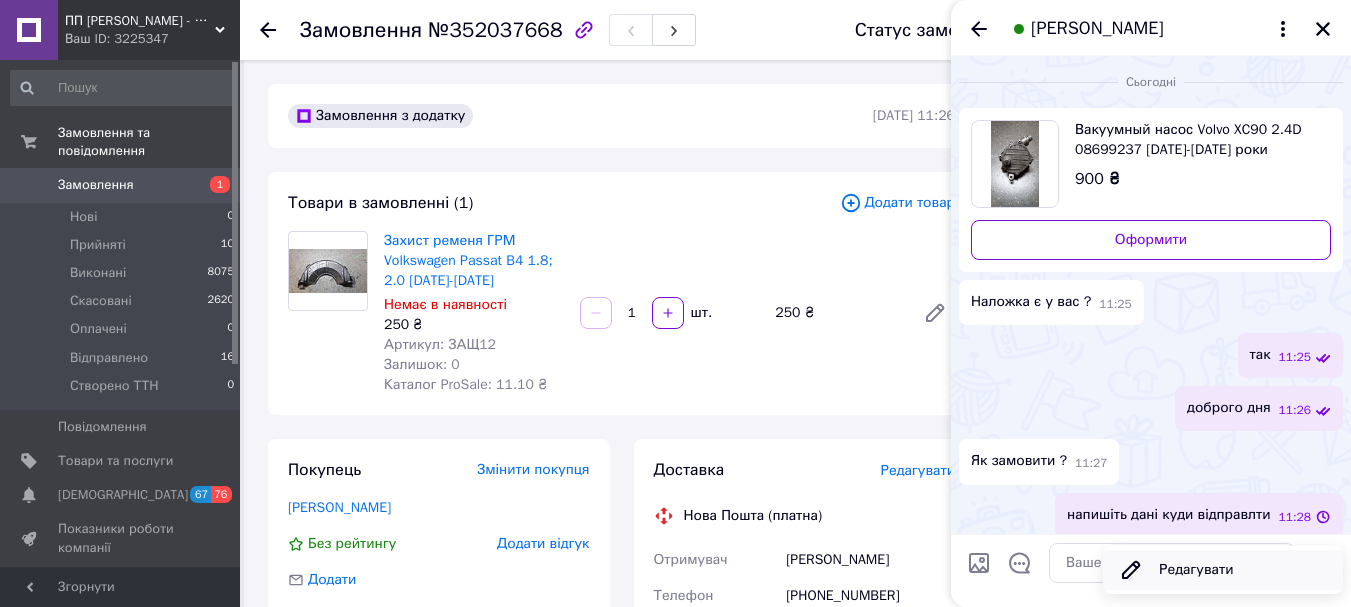 click on "Редагувати" at bounding box center [1223, 570] 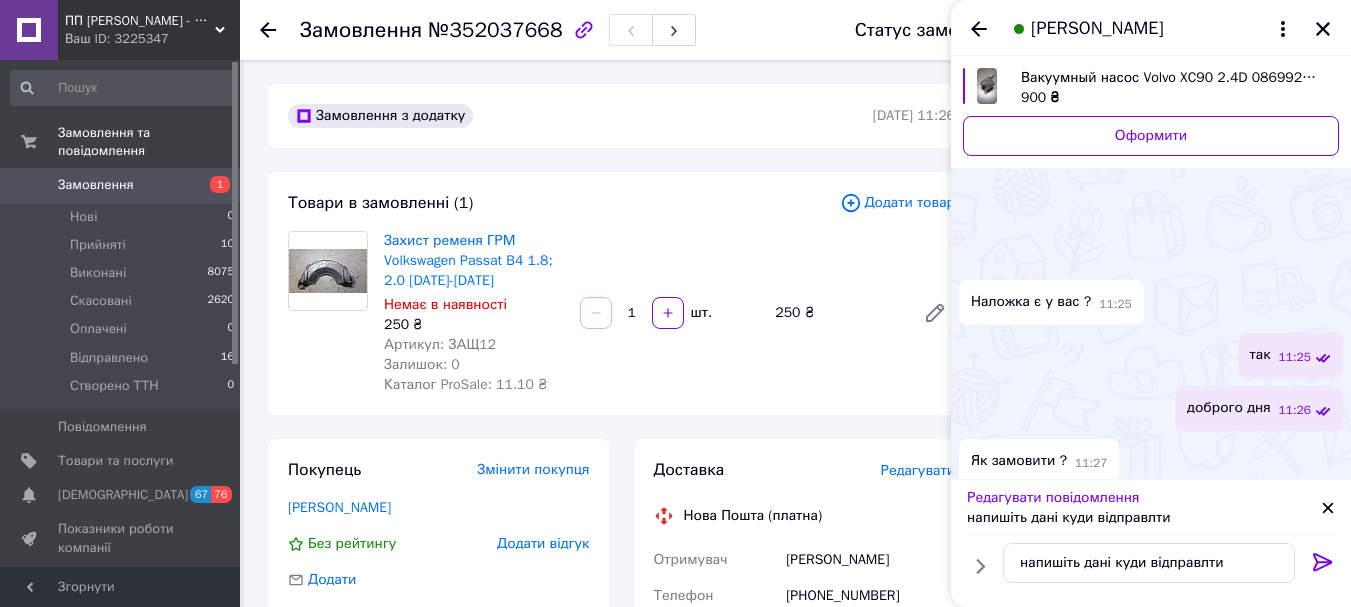 scroll, scrollTop: 67, scrollLeft: 0, axis: vertical 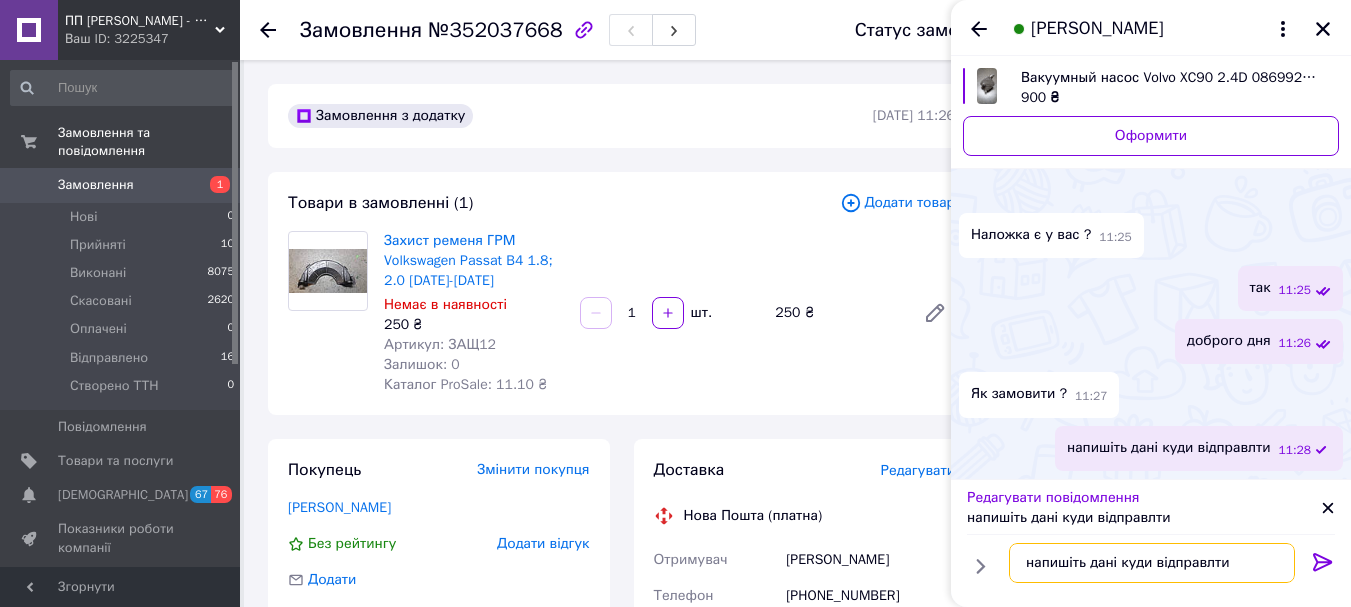 click on "напишіть дані куди відправлти" at bounding box center [1152, 563] 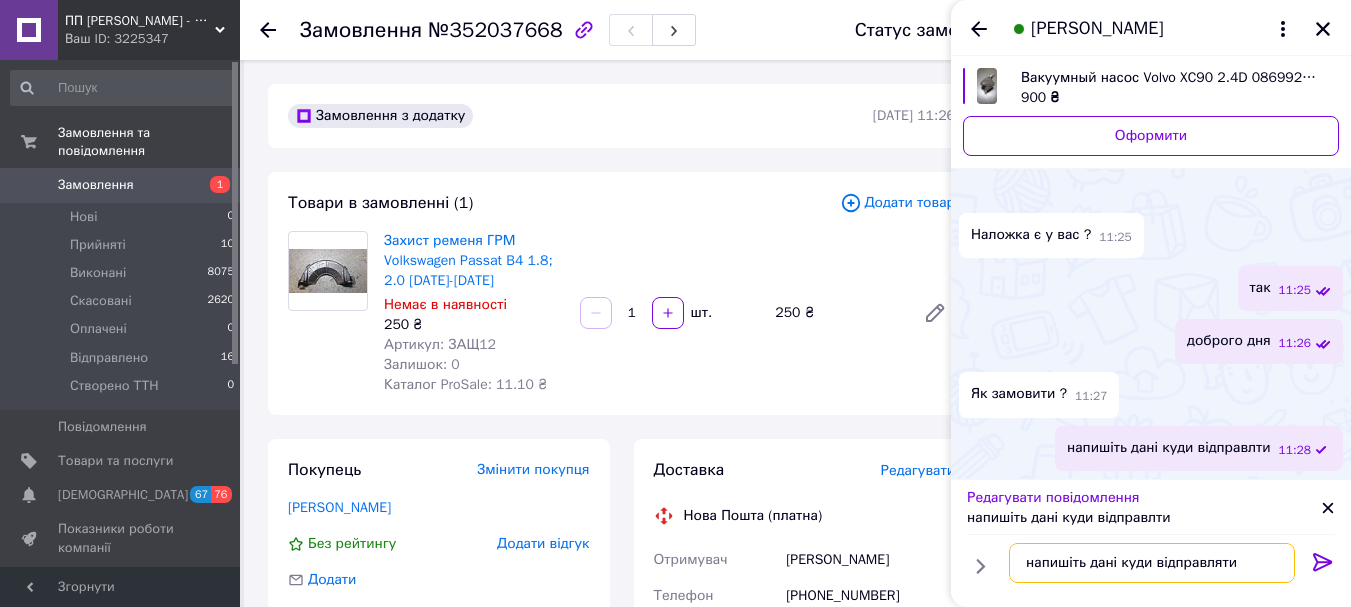 type on "напишіть дані куди відправляти" 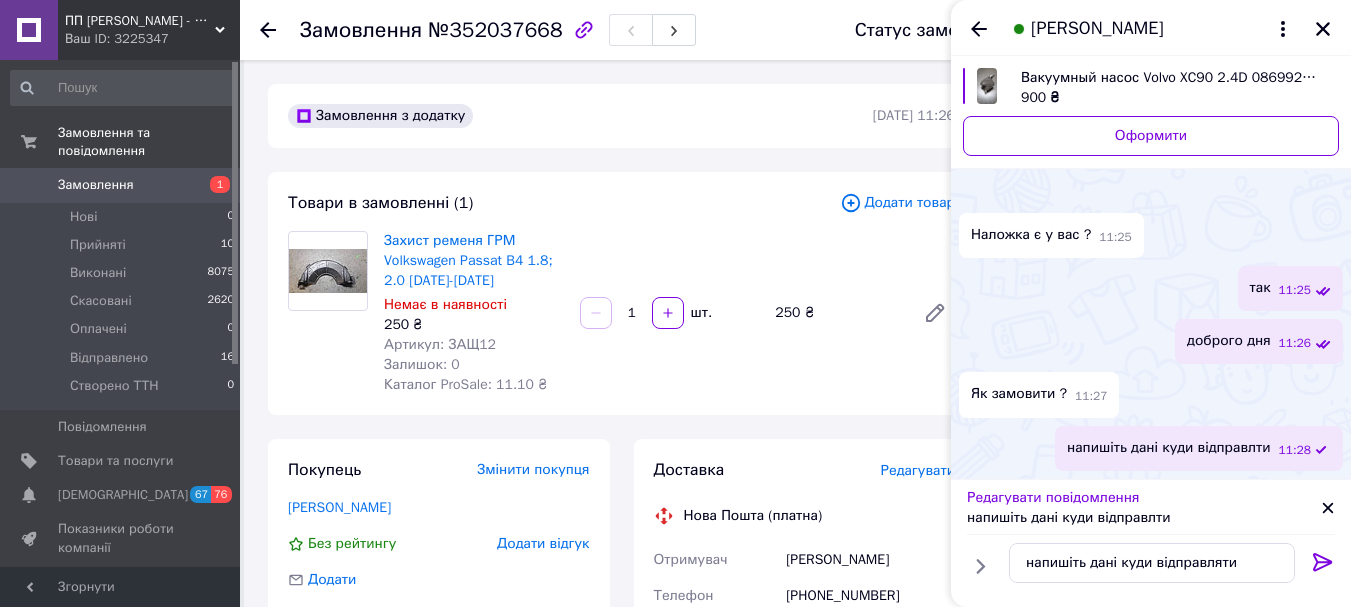 click at bounding box center [1323, 566] 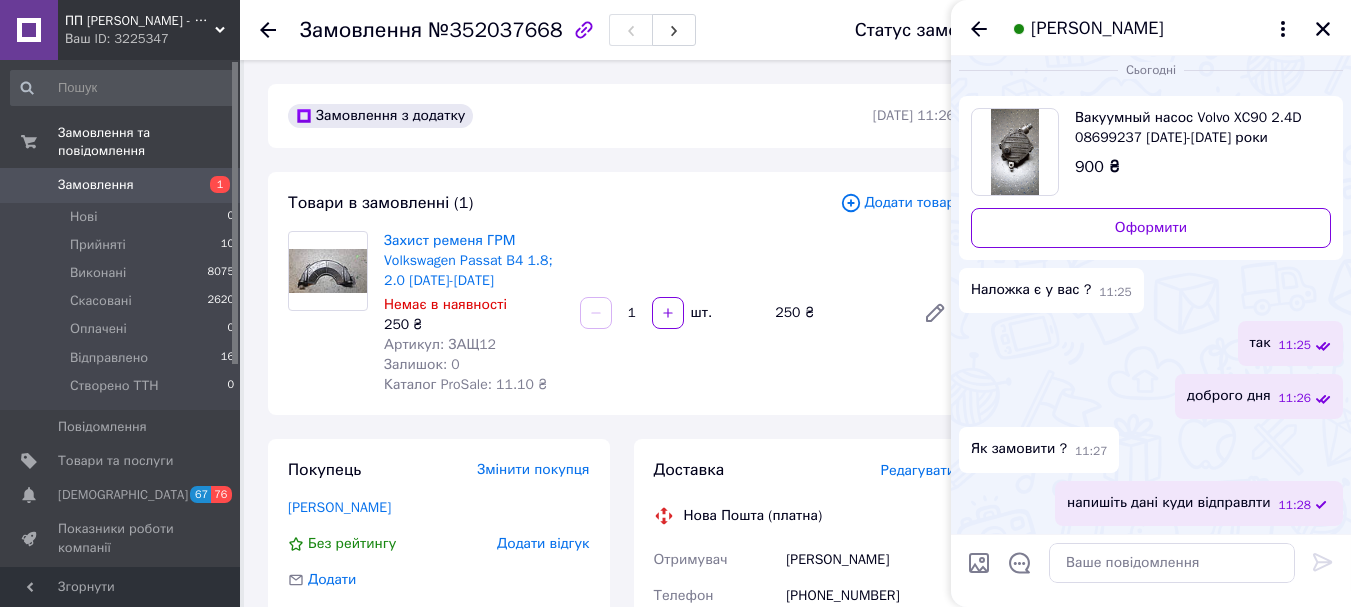 scroll, scrollTop: 12, scrollLeft: 0, axis: vertical 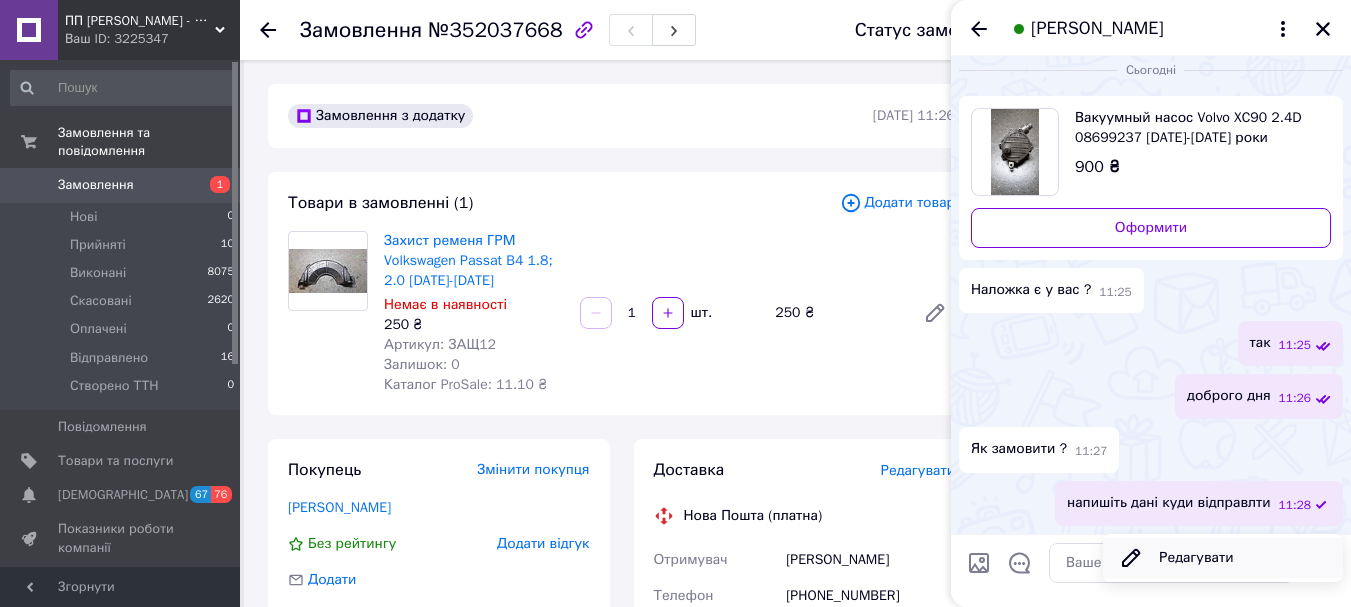 click on "Редагувати" at bounding box center (1223, 558) 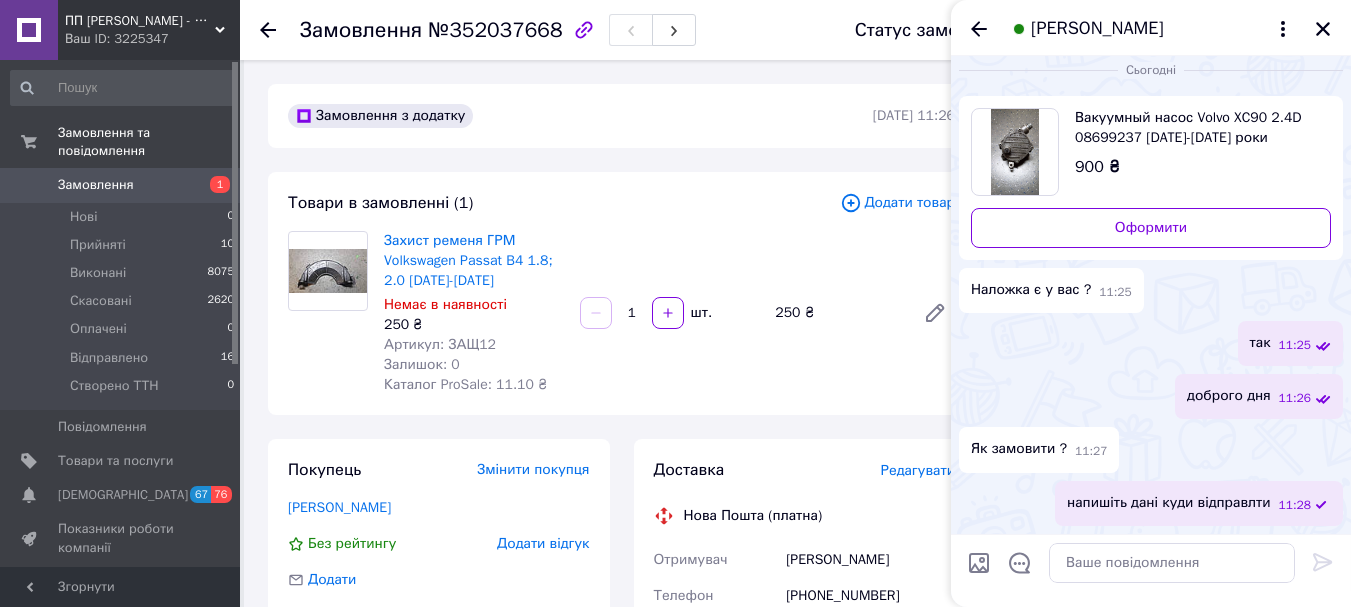 click on "напишіть дані куди відправлти" at bounding box center [1169, 503] 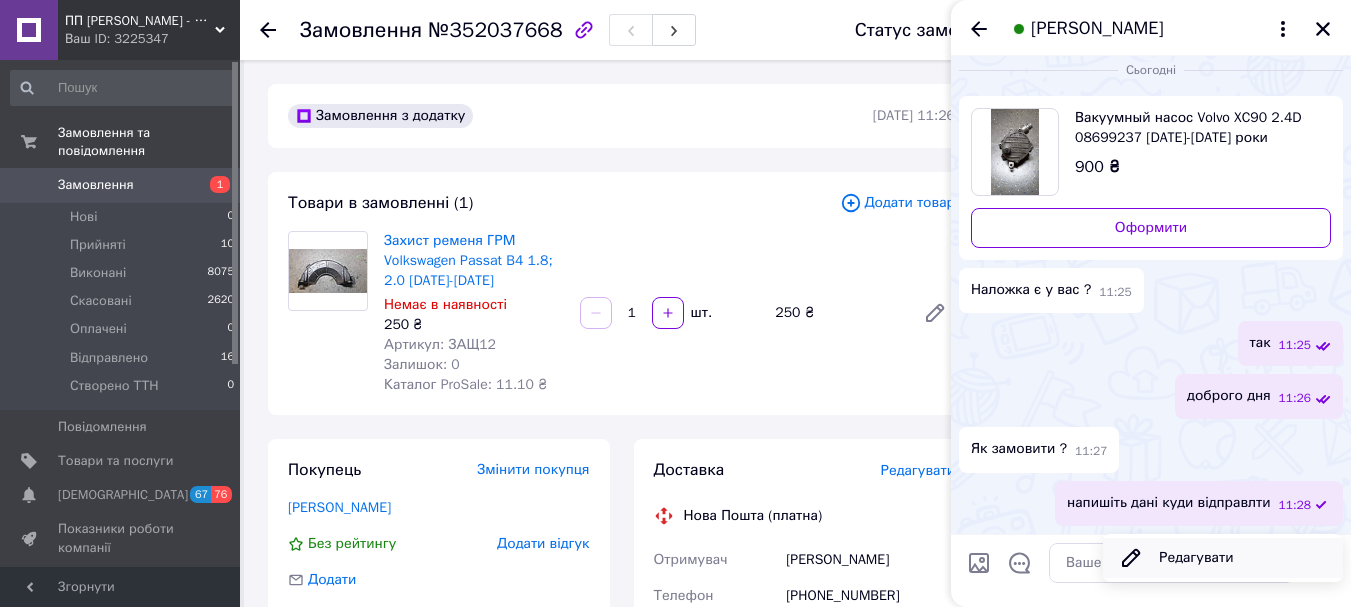 click on "Редагувати" at bounding box center (1223, 558) 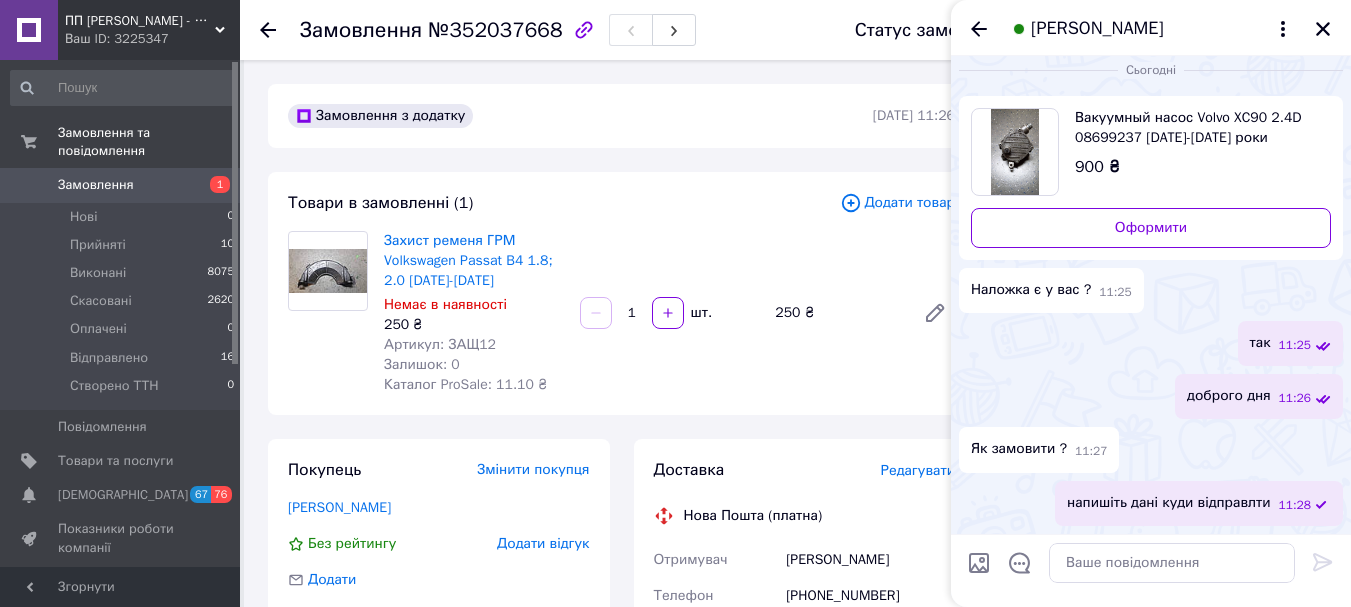 click on "напишіть дані куди відправлти 11:28" at bounding box center (1199, 503) 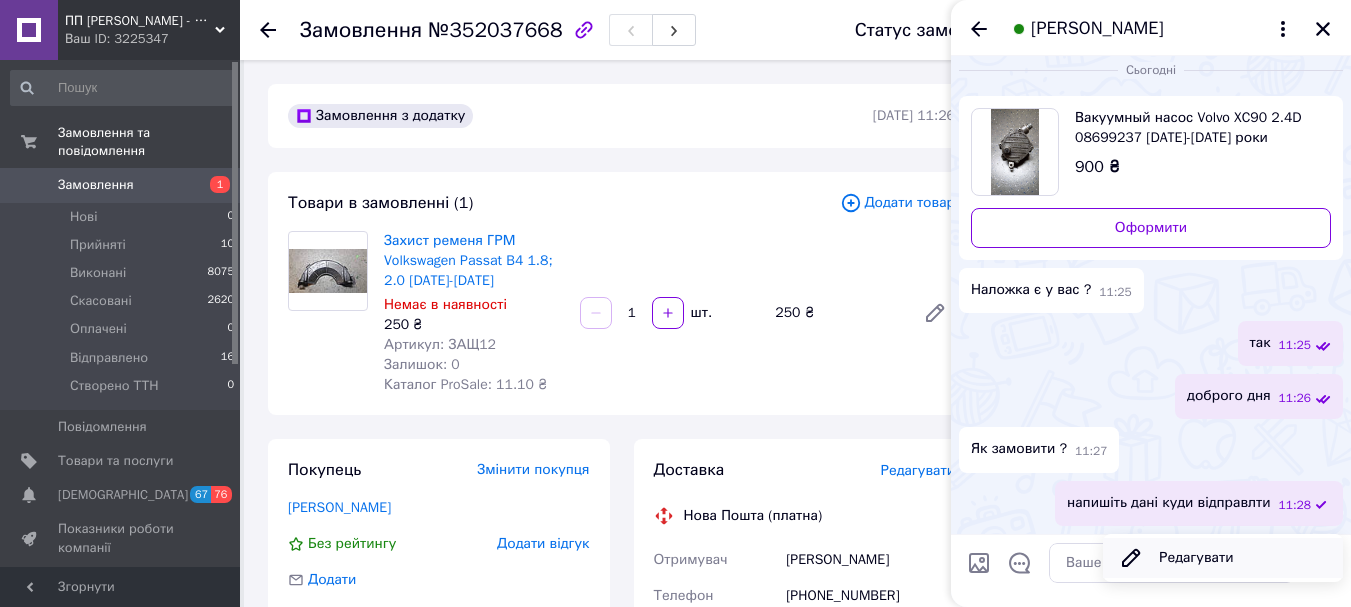 click on "Редагувати" at bounding box center [1223, 558] 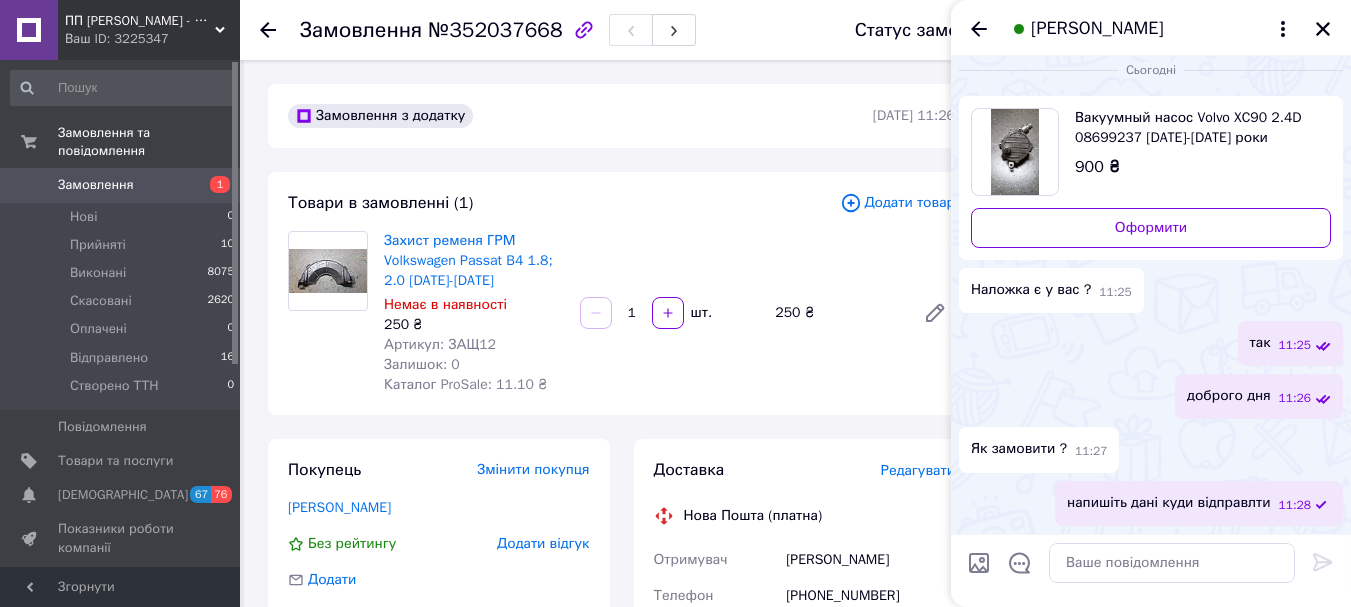 click on "11:28" at bounding box center [1295, 505] 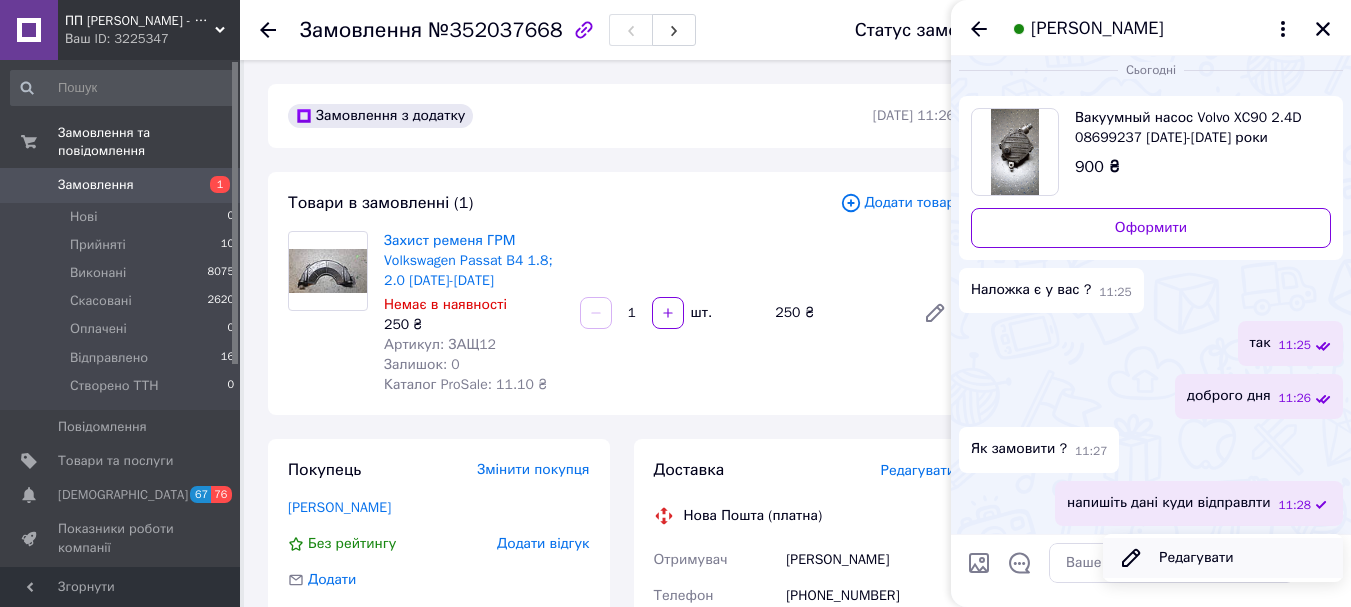 click on "Редагувати" at bounding box center [1223, 558] 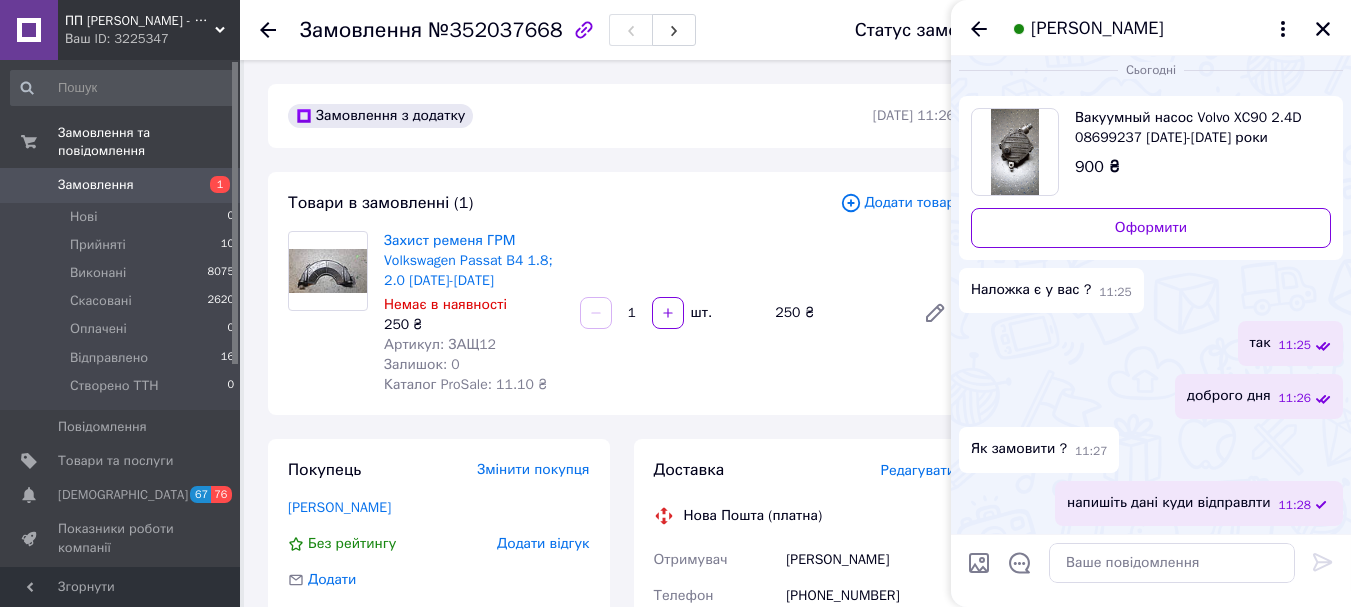 click on "напишіть дані куди відправлти" at bounding box center [1169, 503] 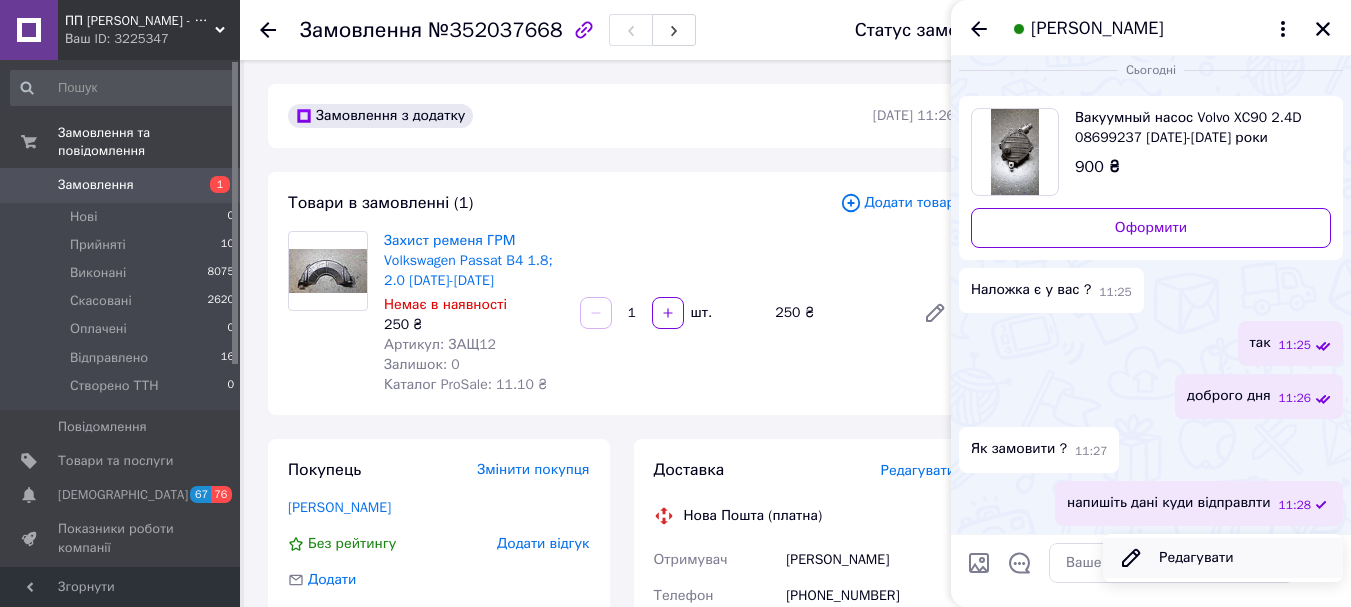 click on "Редагувати" at bounding box center [1223, 558] 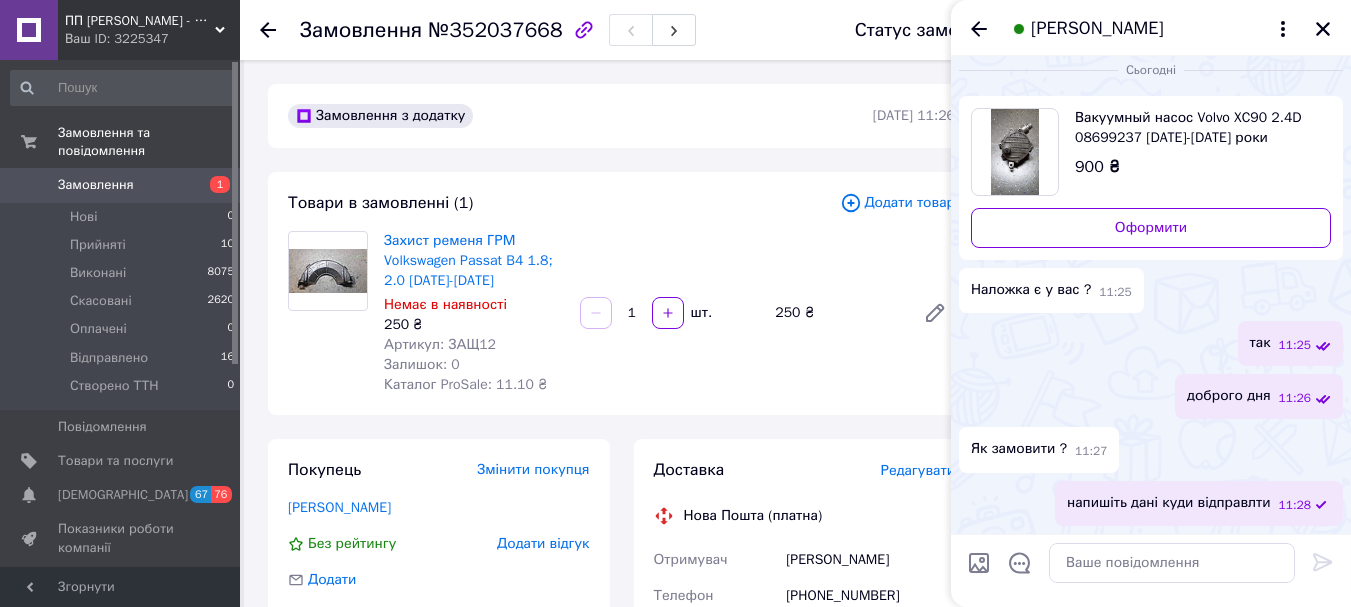 click on "напишіть дані куди відправлти 11:28" at bounding box center (1199, 503) 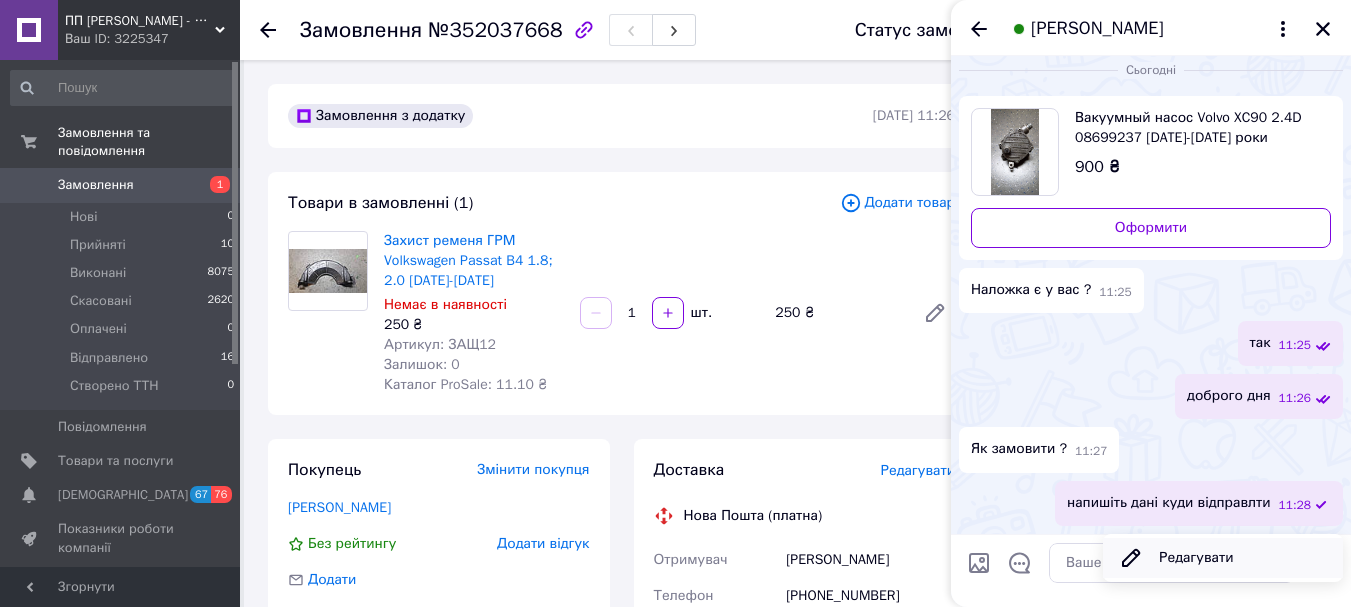 click on "Редагувати" at bounding box center [1223, 558] 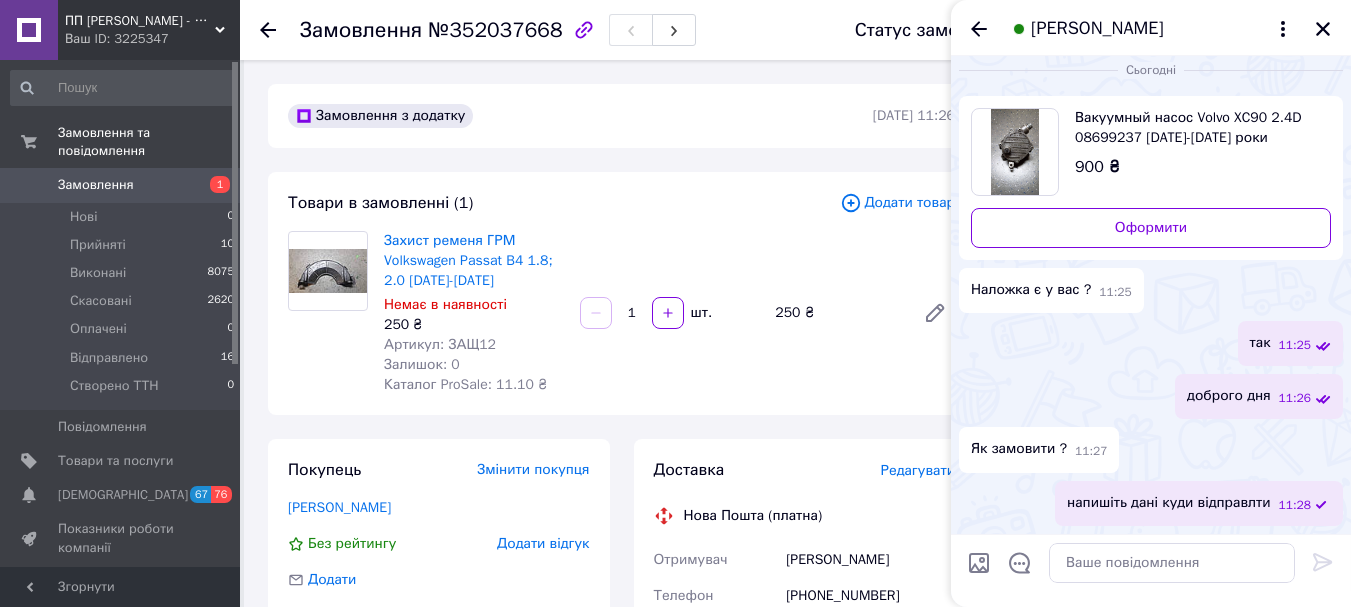click on "напишіть дані куди відправлти" at bounding box center (1169, 503) 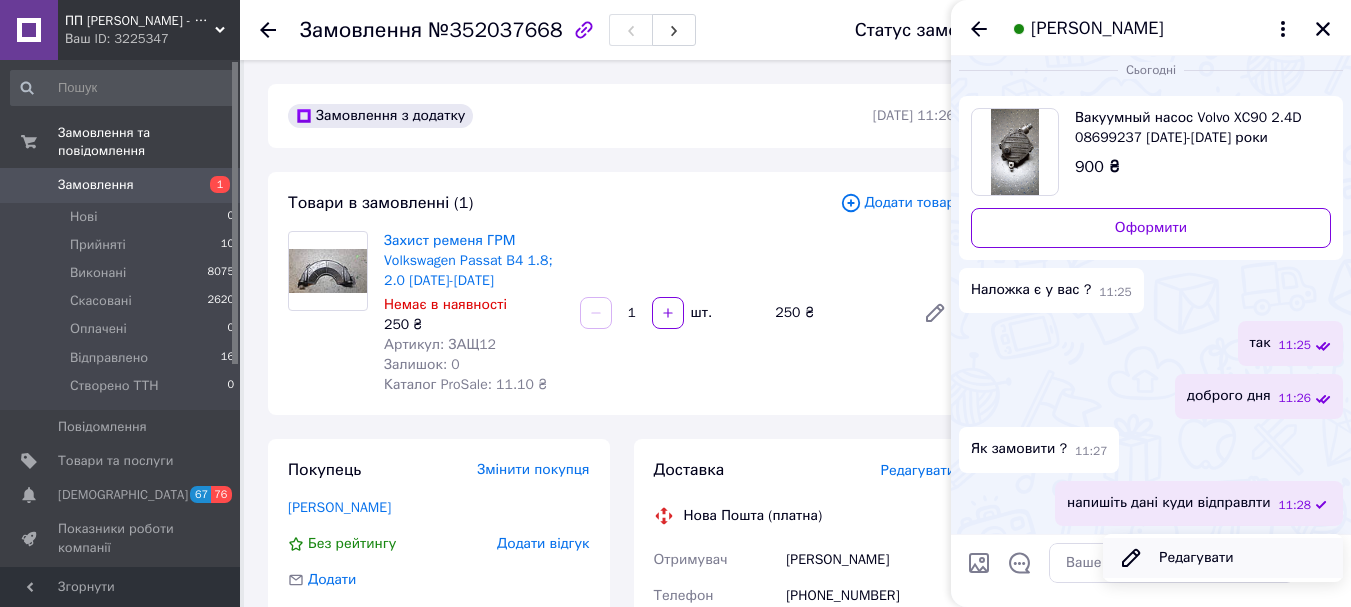 click on "Редагувати" at bounding box center (1223, 558) 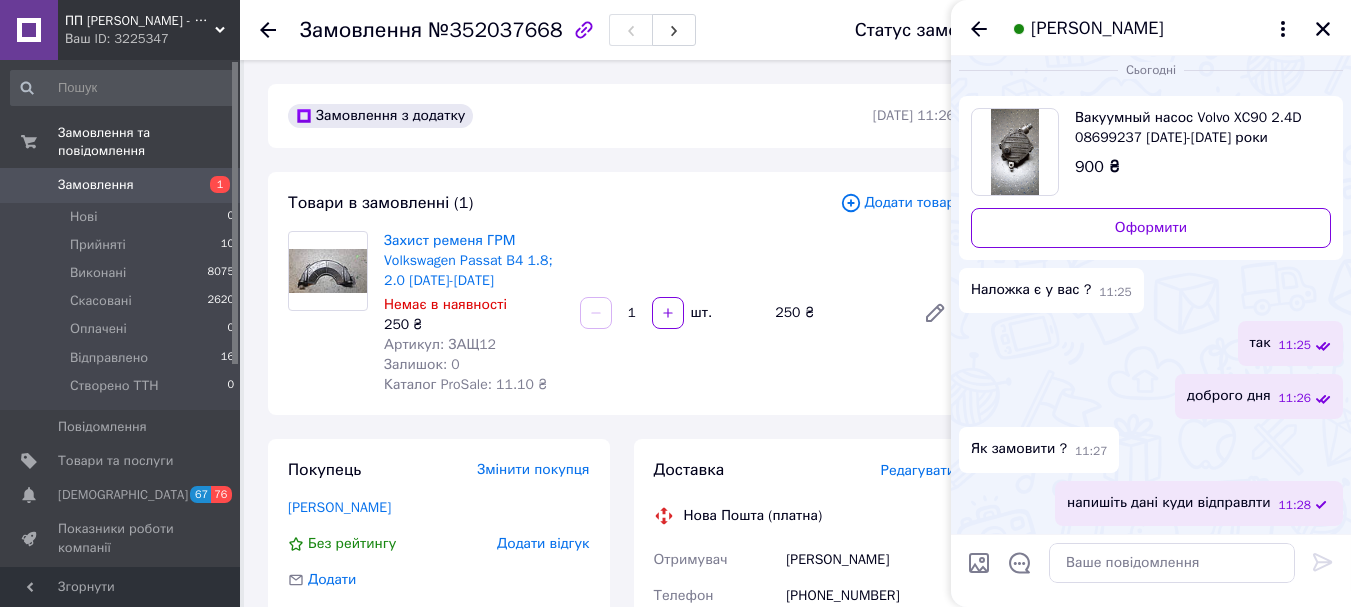 click on "напишіть дані куди відправлти" at bounding box center [1169, 503] 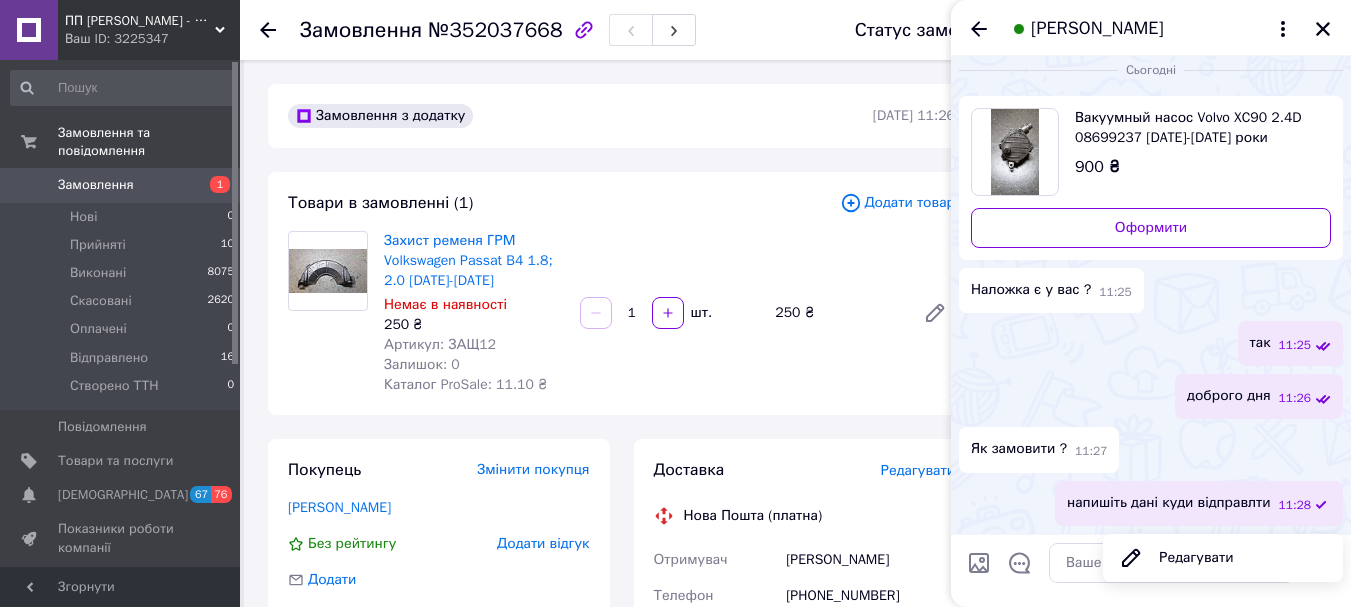 click on "Редагувати" at bounding box center [1223, 558] 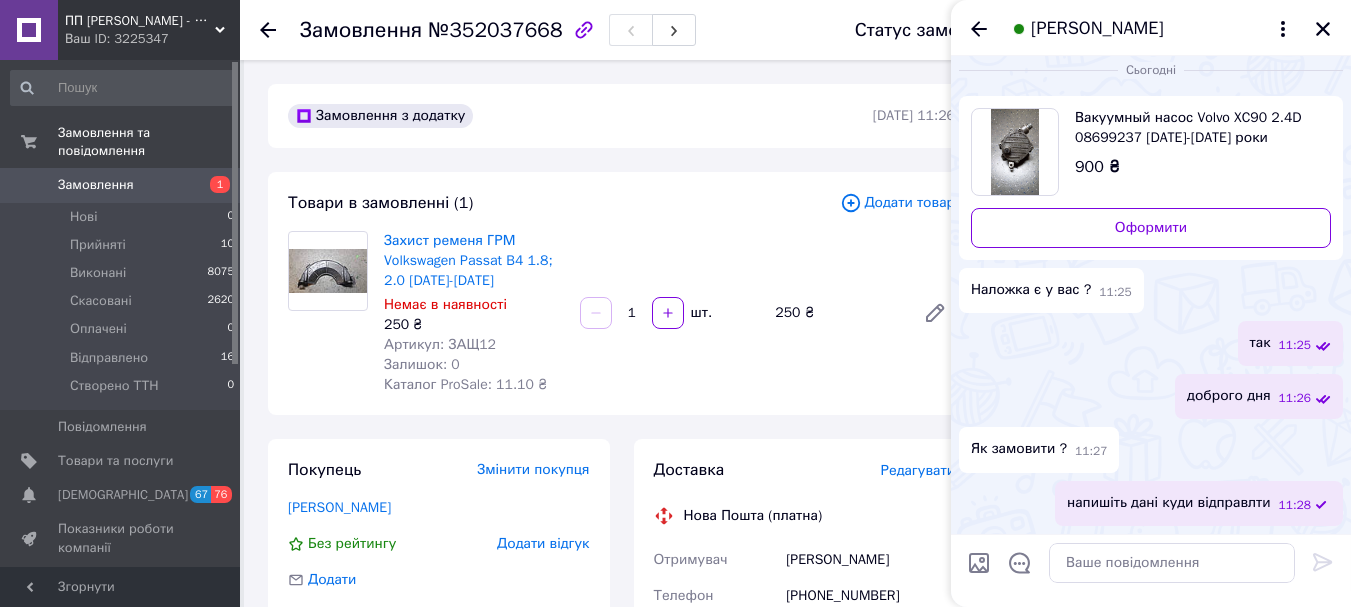 click on "Сьогодні Вакуумный насос Volvo XC90 2.4D 08699237 2002-2010 роки 900 ₴ Оформити Наложка є у вас ? 11:25 так 11:25 доброго дня 11:26 Як замовити ? 11:27 напишіть дані куди відправлти 11:28" at bounding box center [1151, 289] 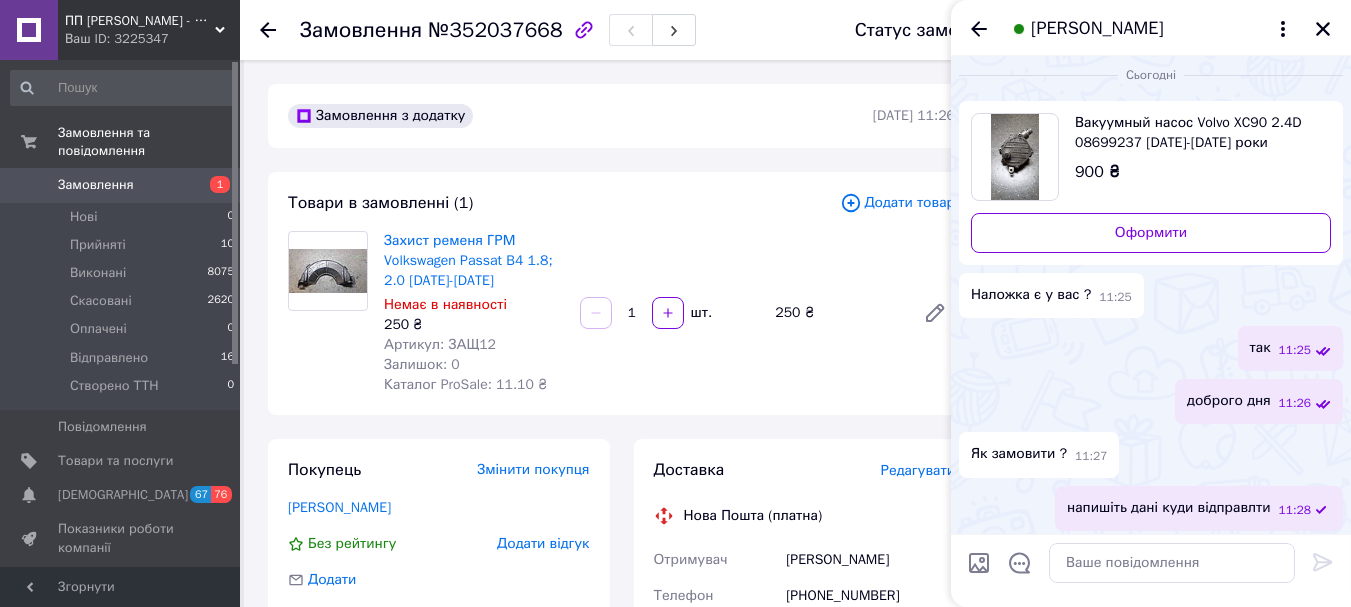 scroll, scrollTop: 0, scrollLeft: 0, axis: both 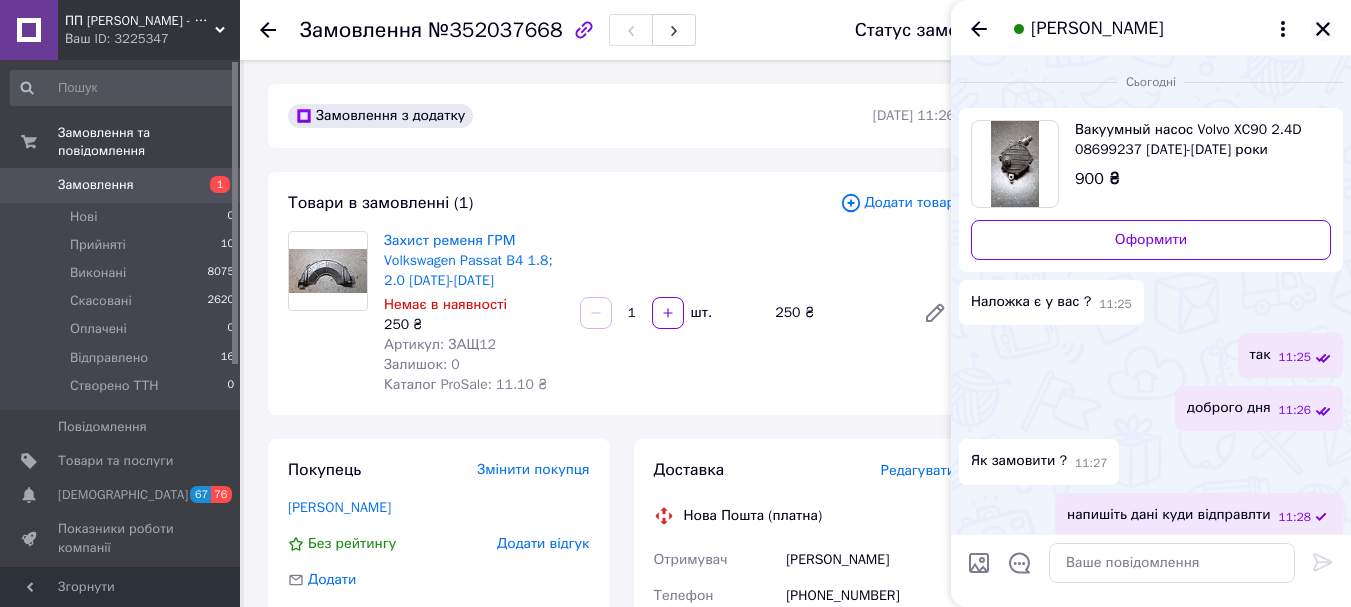 click at bounding box center (1323, 29) 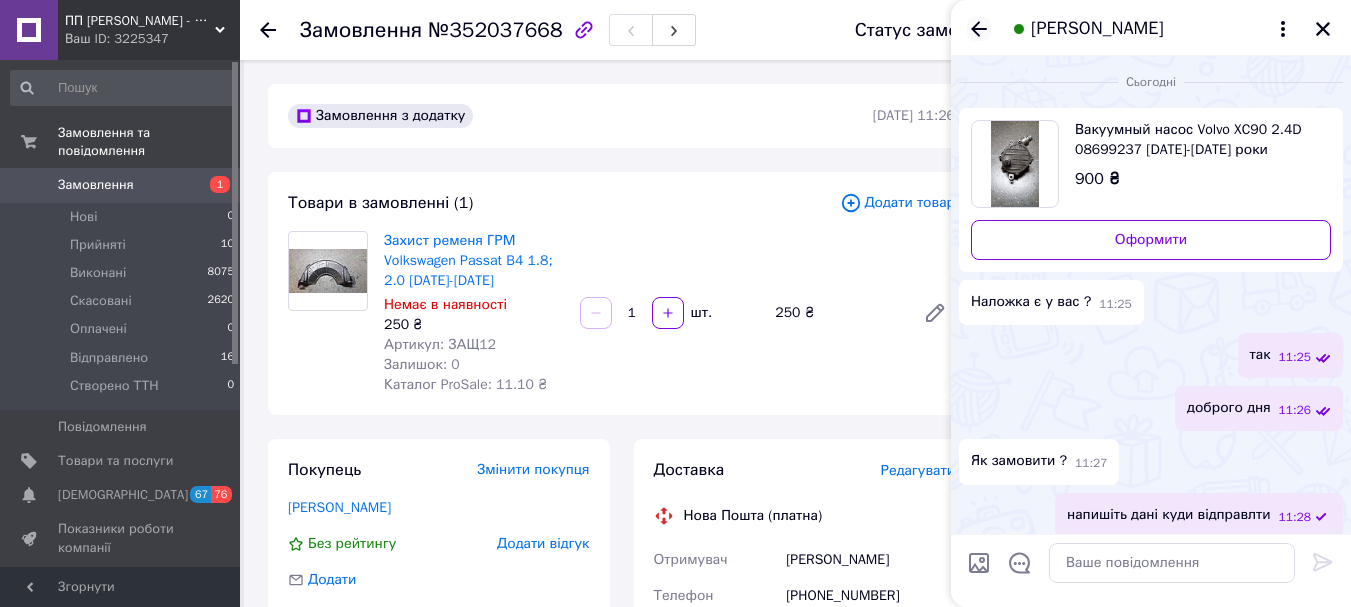 click 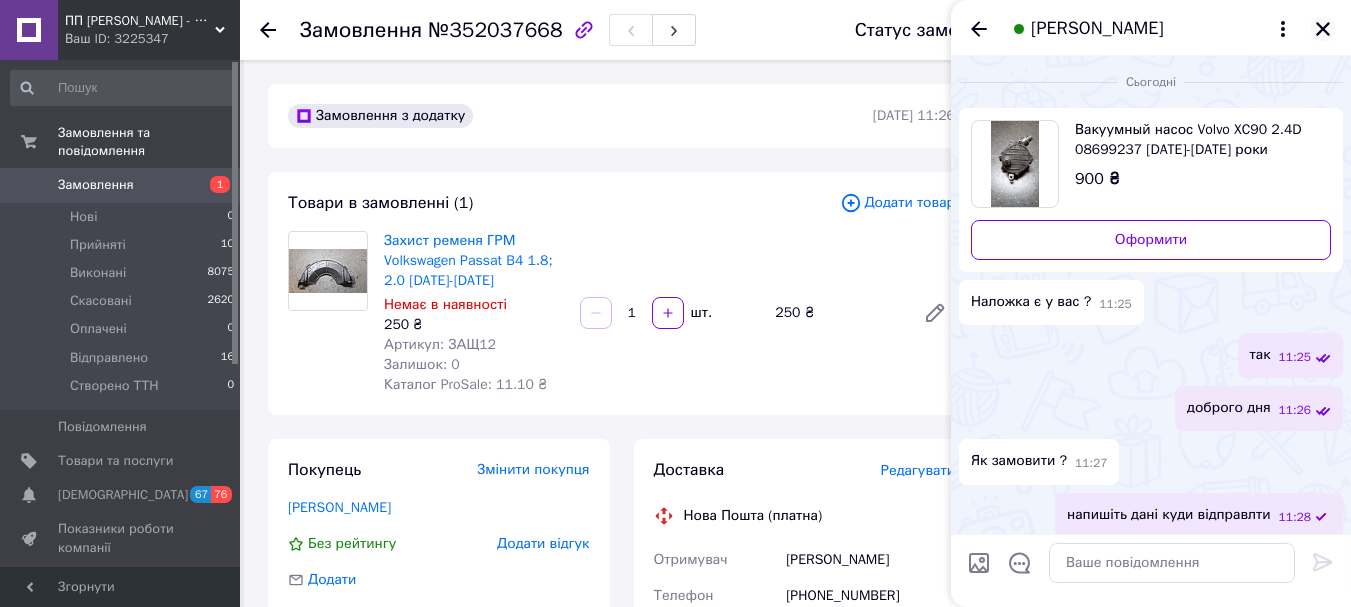 click 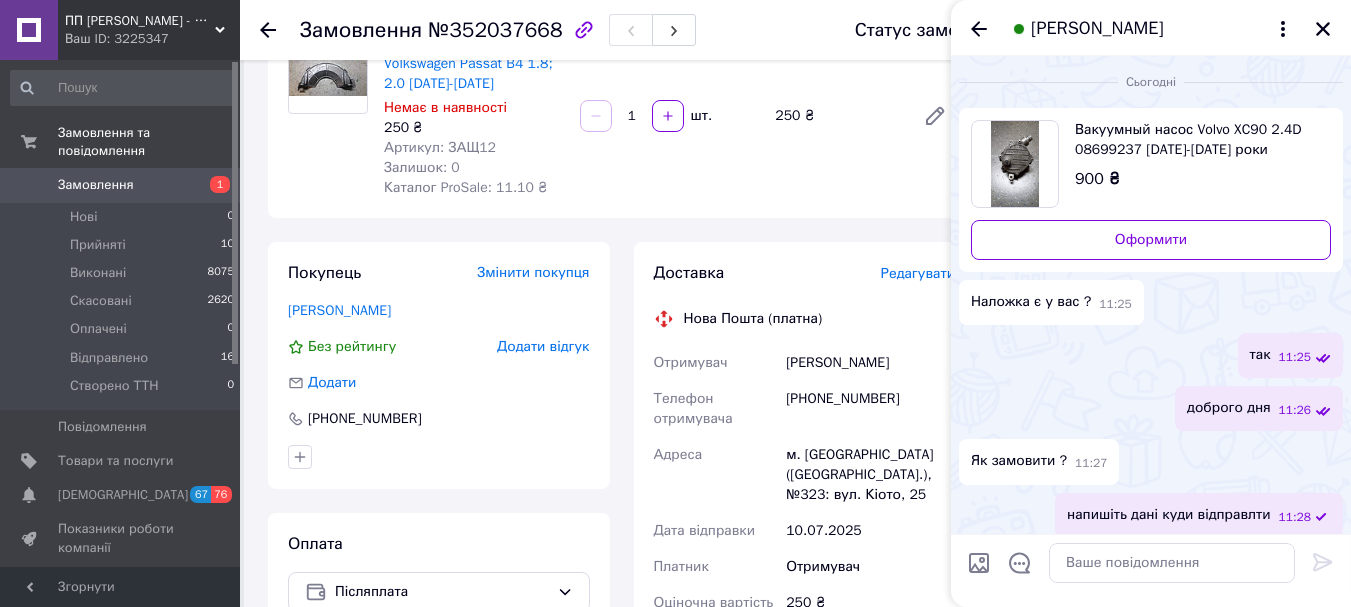 scroll, scrollTop: 100, scrollLeft: 0, axis: vertical 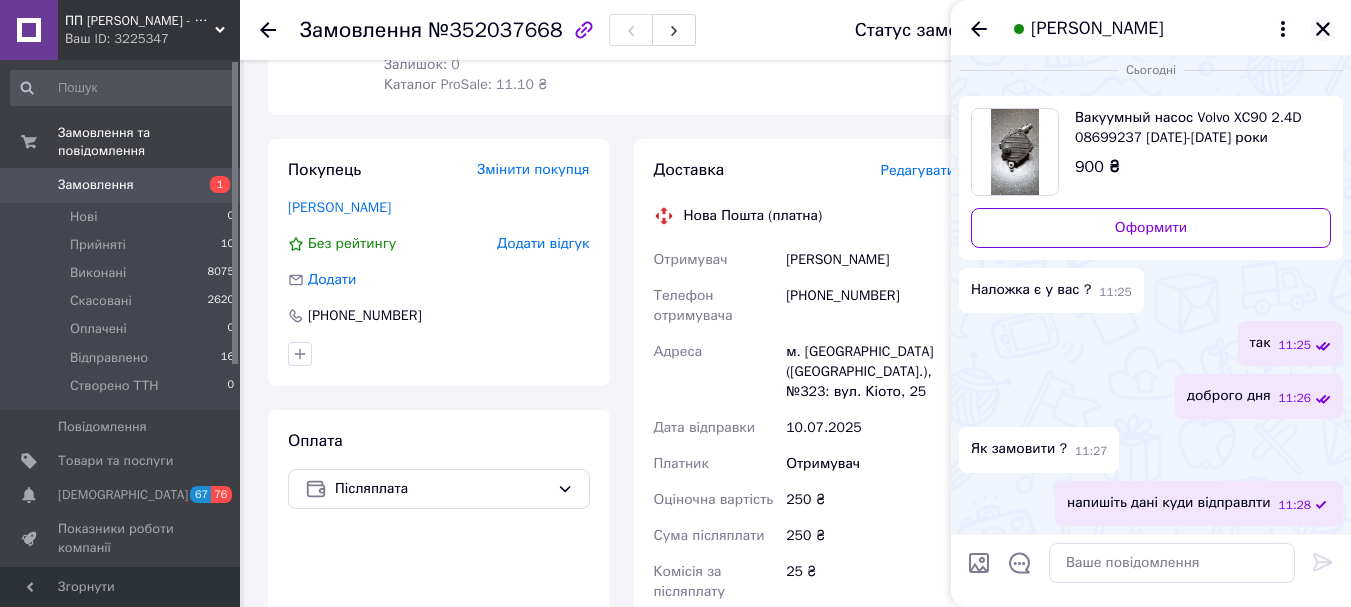 click 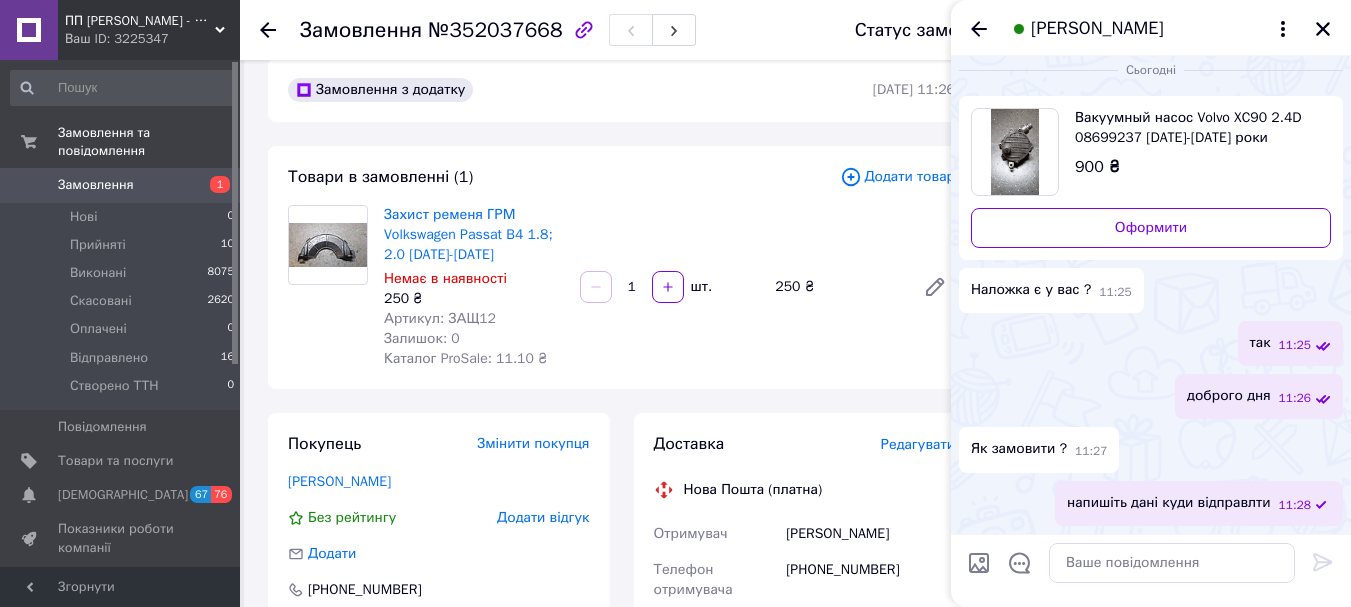 scroll, scrollTop: 0, scrollLeft: 0, axis: both 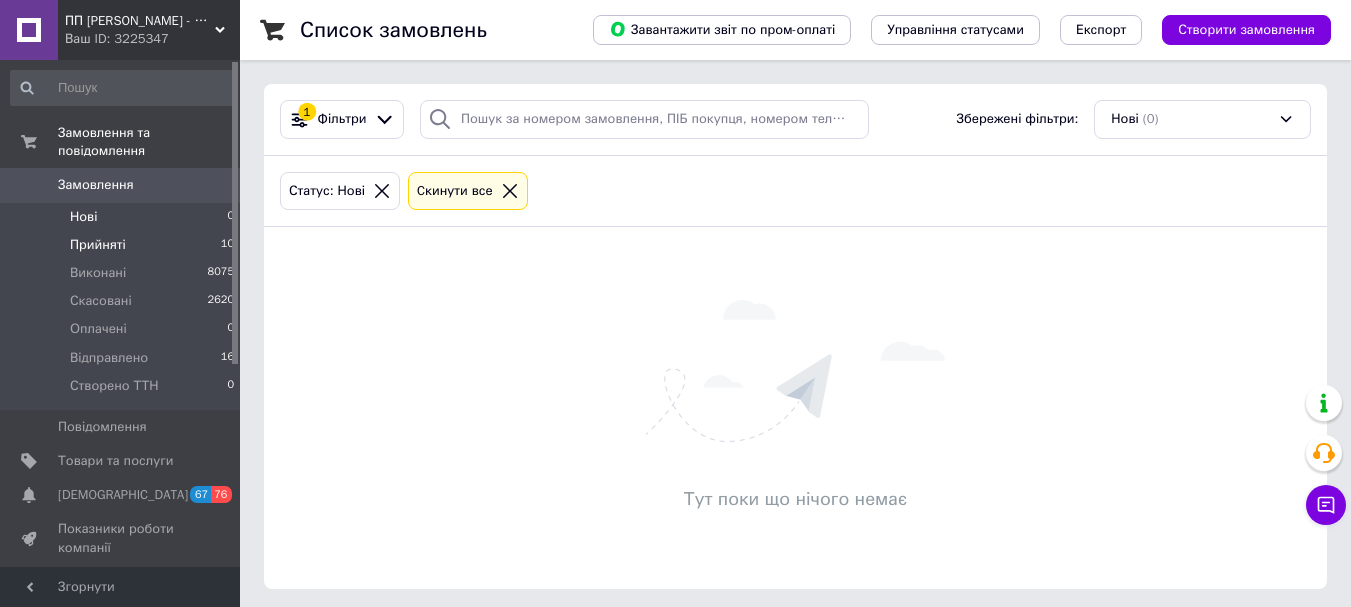 click on "Прийняті" at bounding box center [98, 245] 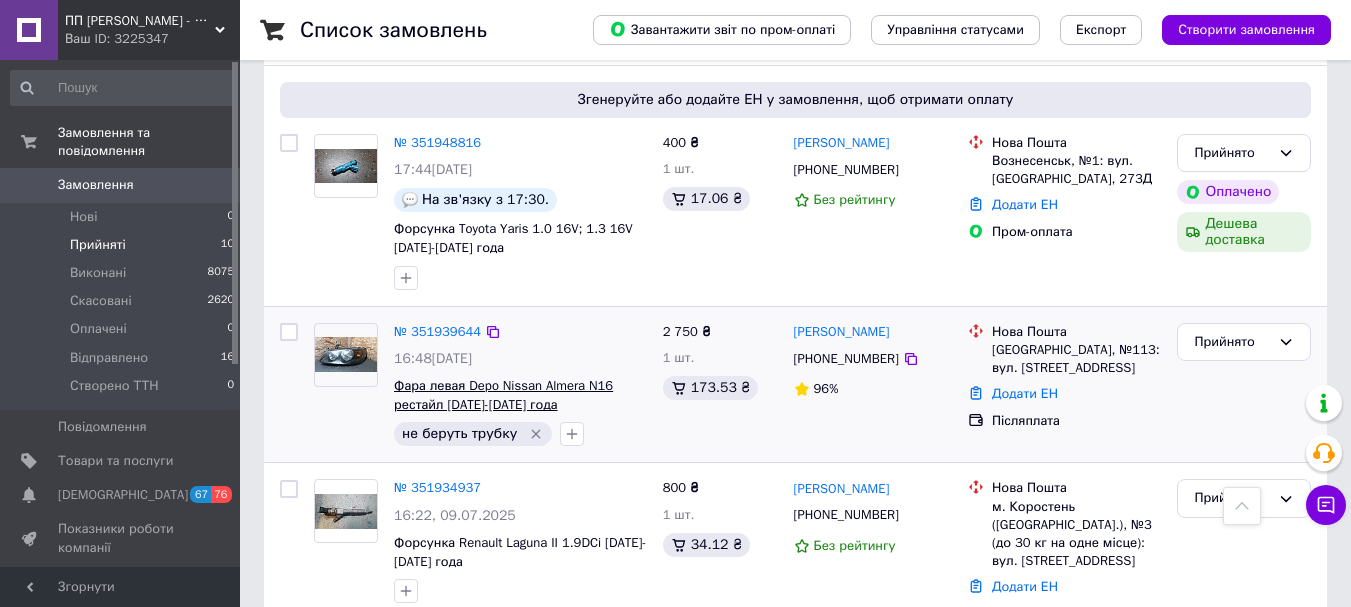 scroll, scrollTop: 1424, scrollLeft: 0, axis: vertical 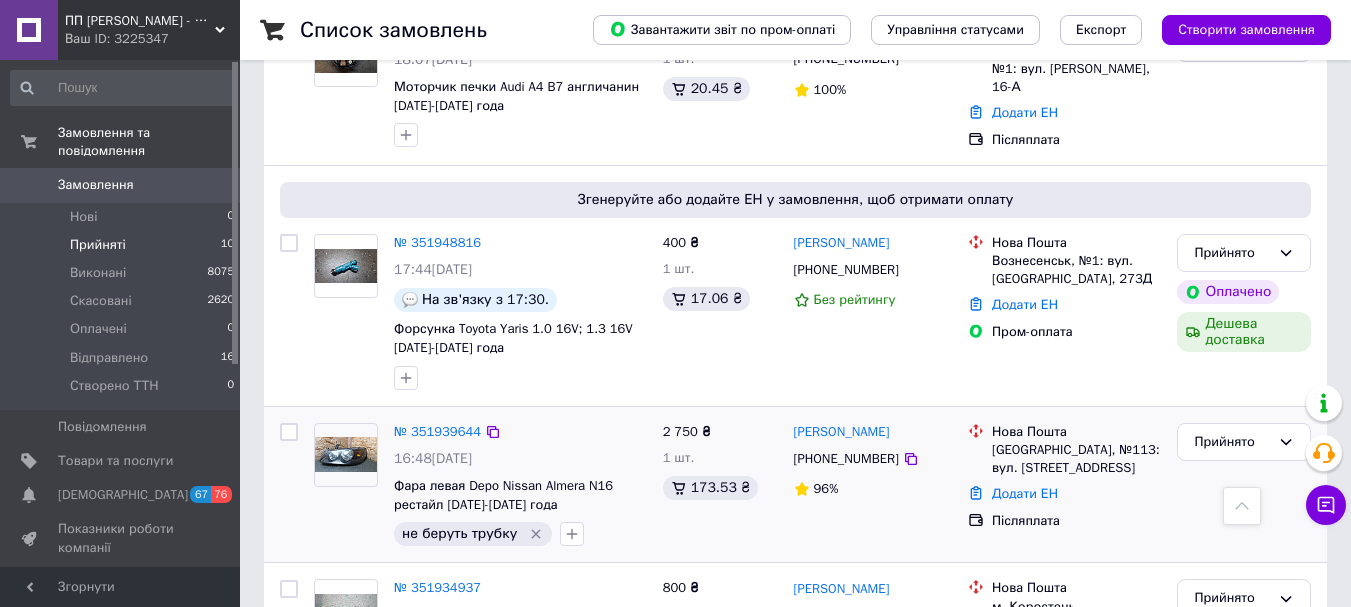click 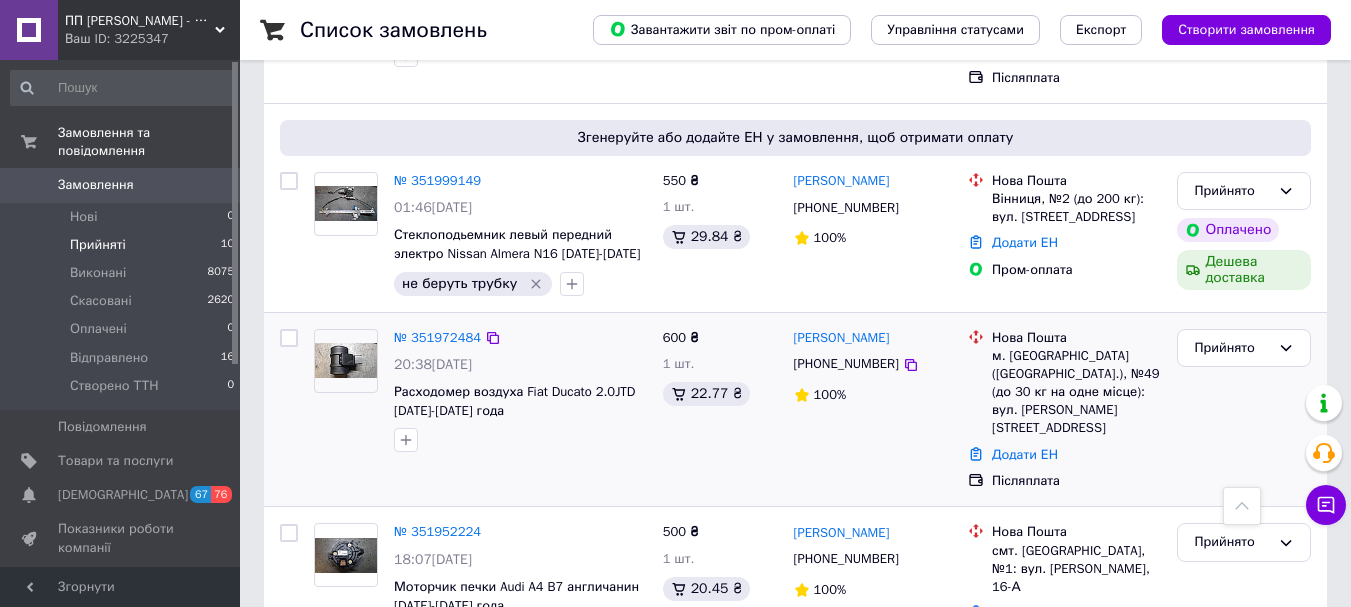 scroll, scrollTop: 824, scrollLeft: 0, axis: vertical 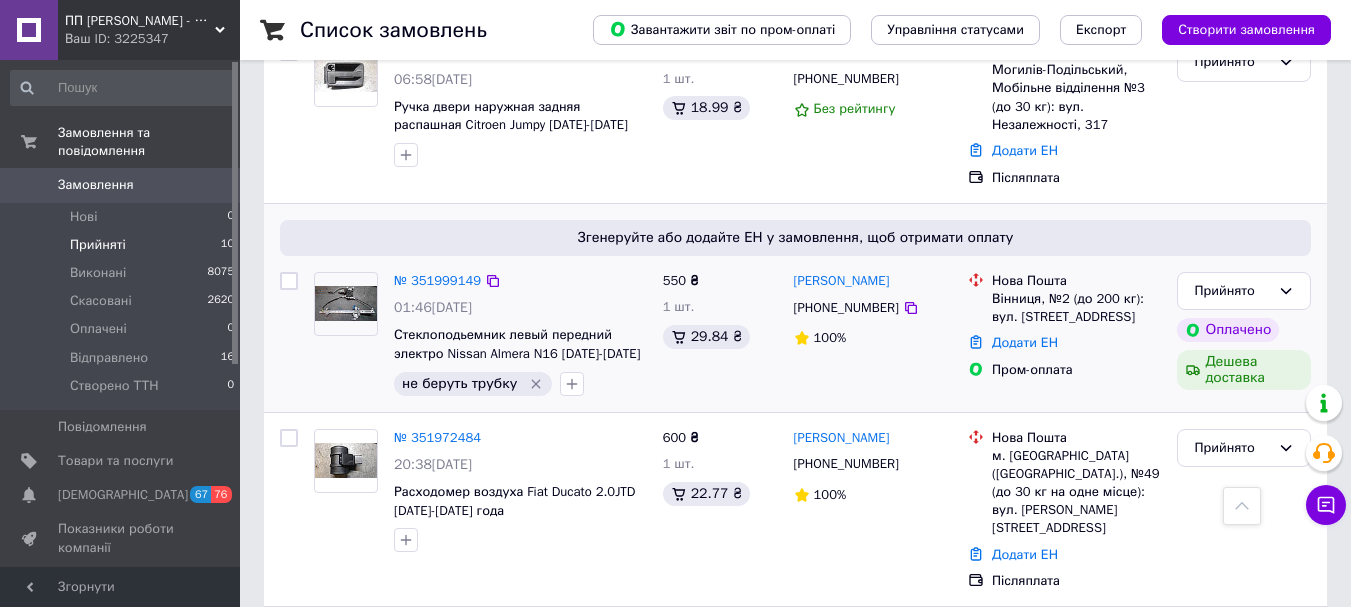click 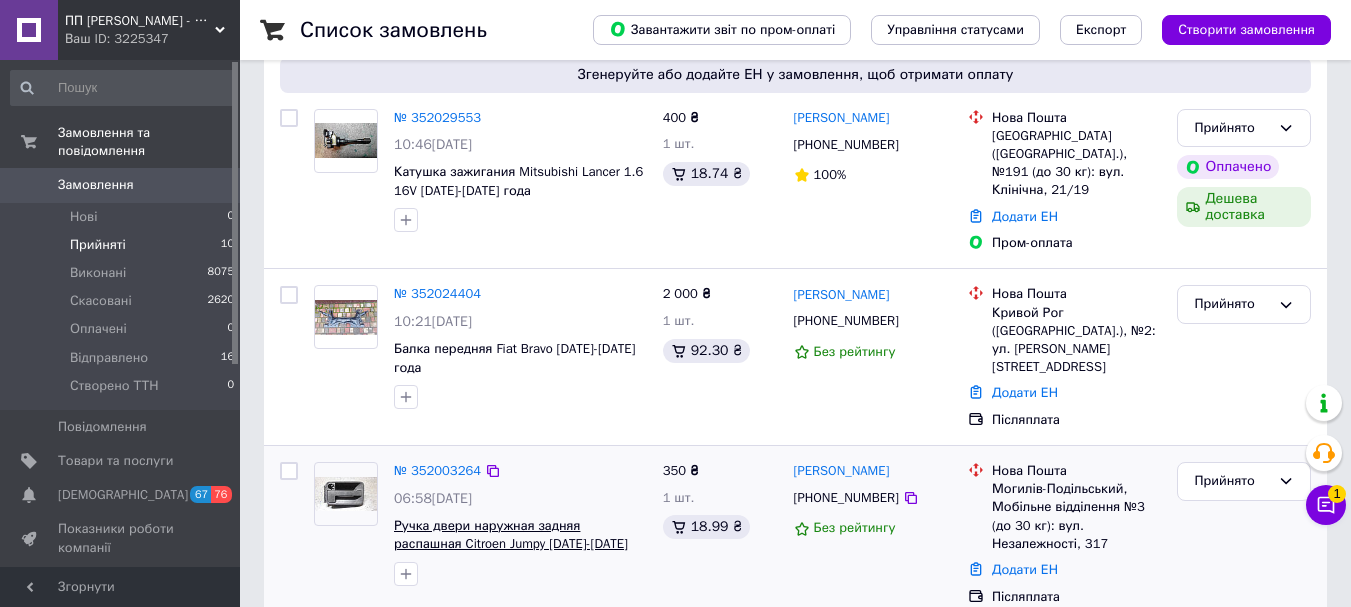scroll, scrollTop: 424, scrollLeft: 0, axis: vertical 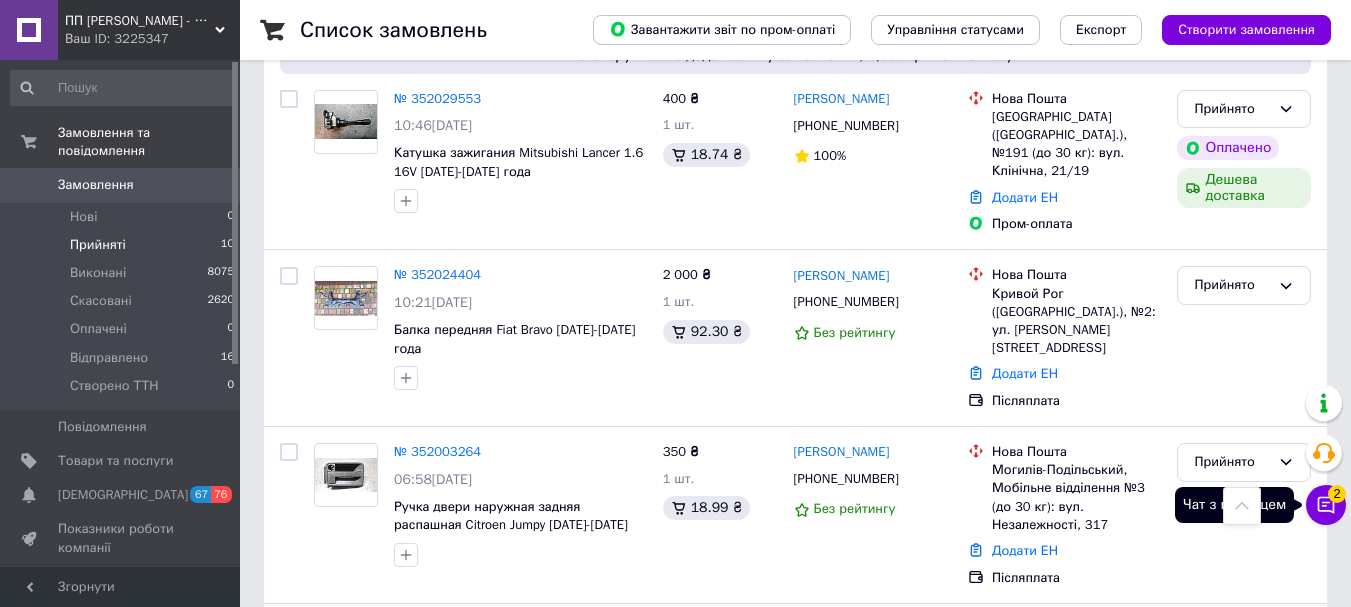click 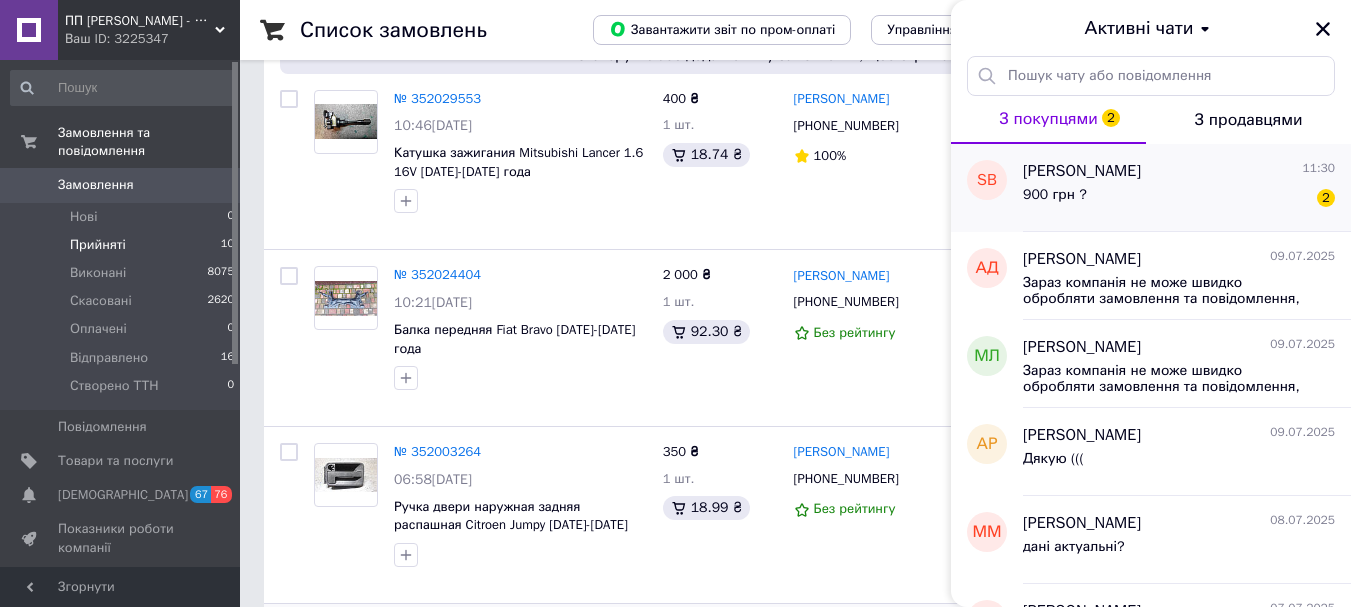 click on "900 грн ? 2" at bounding box center (1179, 199) 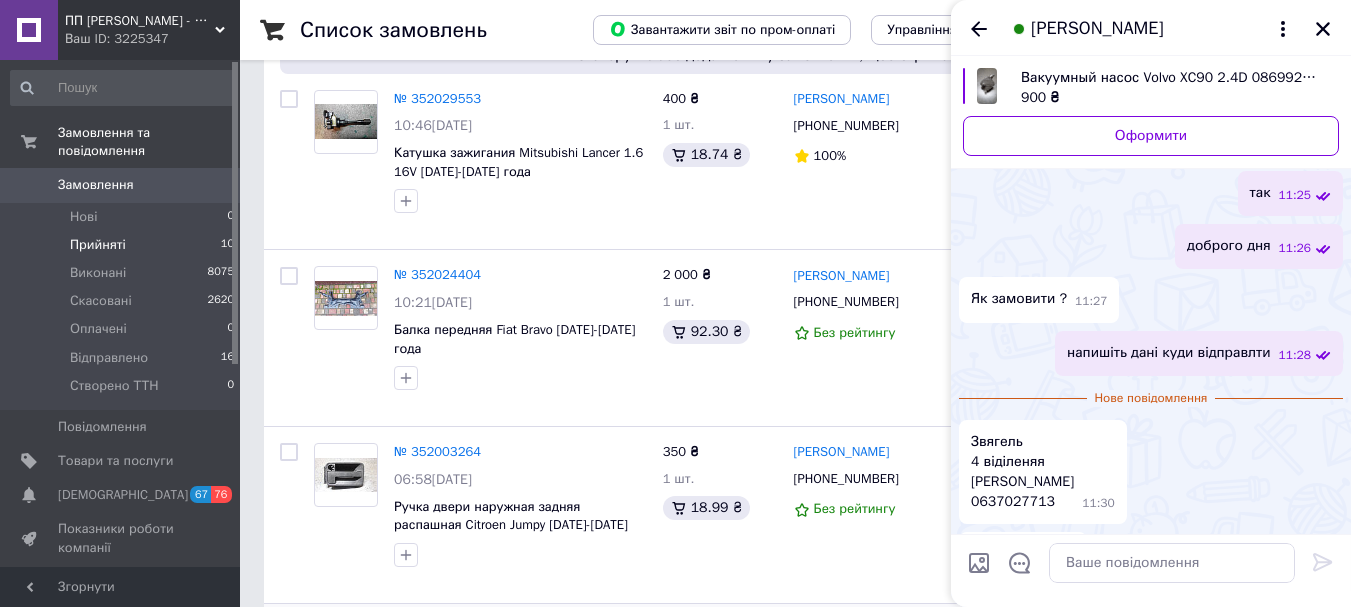 scroll, scrollTop: 62, scrollLeft: 0, axis: vertical 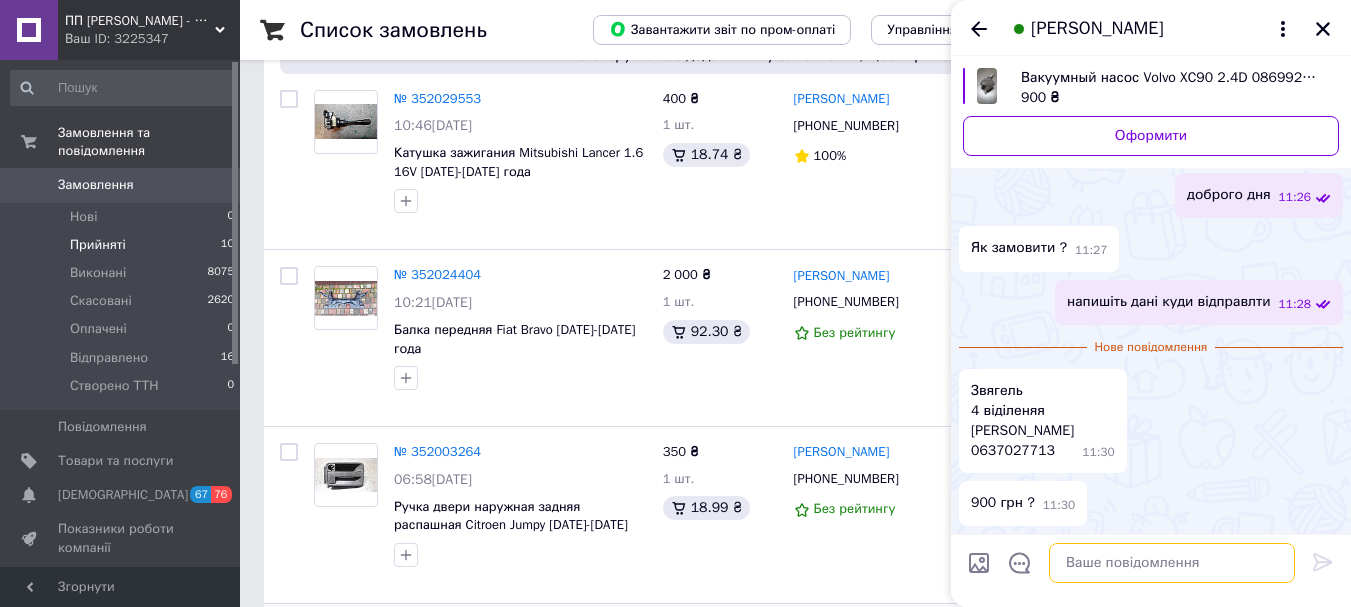 click at bounding box center [1172, 563] 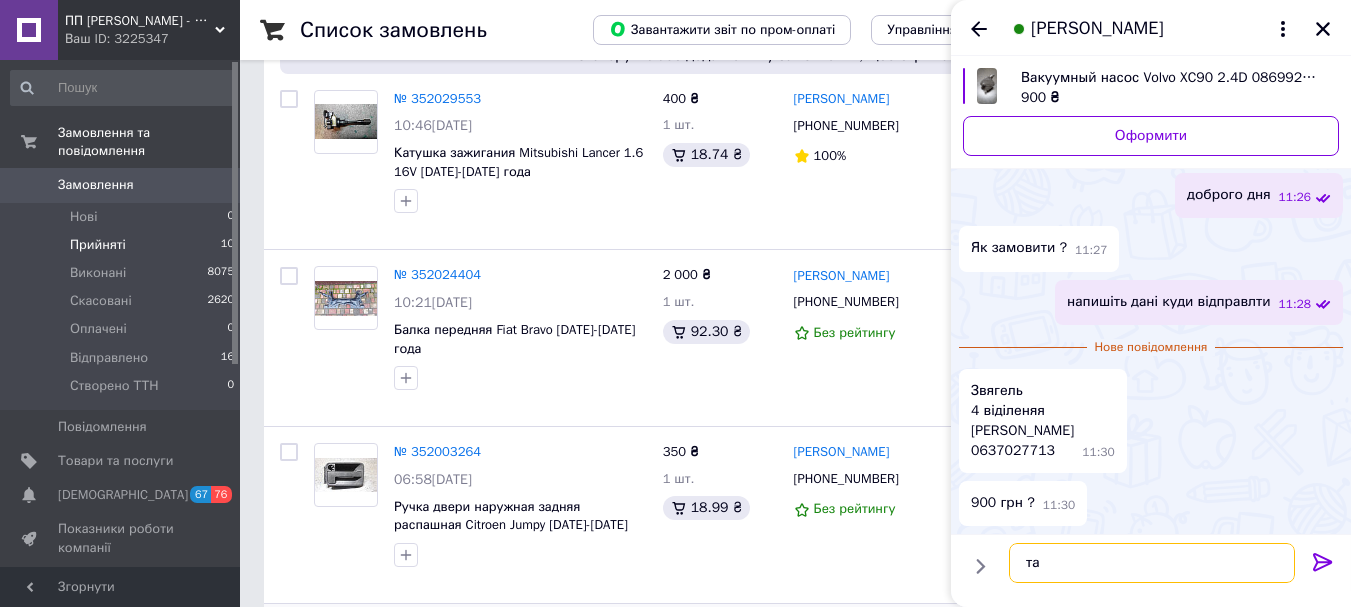 type on "так" 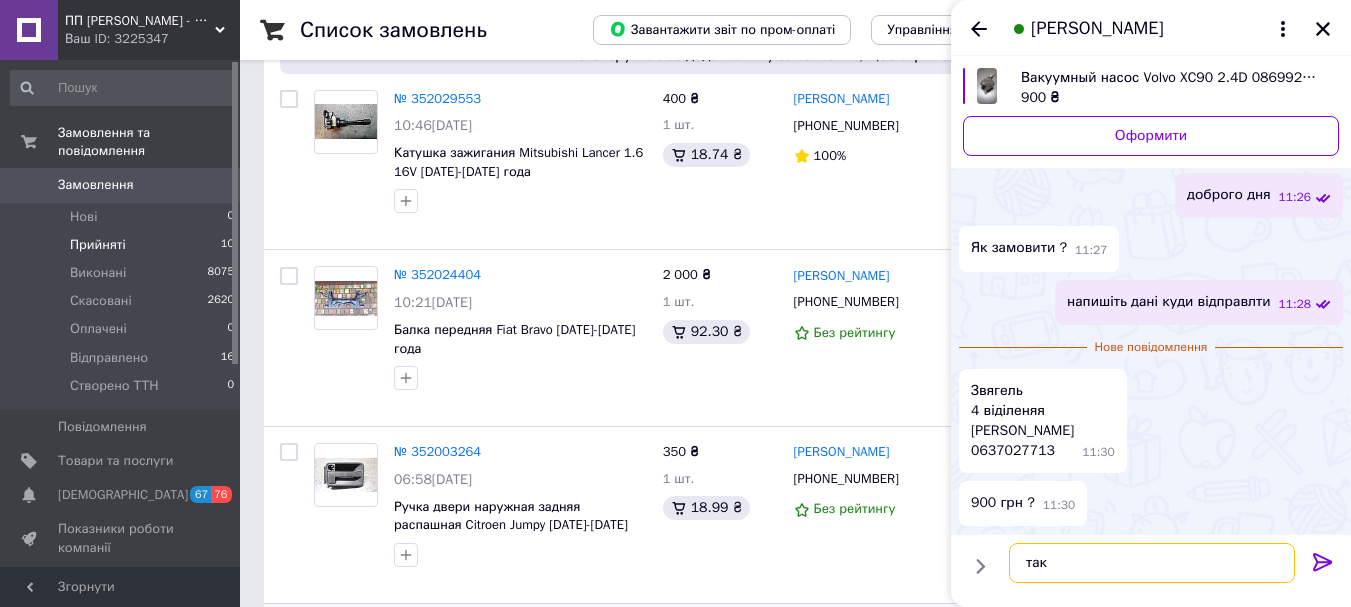 type 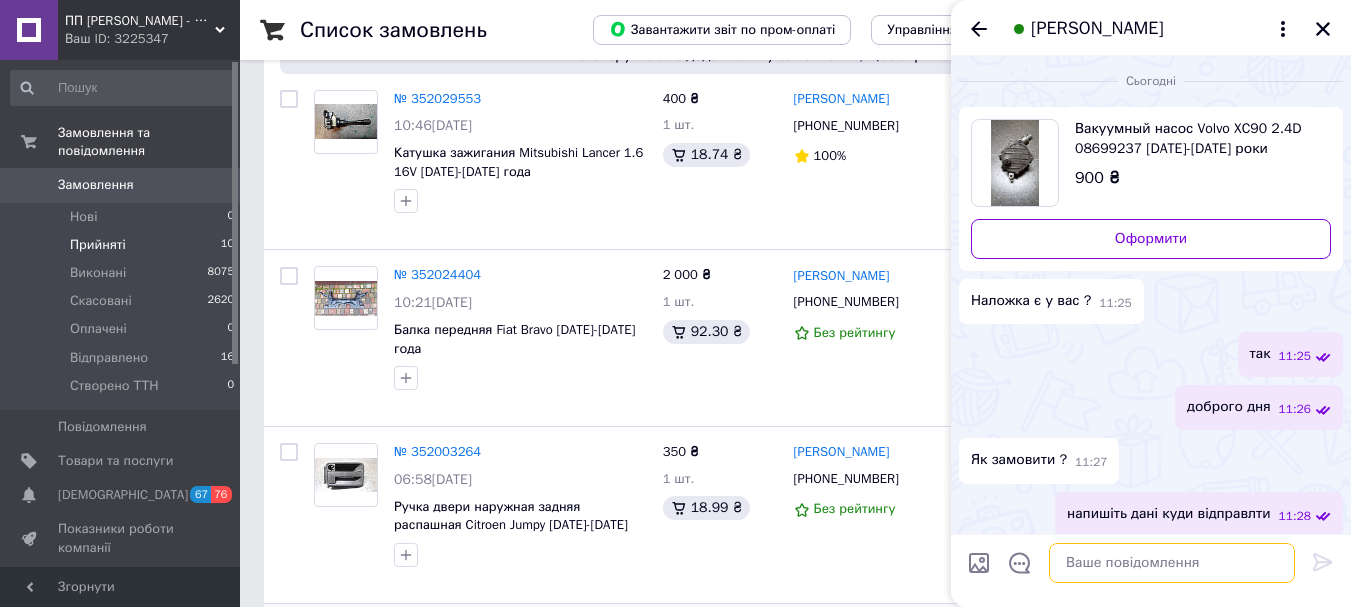 scroll, scrollTop: 0, scrollLeft: 0, axis: both 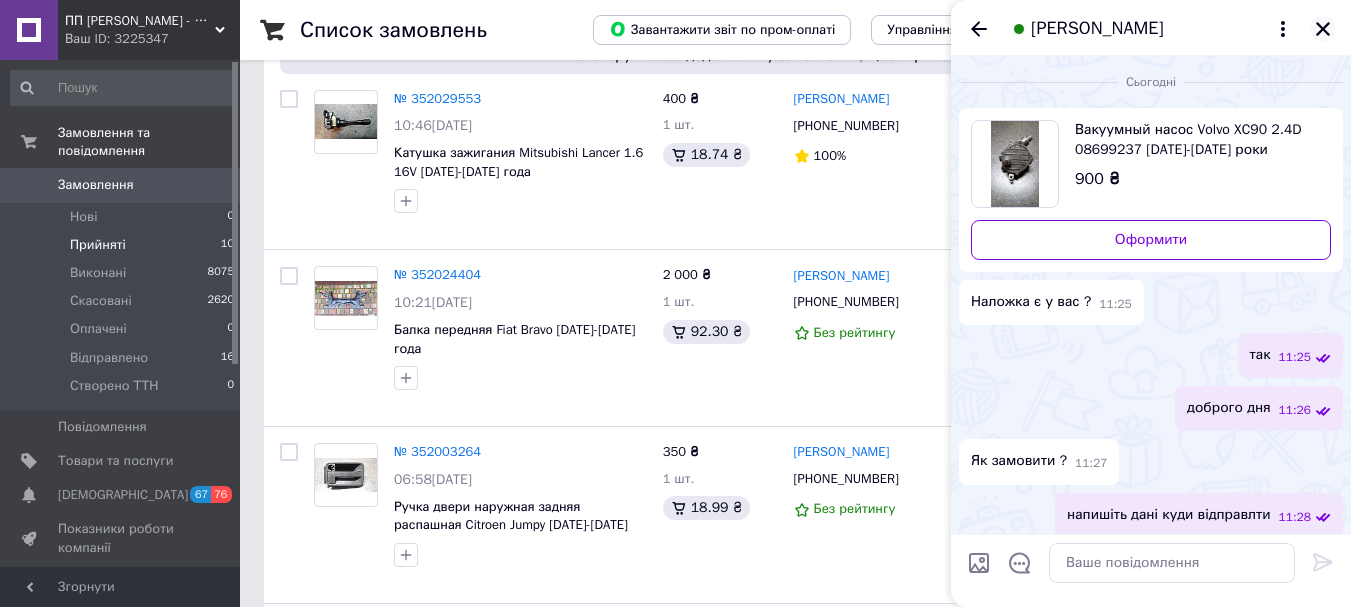 click 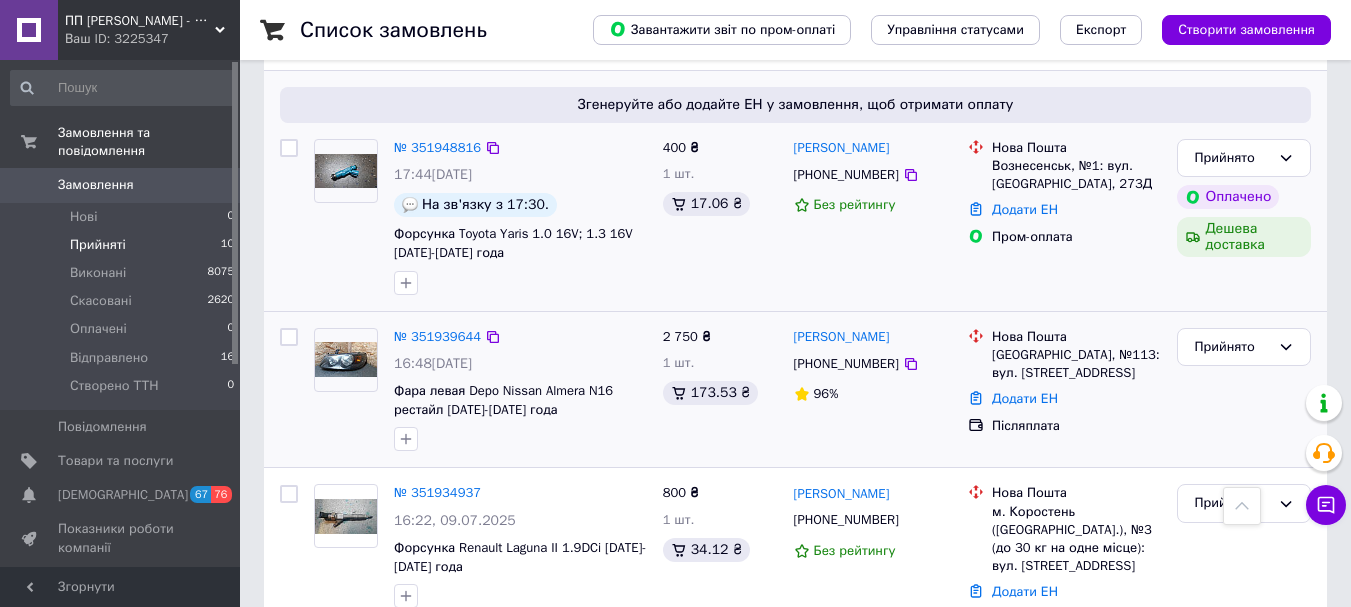 scroll, scrollTop: 1524, scrollLeft: 0, axis: vertical 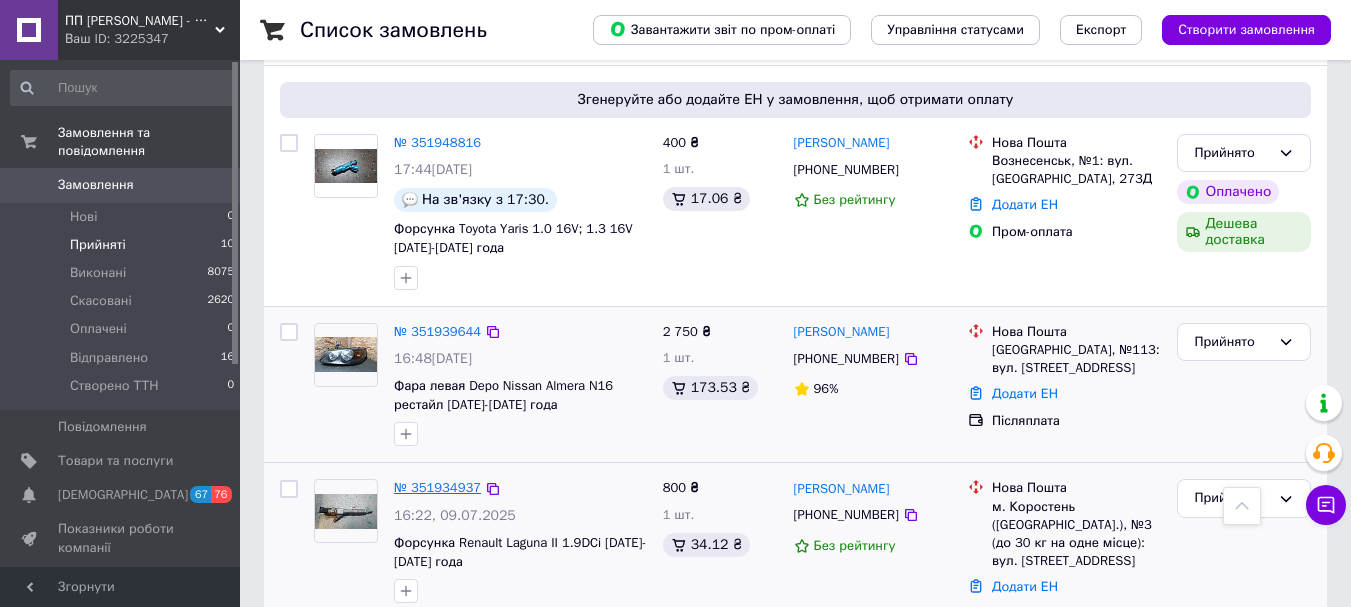 drag, startPoint x: 421, startPoint y: 451, endPoint x: 339, endPoint y: 277, distance: 192.35384 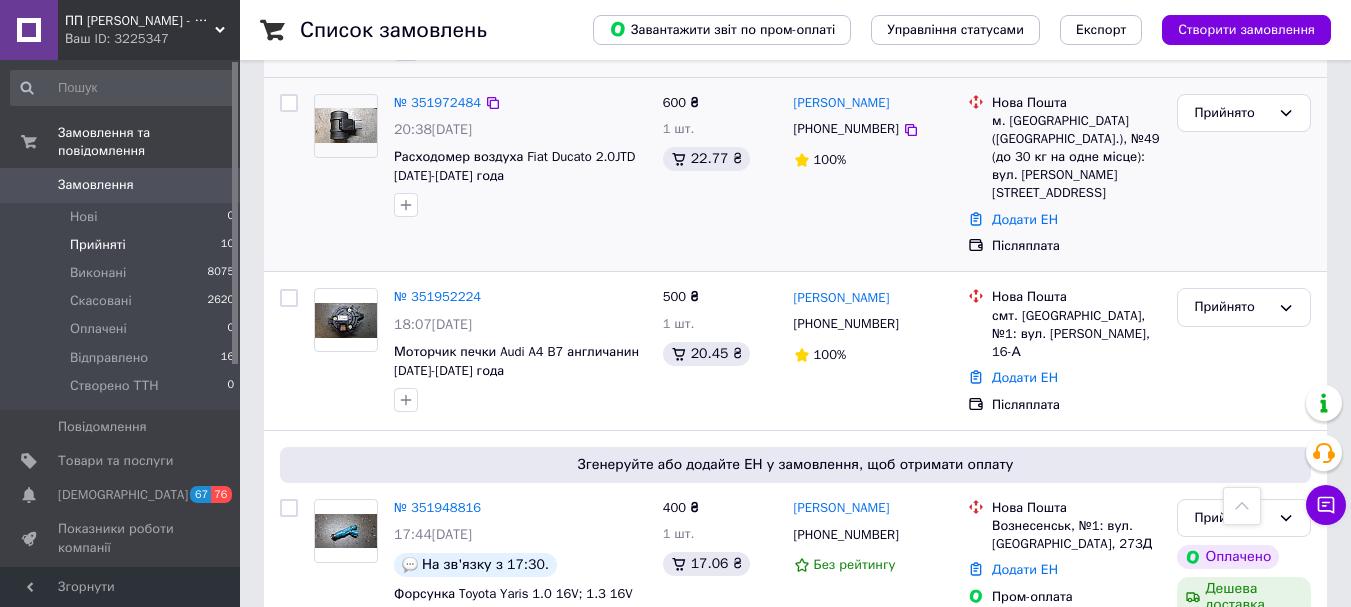 scroll, scrollTop: 1124, scrollLeft: 0, axis: vertical 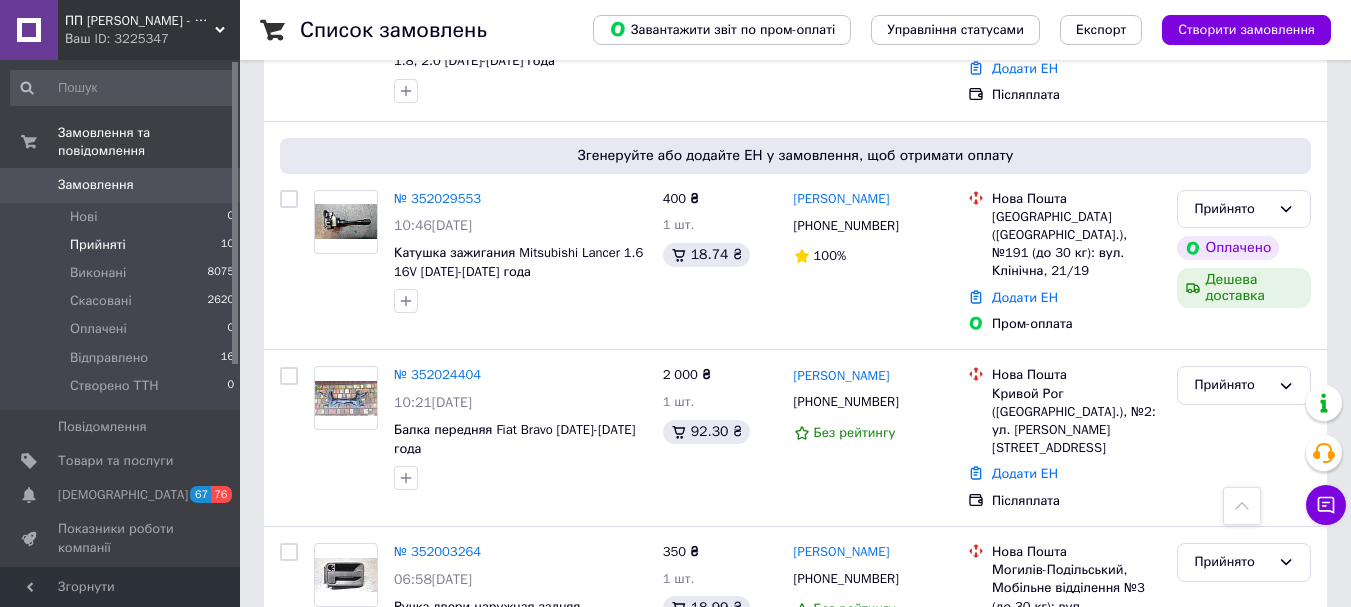 click on "Чат з покупцем" at bounding box center (1326, 505) 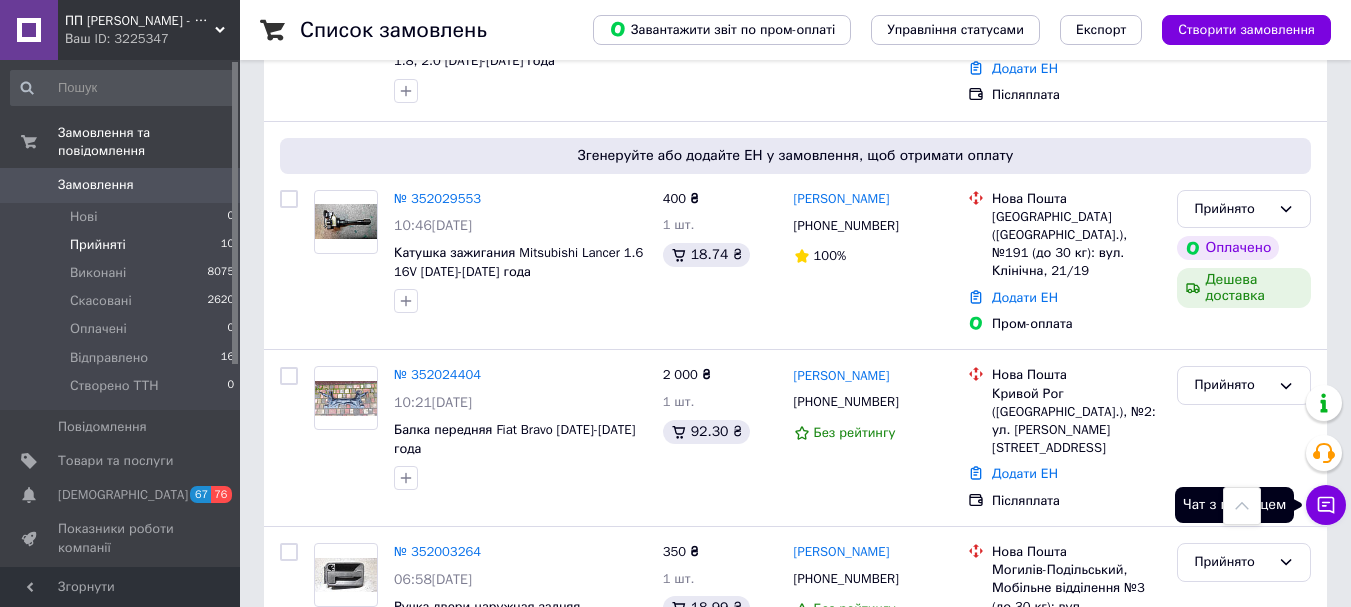 click 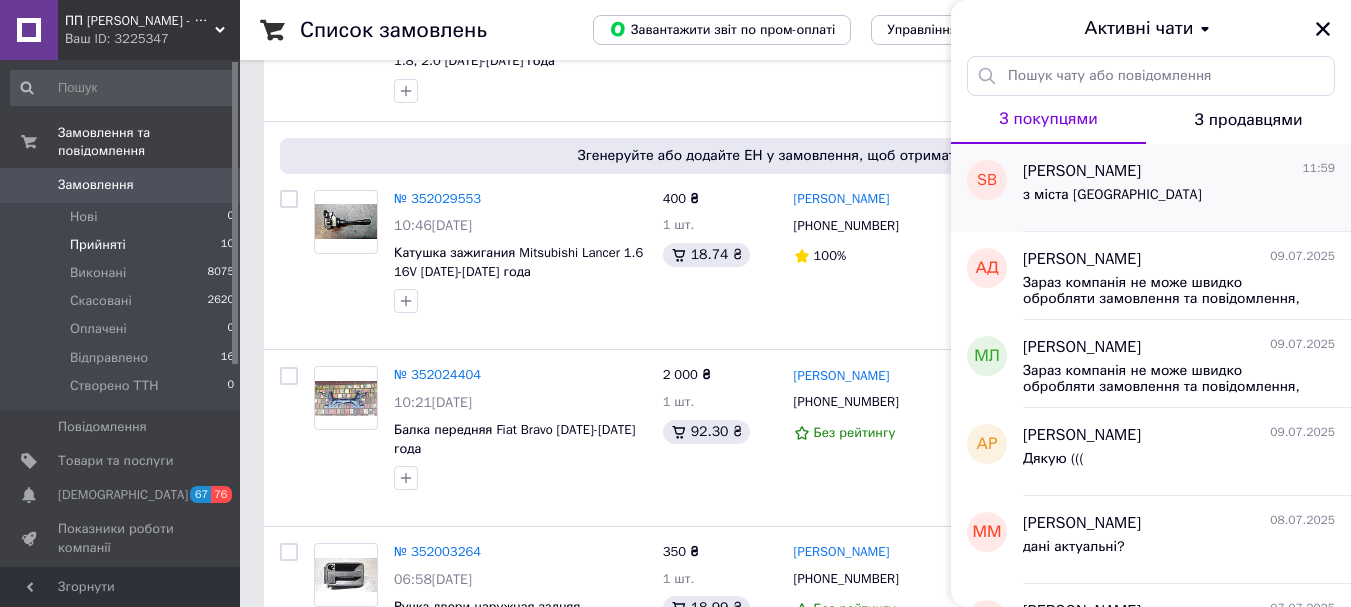 click on "з міста Рівне" at bounding box center (1179, 199) 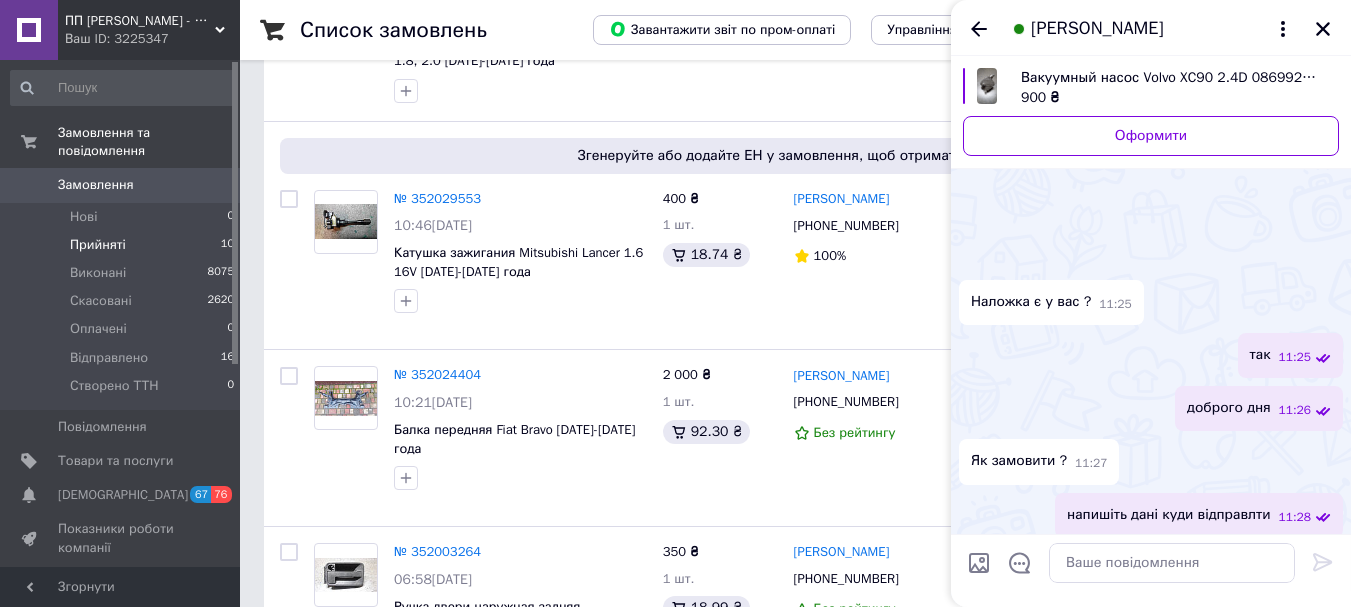 scroll, scrollTop: 443, scrollLeft: 0, axis: vertical 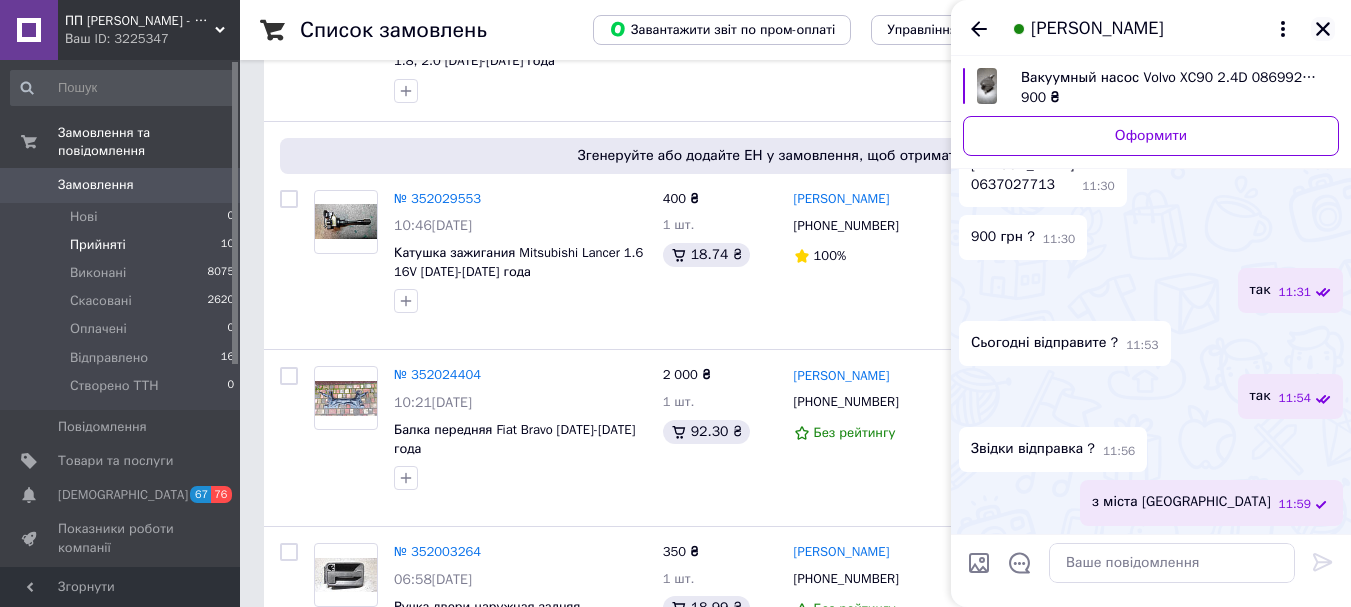 click 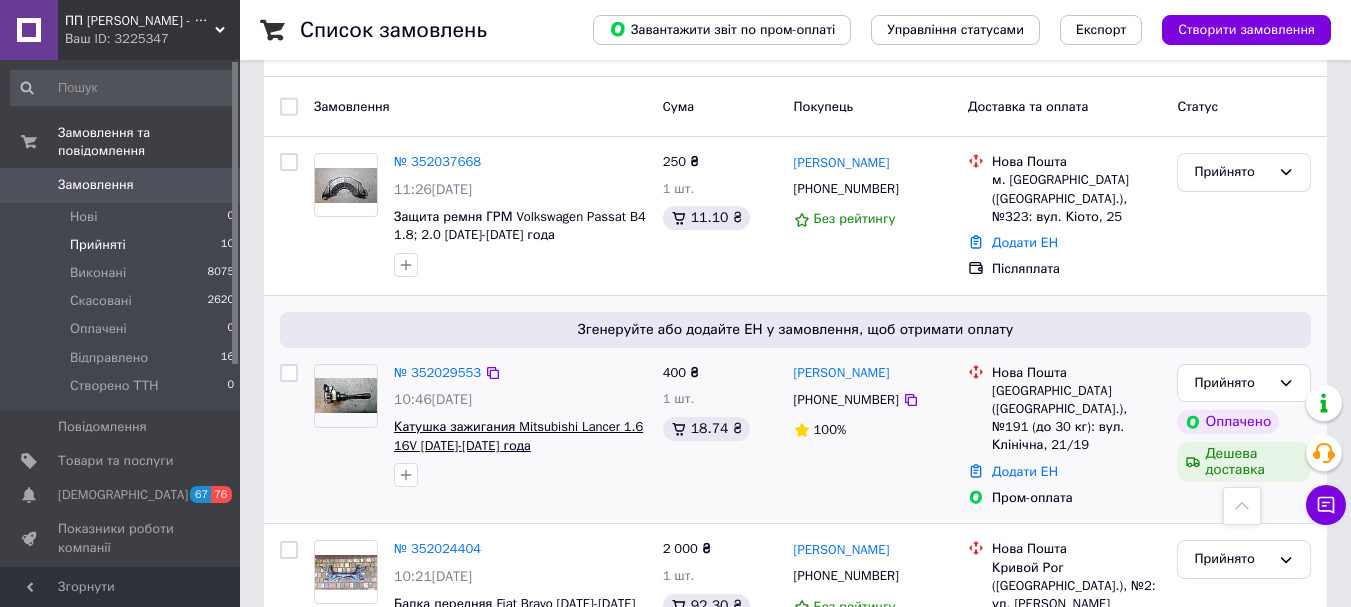 scroll, scrollTop: 0, scrollLeft: 0, axis: both 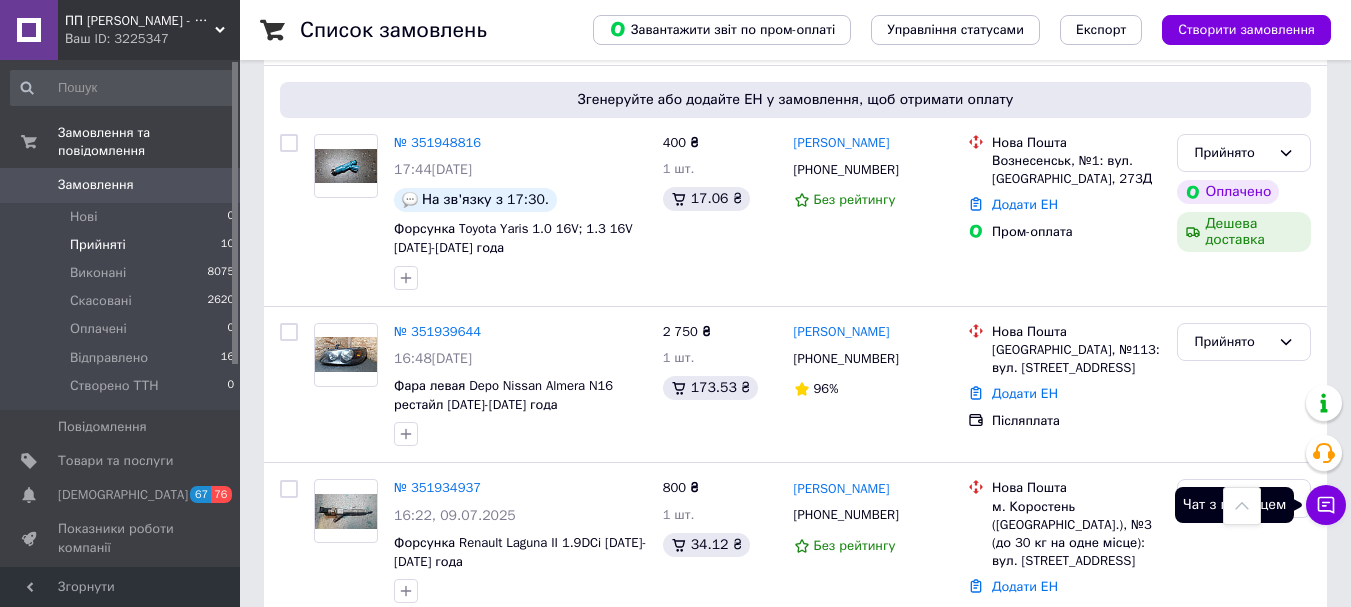 click 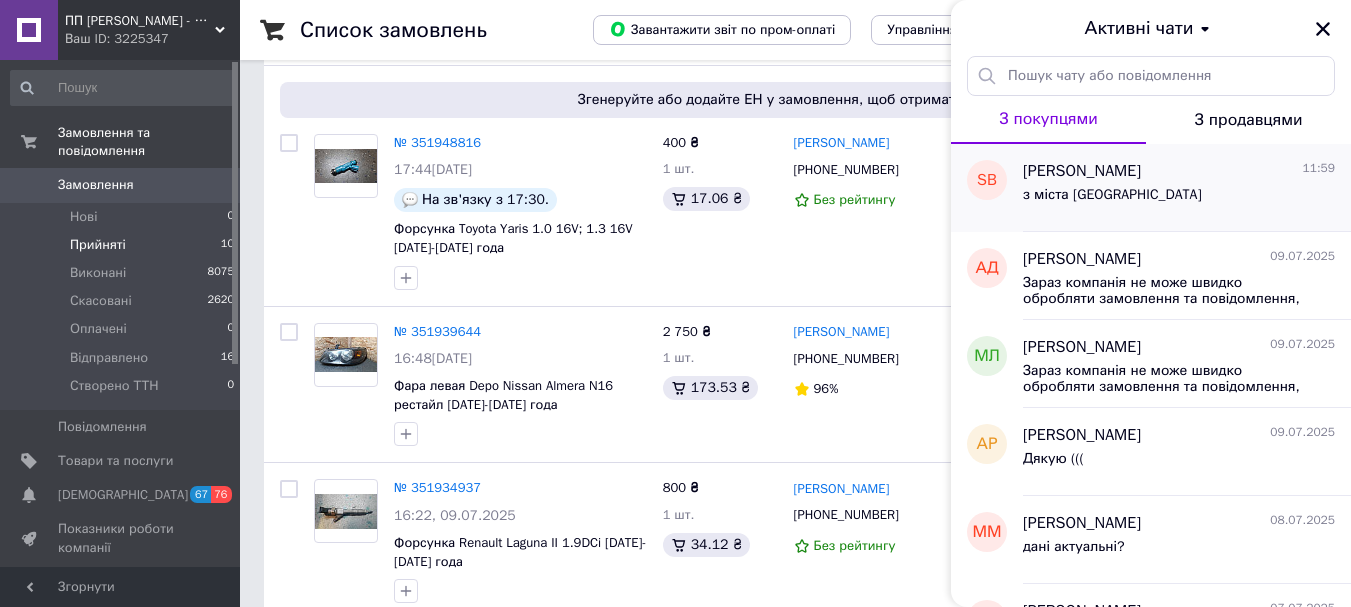 click on "Sasha Bilousov" at bounding box center (1082, 171) 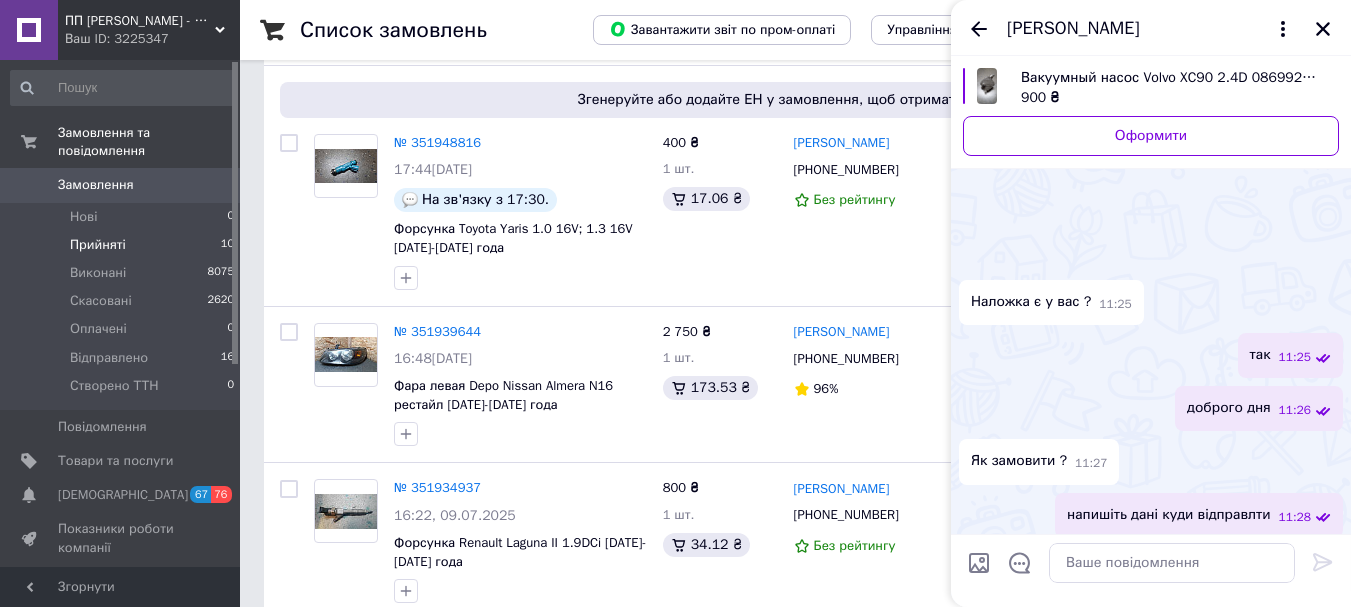 scroll, scrollTop: 443, scrollLeft: 0, axis: vertical 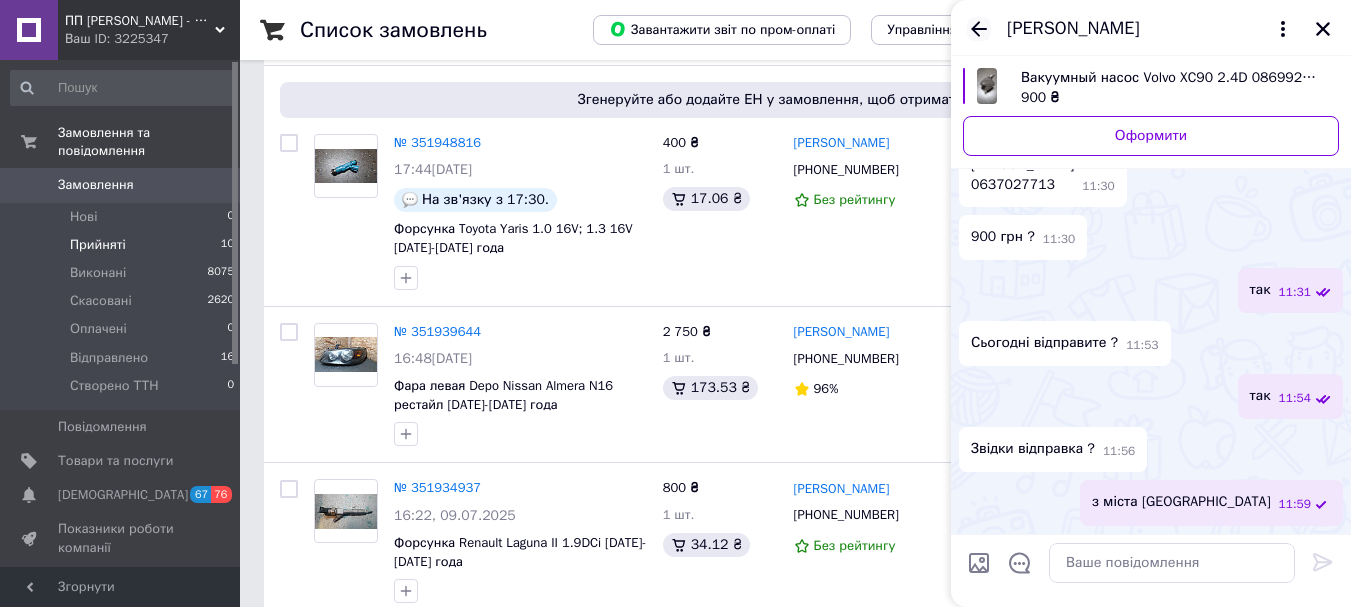 click 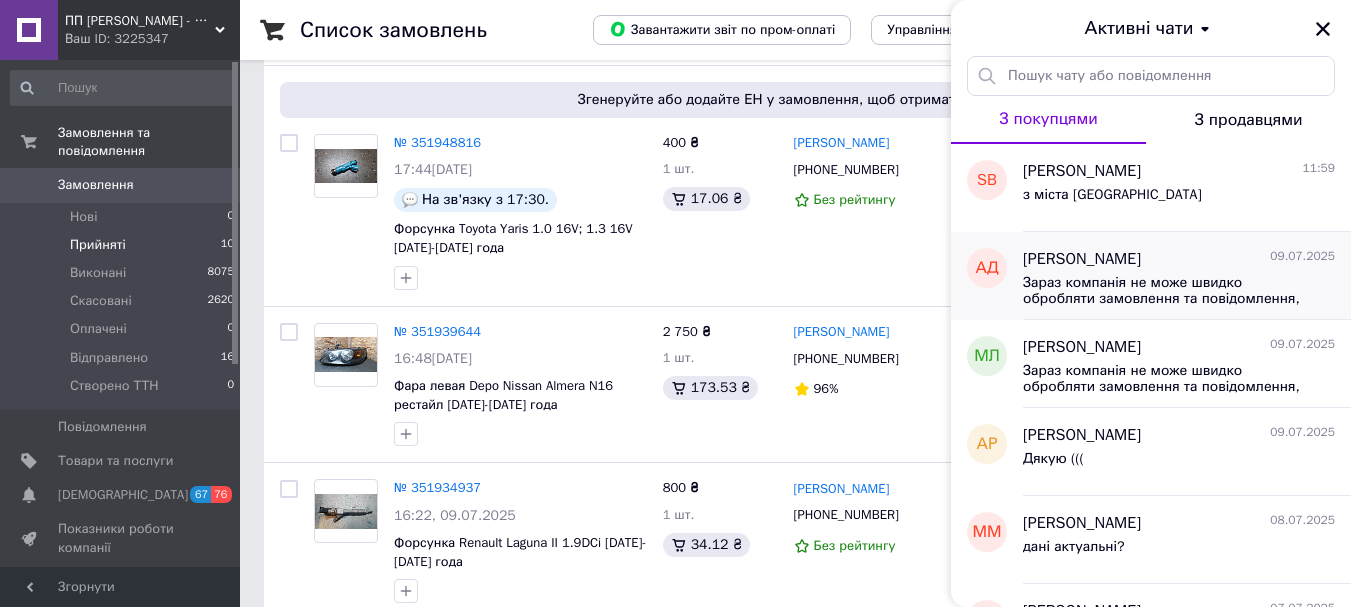 click on "Александр Дерунов 09.07.2025" at bounding box center (1179, 259) 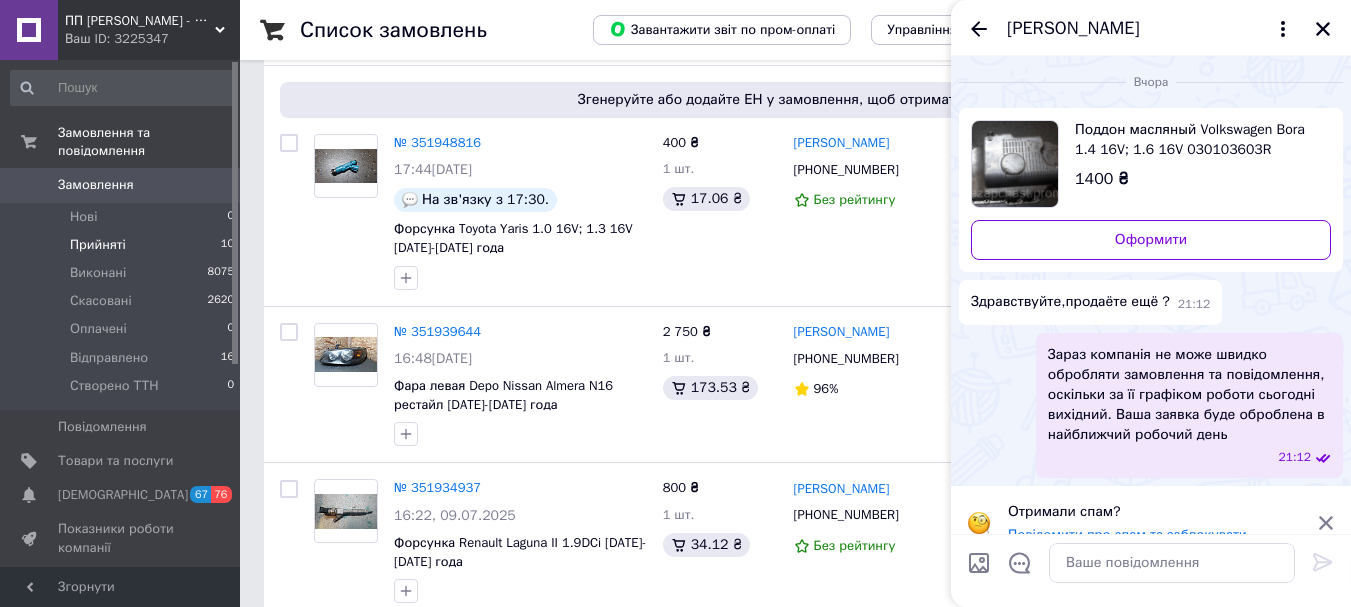 scroll, scrollTop: 25, scrollLeft: 0, axis: vertical 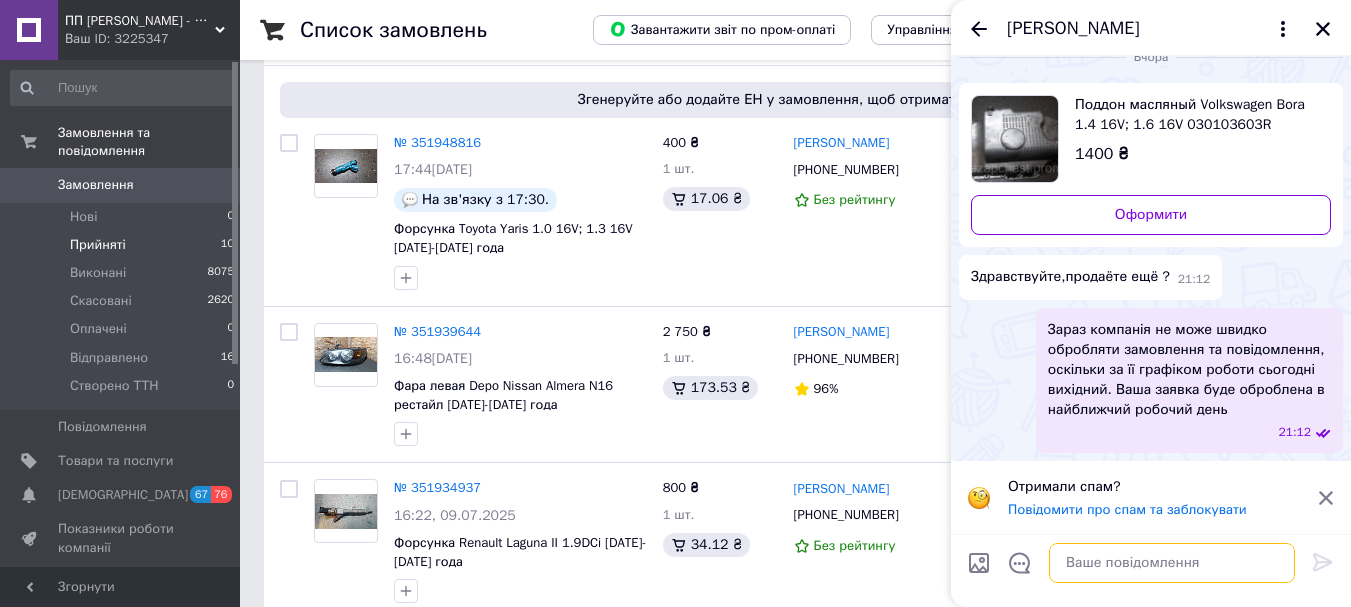 click at bounding box center (1172, 563) 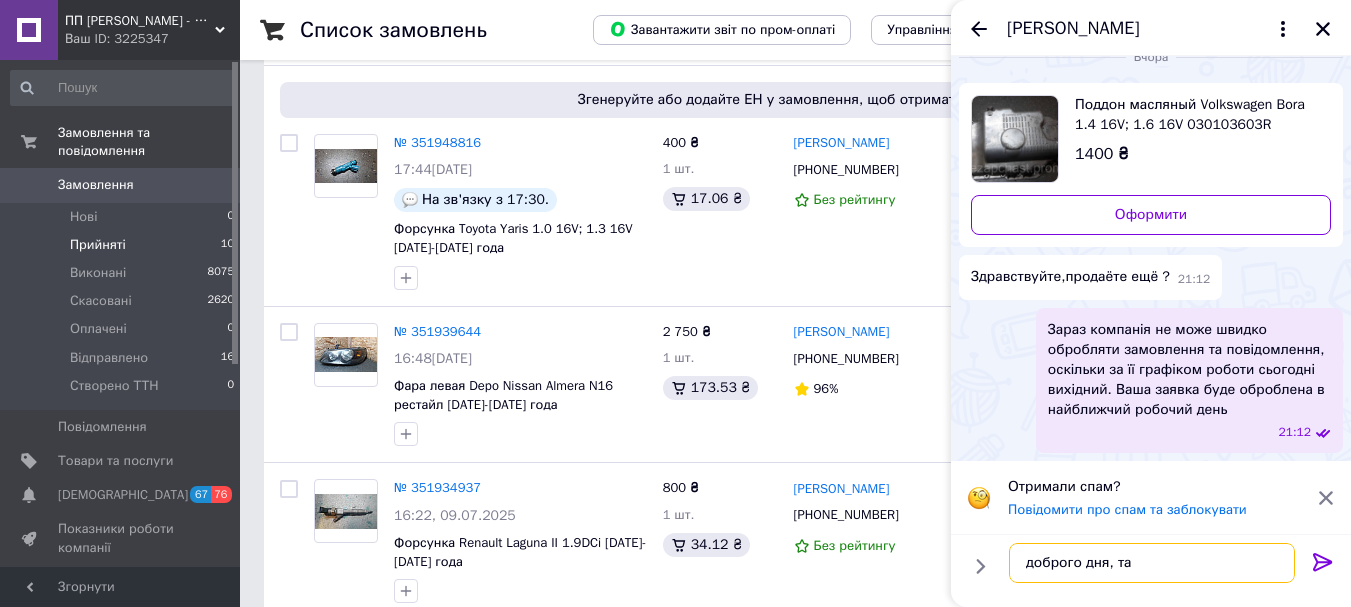 type on "доброго дня, так" 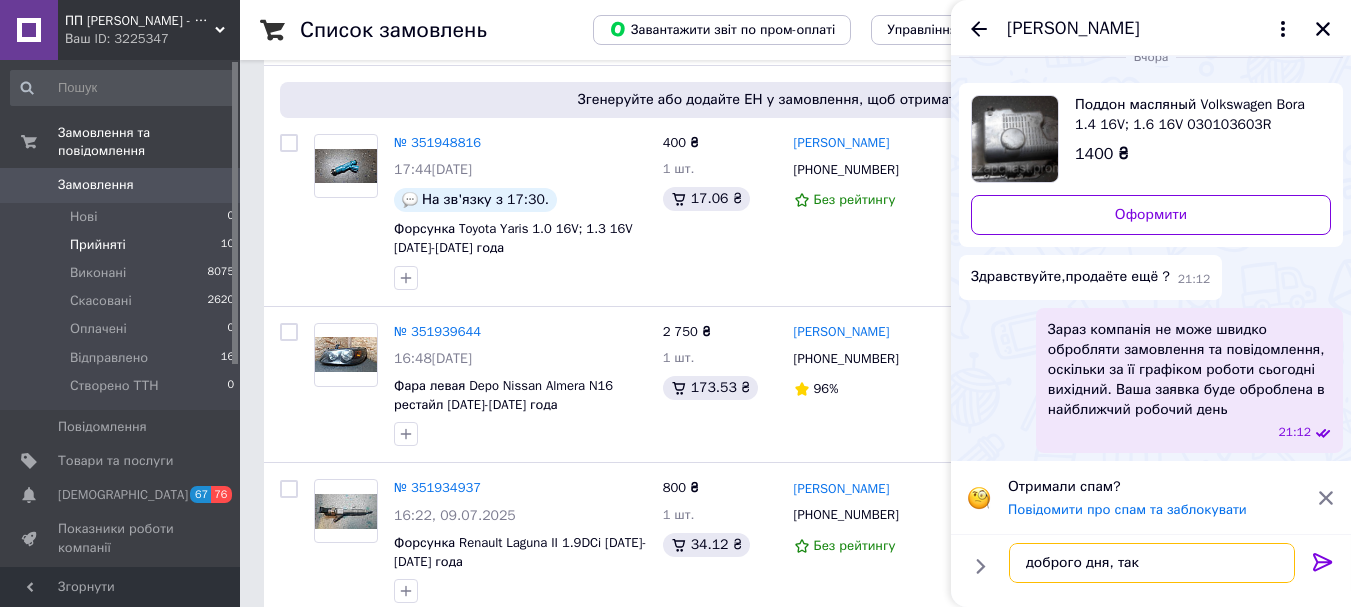 type 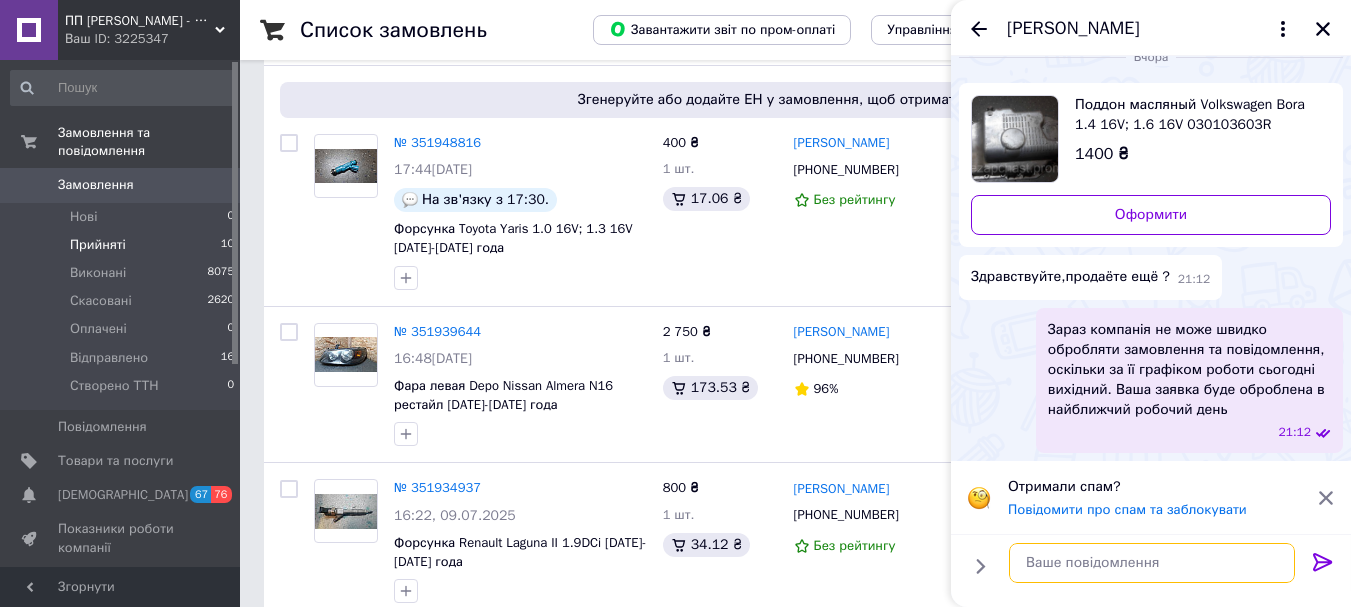 scroll, scrollTop: 57, scrollLeft: 0, axis: vertical 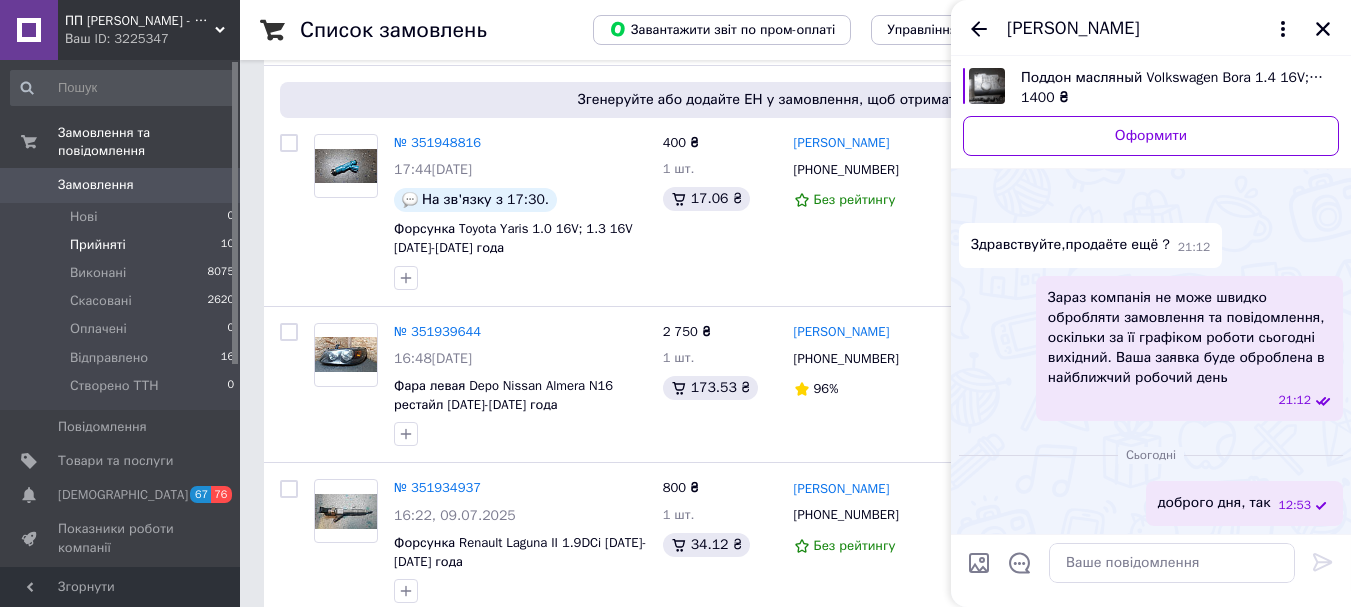 click on "Александр Дерунов" at bounding box center (1151, 28) 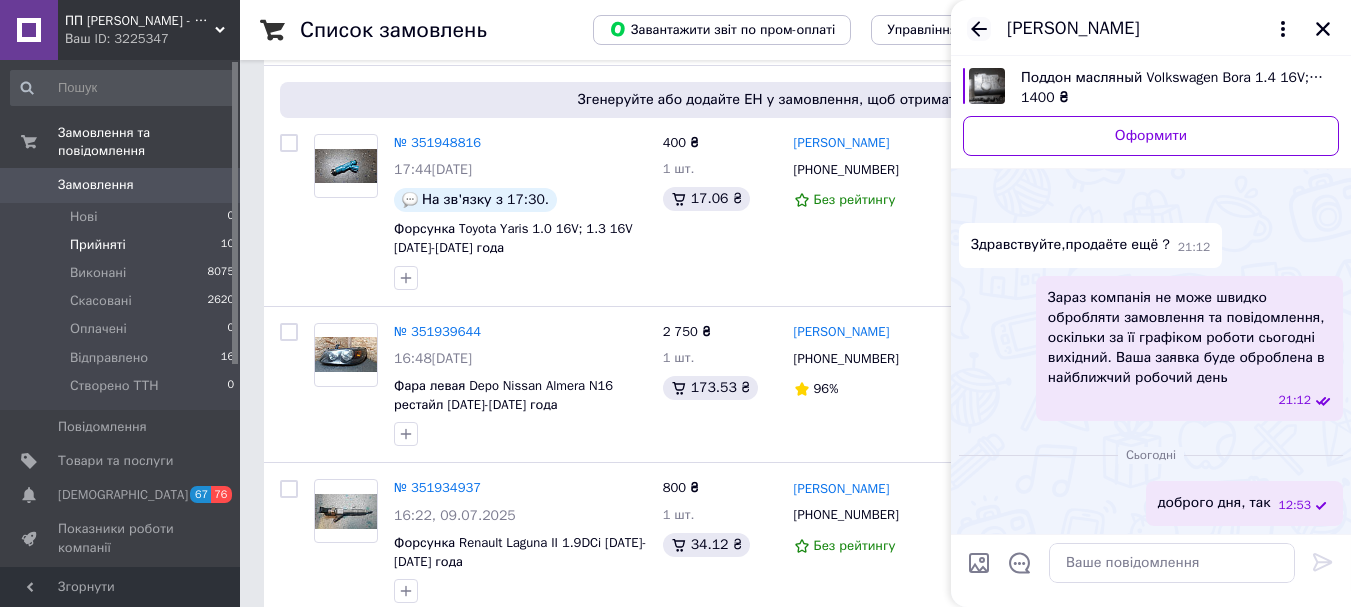 click 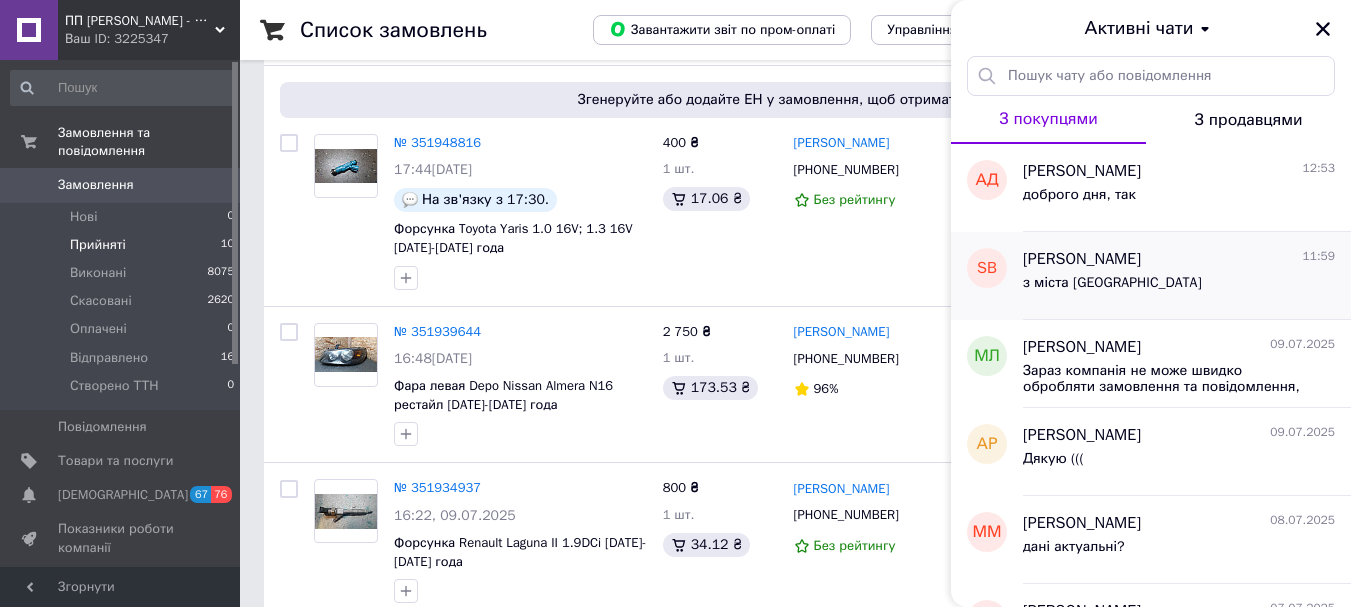click on "Sasha Bilousov 11:59 з міста Рівне" at bounding box center [1187, 276] 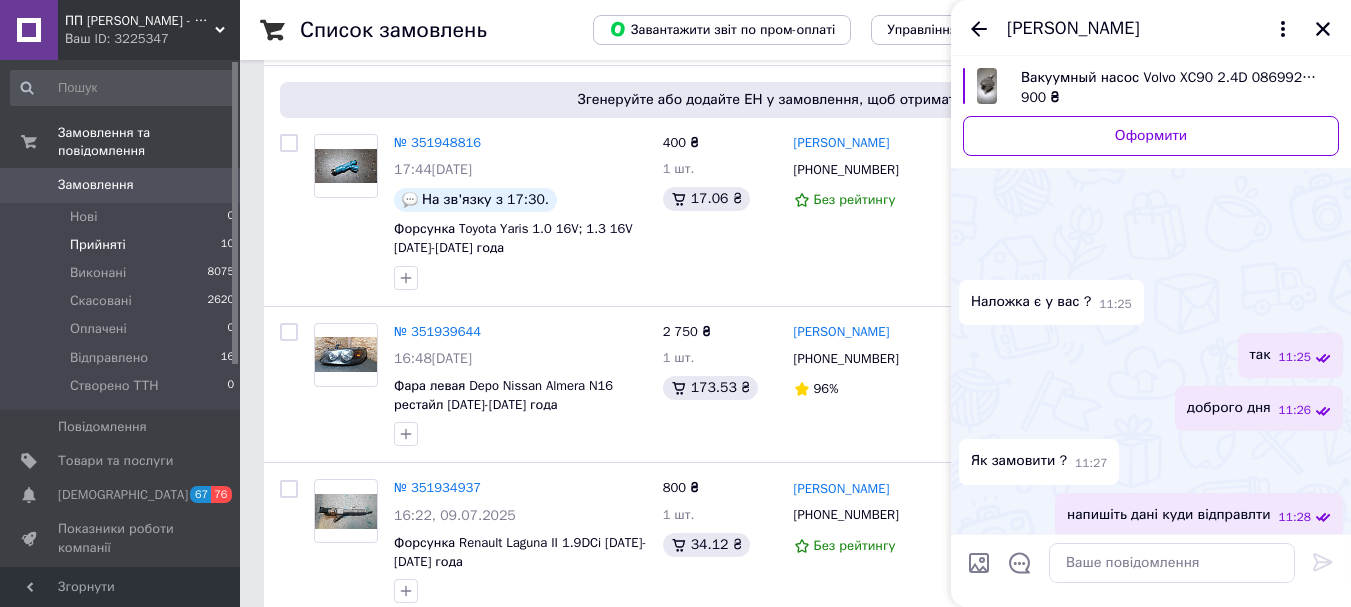 scroll, scrollTop: 443, scrollLeft: 0, axis: vertical 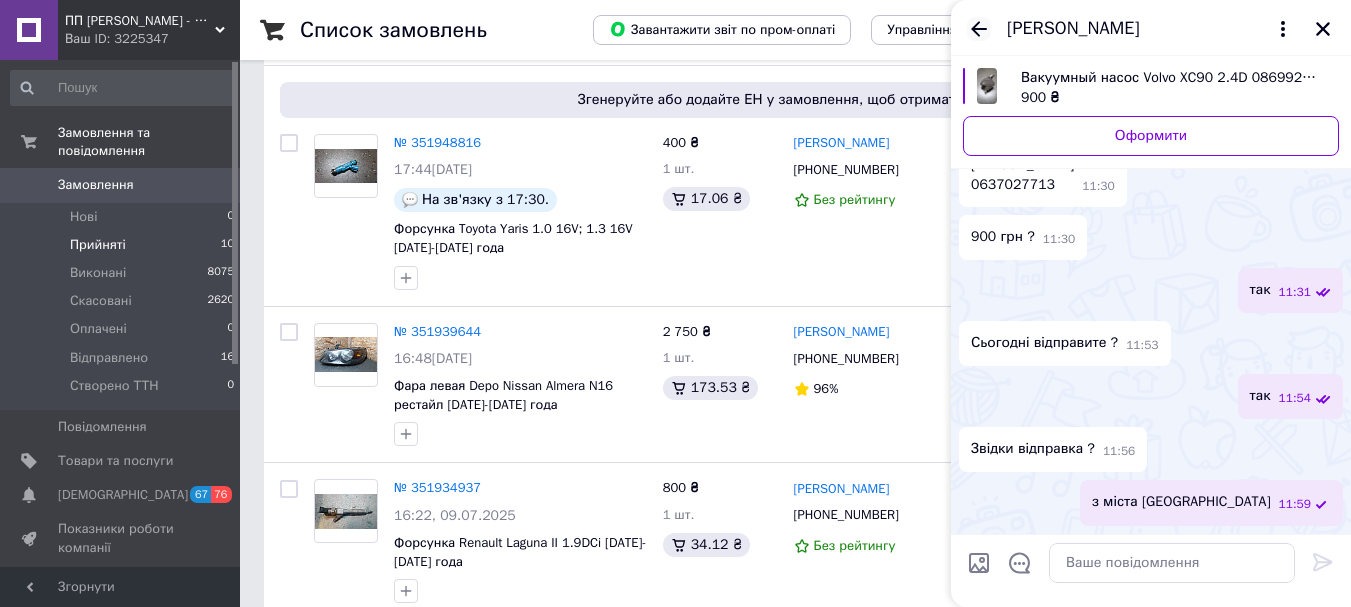 click 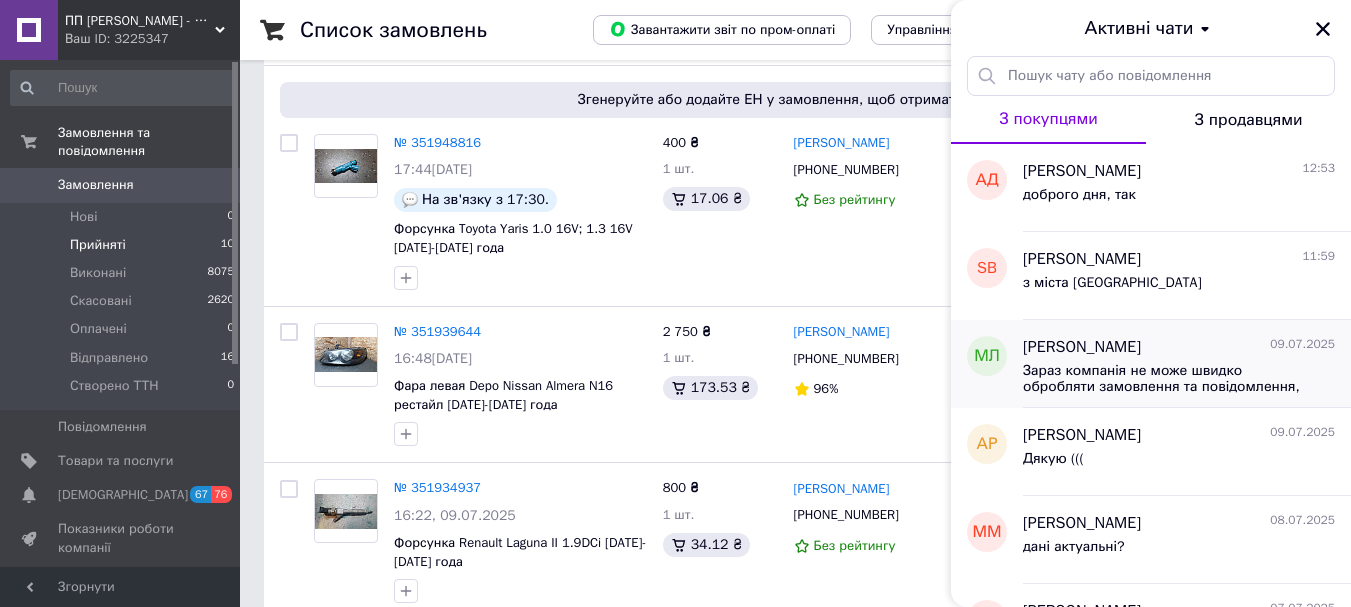 click on "Зараз компанія не може швидко обробляти замовлення та повідомлення, оскільки за її графіком роботи сьогодні вихідний. Ваша заявка буде оброблена в найближчий робочий день" at bounding box center (1165, 379) 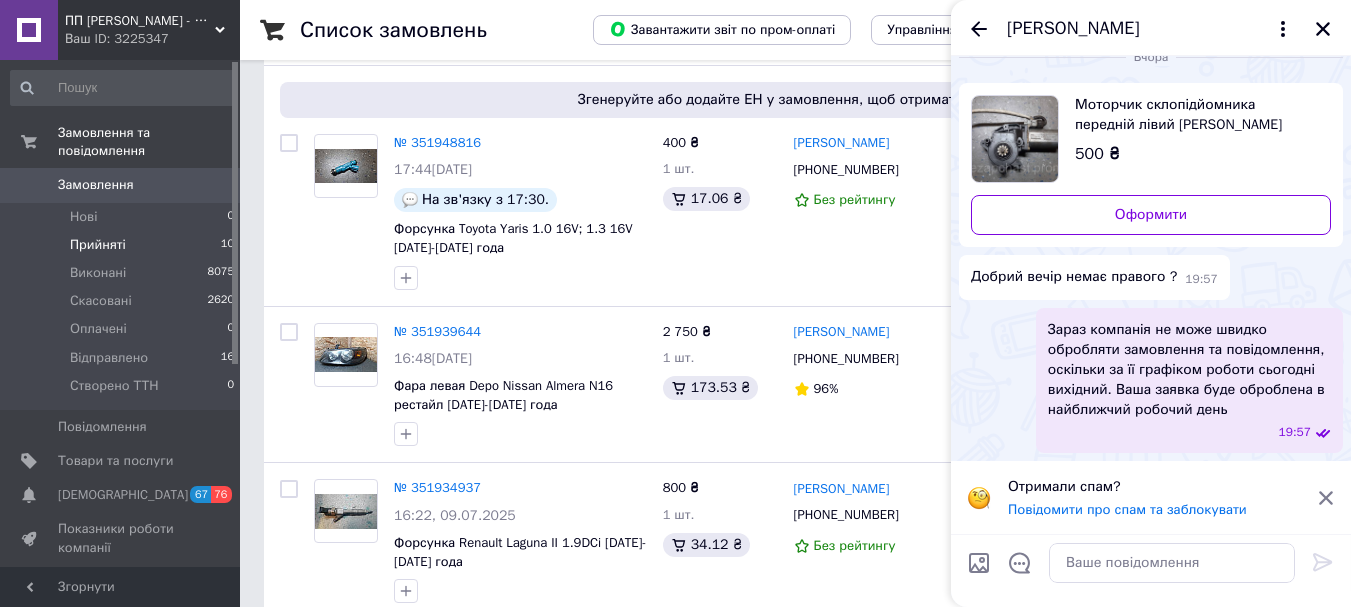 scroll, scrollTop: 0, scrollLeft: 0, axis: both 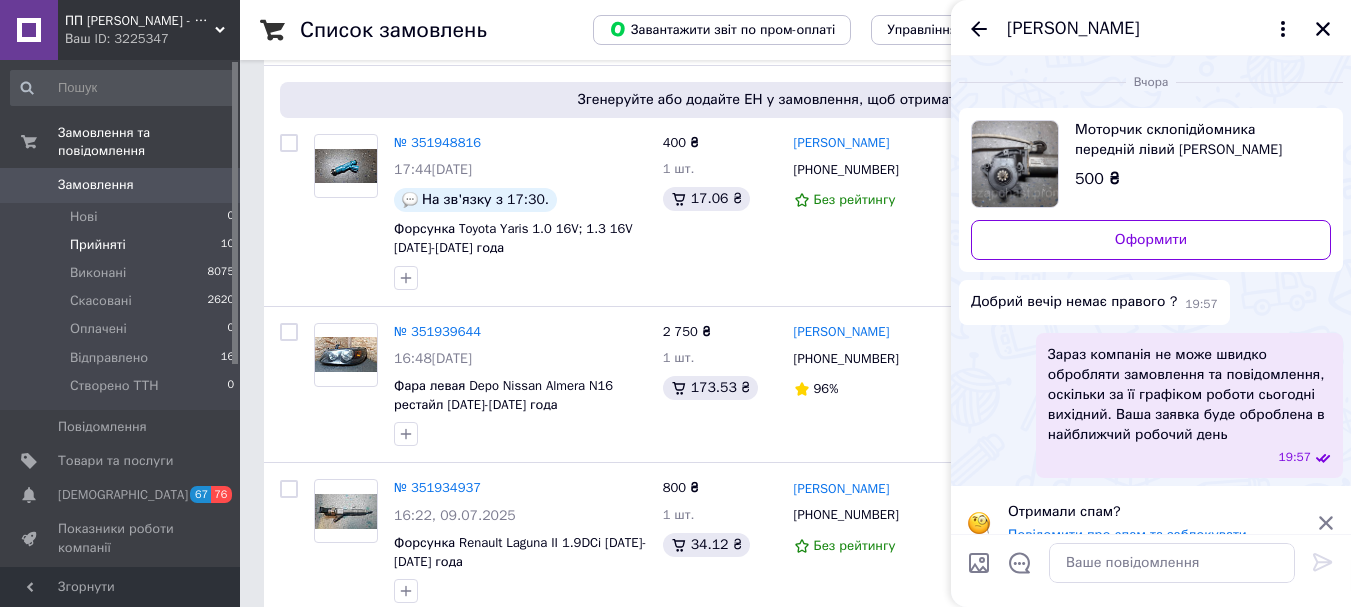 drag, startPoint x: 1159, startPoint y: 136, endPoint x: 1114, endPoint y: 128, distance: 45.705578 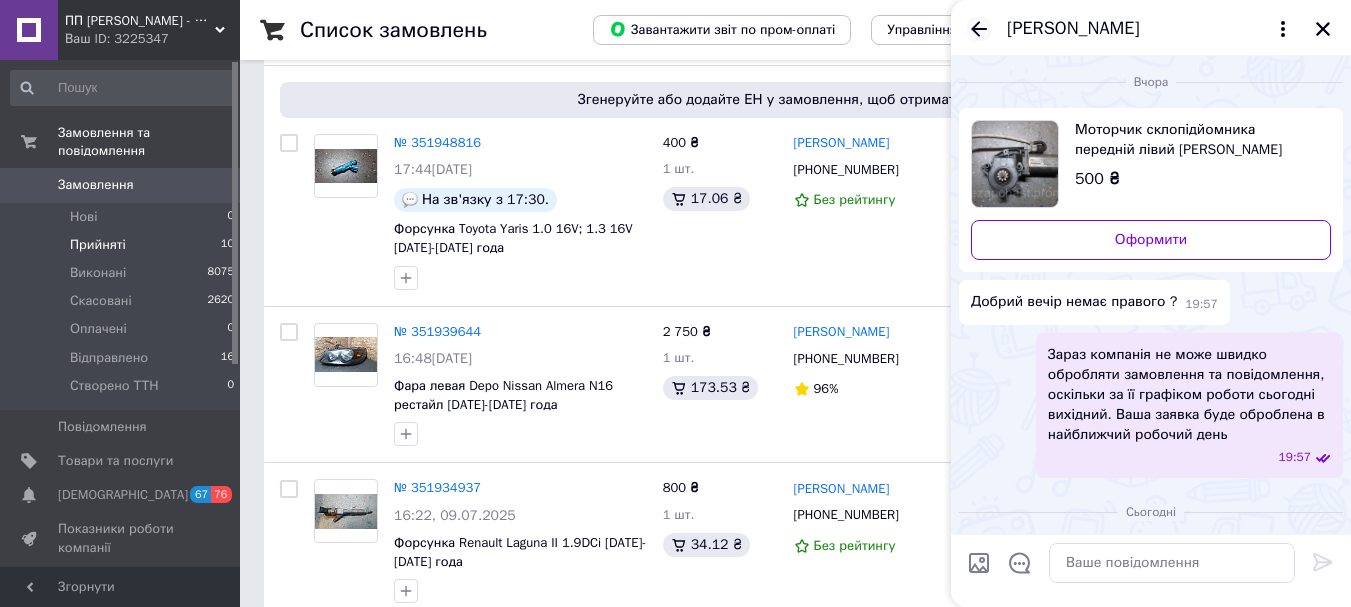 click 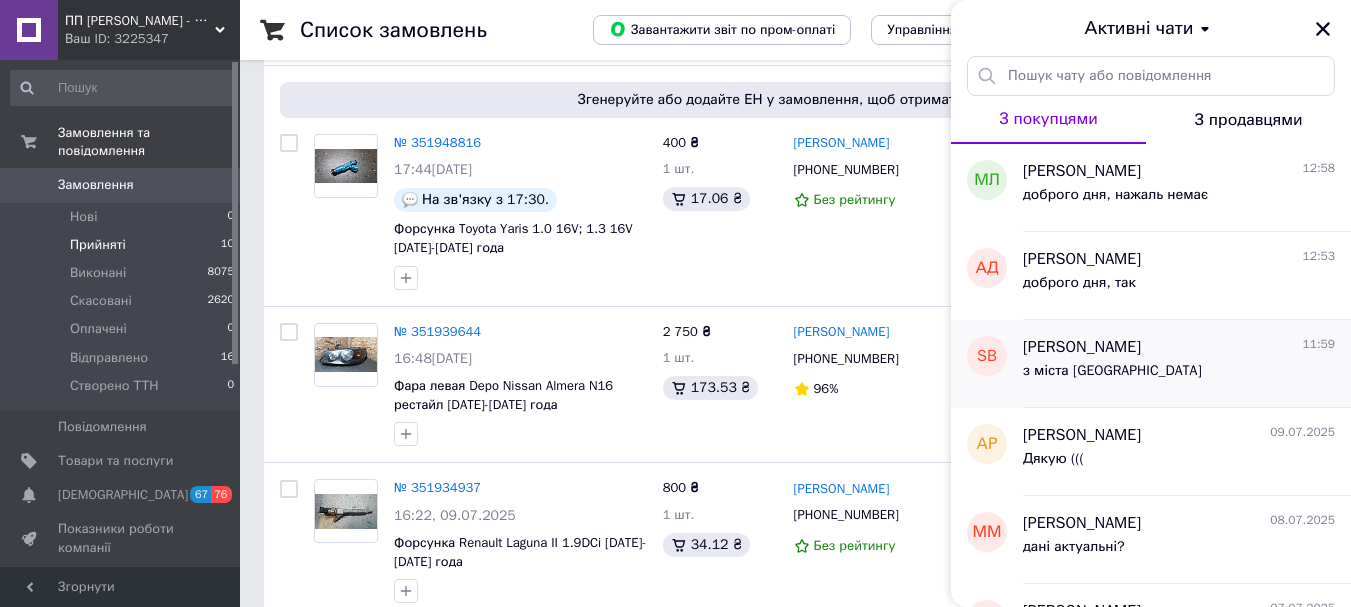click on "з міста Рівне" at bounding box center [1179, 375] 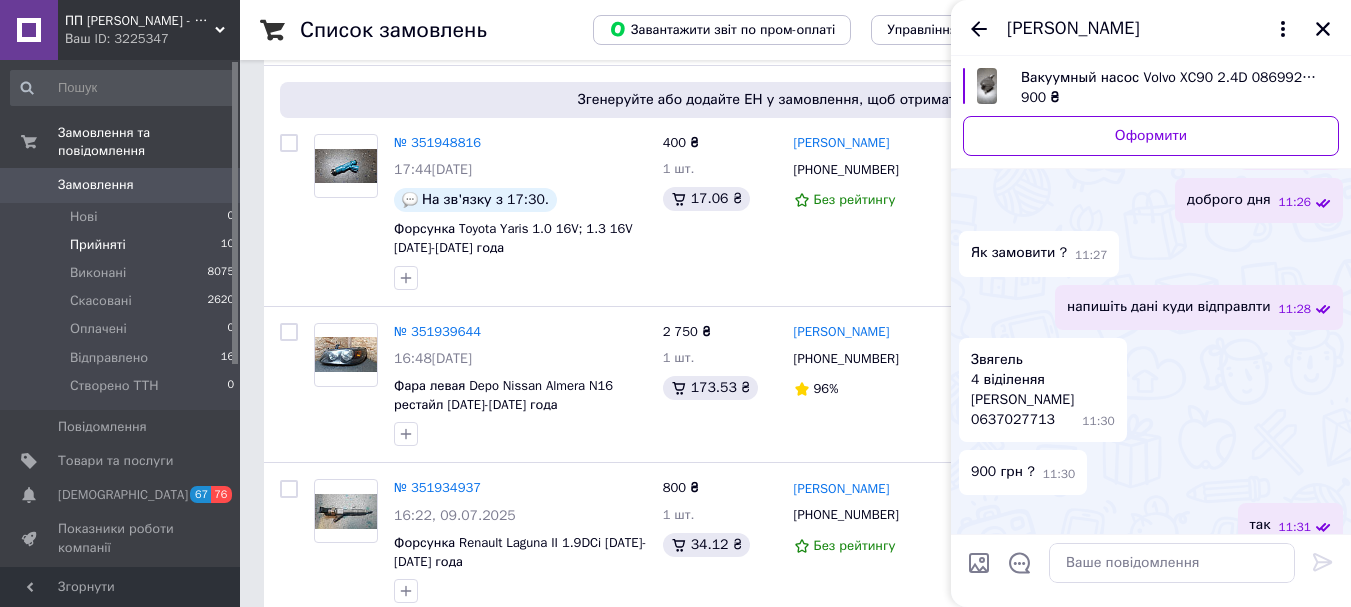 scroll, scrollTop: 192, scrollLeft: 0, axis: vertical 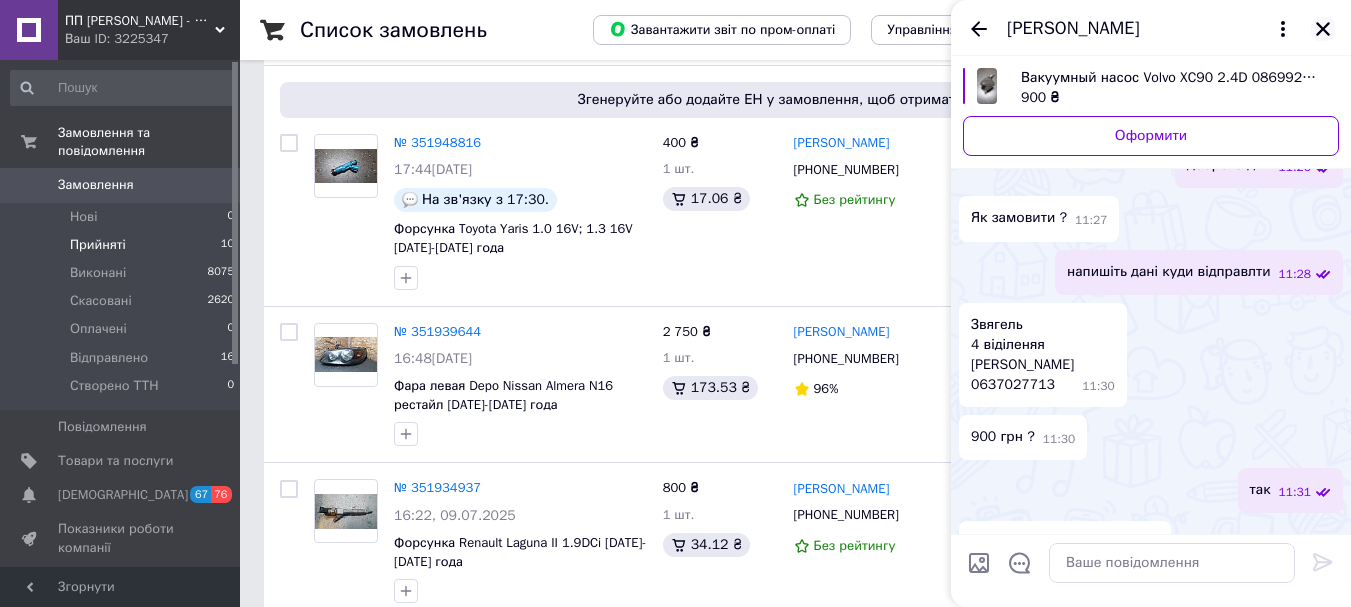 click 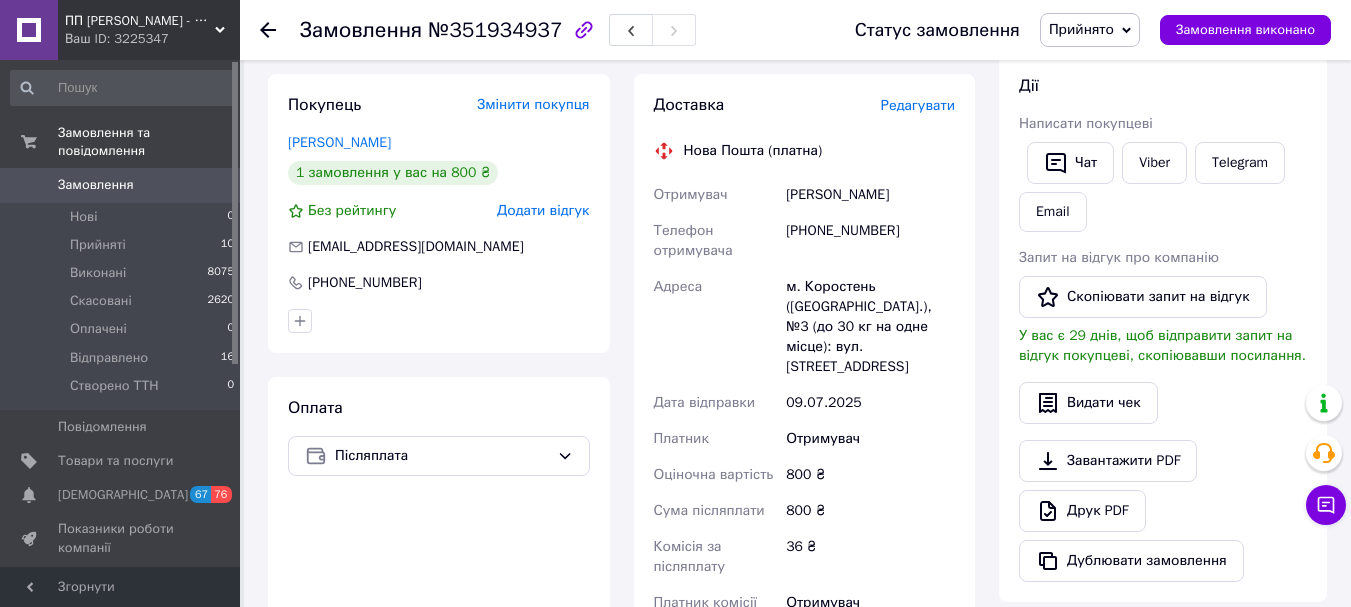 scroll, scrollTop: 63, scrollLeft: 0, axis: vertical 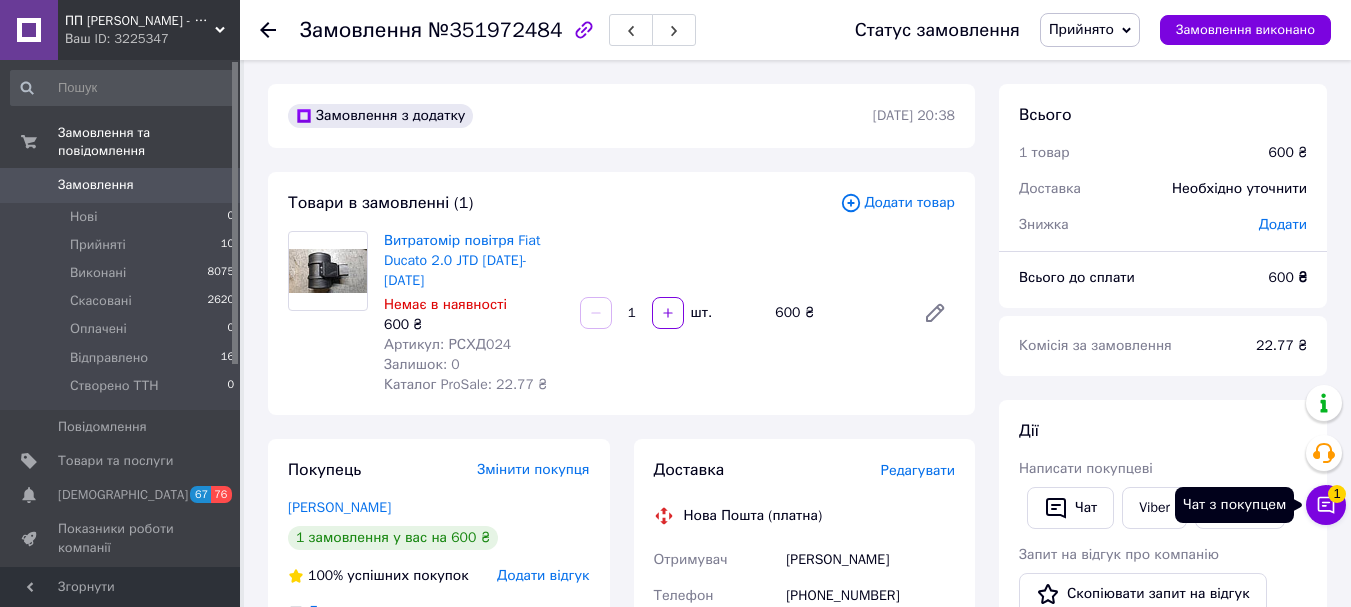 click on "Чат з покупцем 1" at bounding box center (1326, 505) 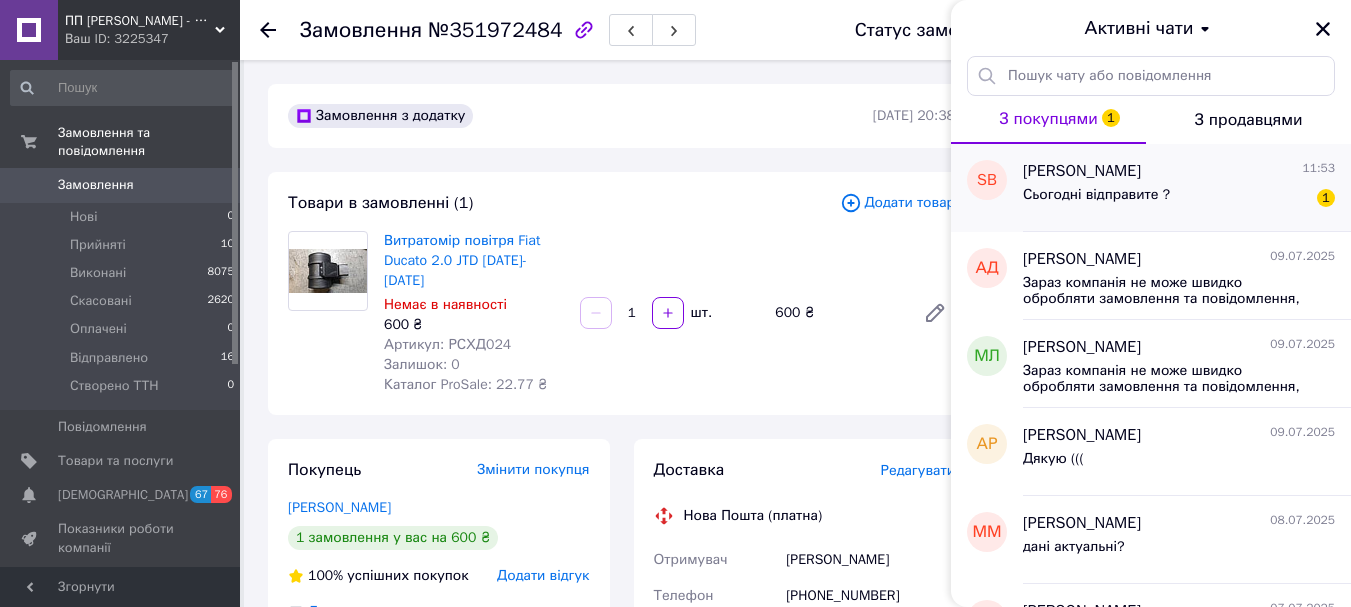 click on "Сьогодні відправите ? 1" at bounding box center (1179, 199) 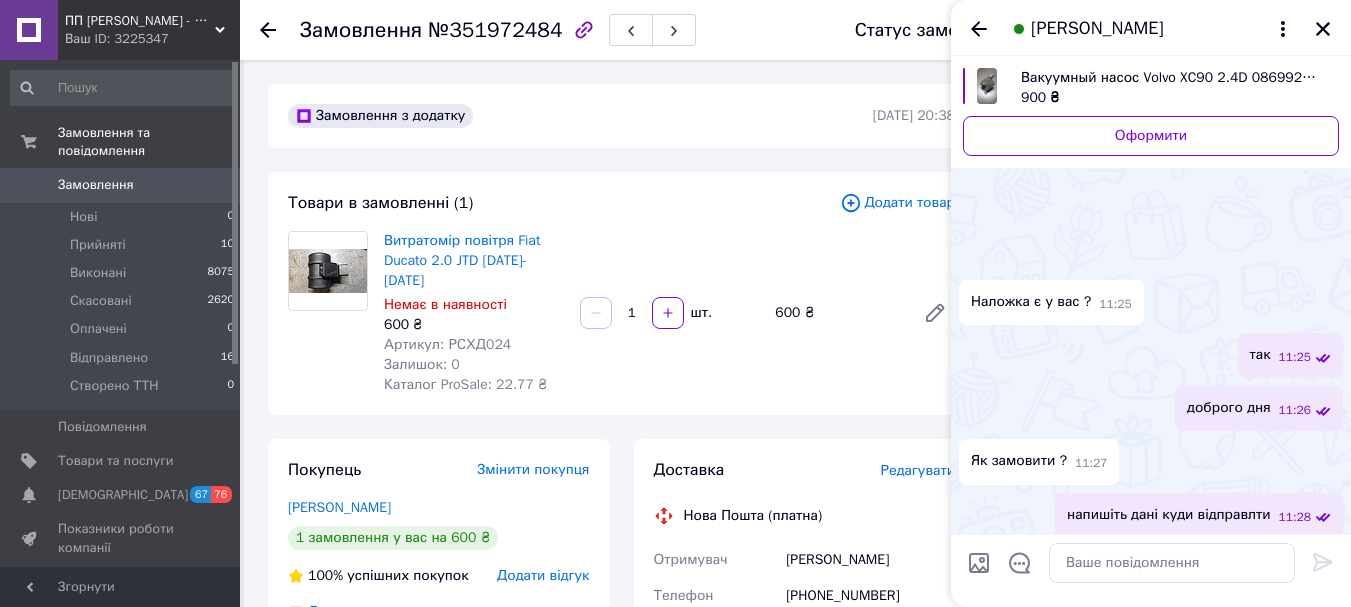 scroll, scrollTop: 319, scrollLeft: 0, axis: vertical 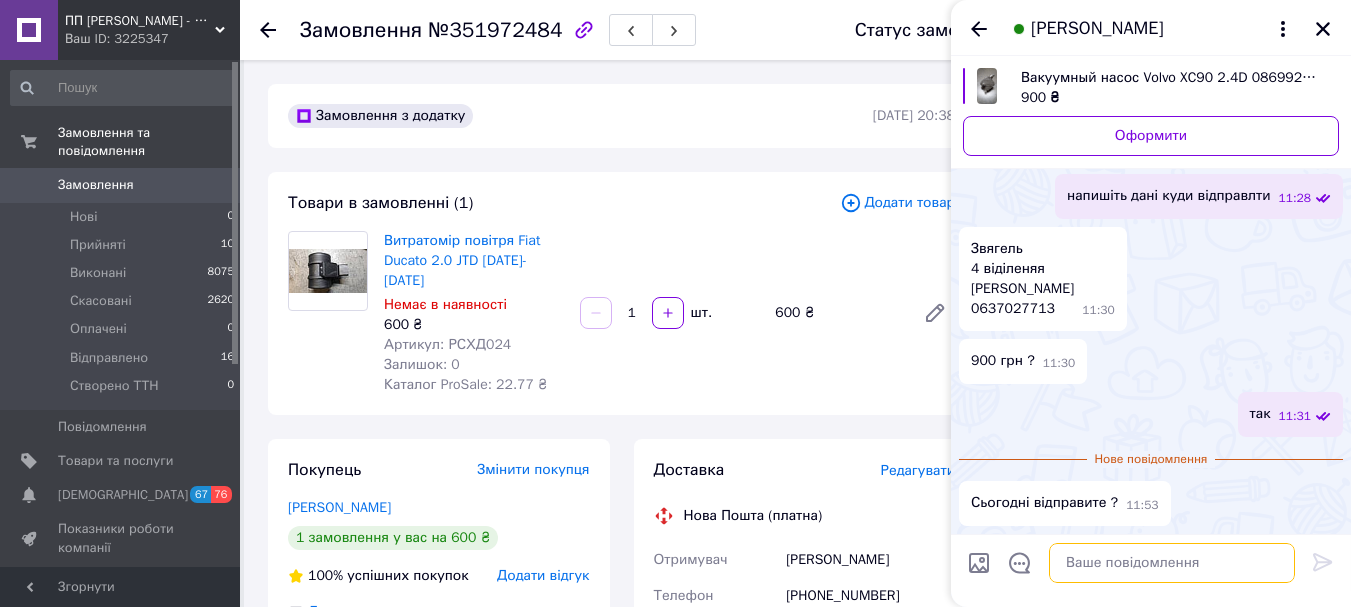 click at bounding box center (1172, 563) 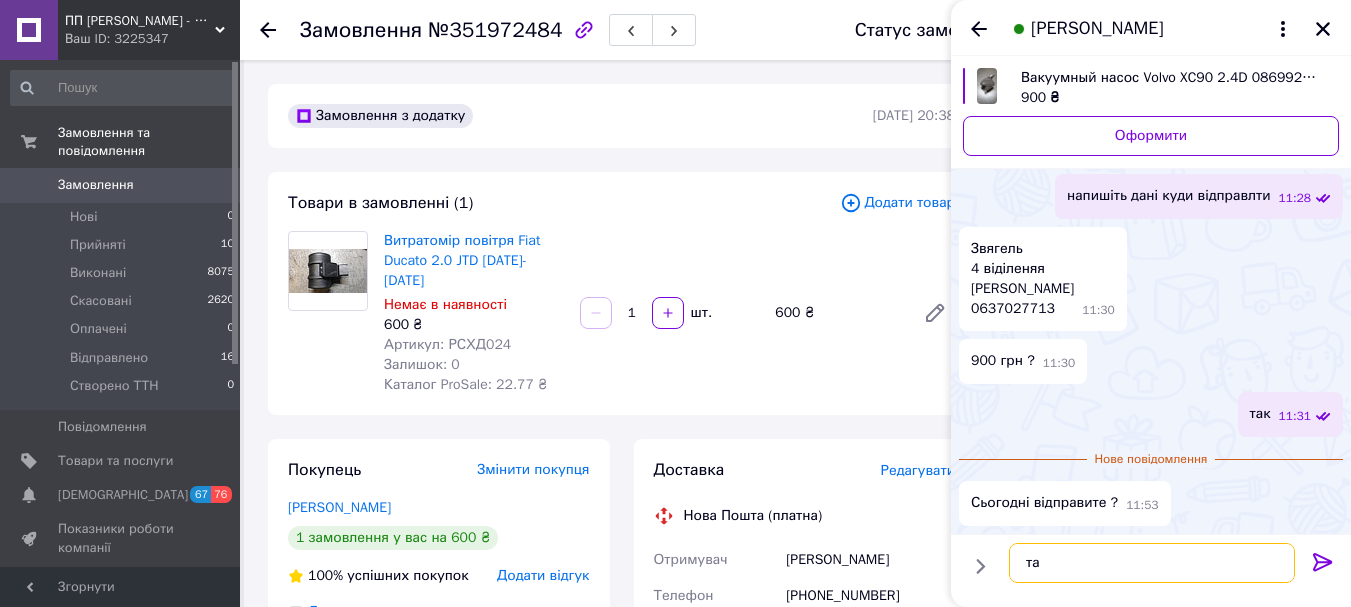 type on "так" 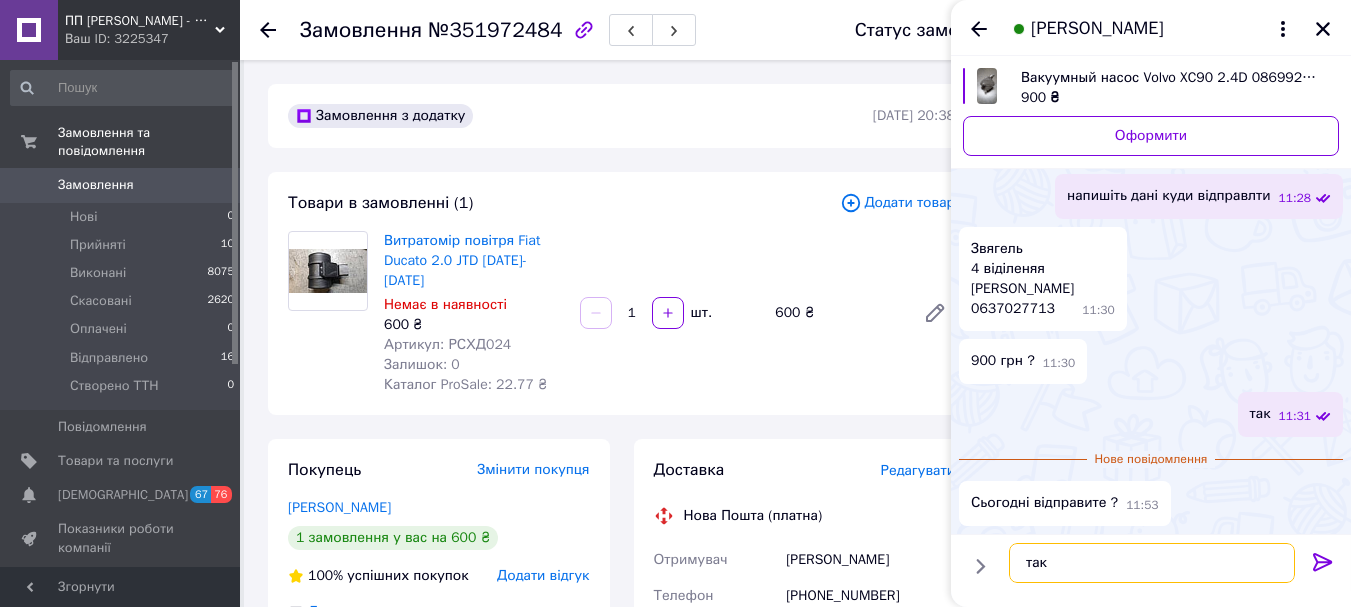 type 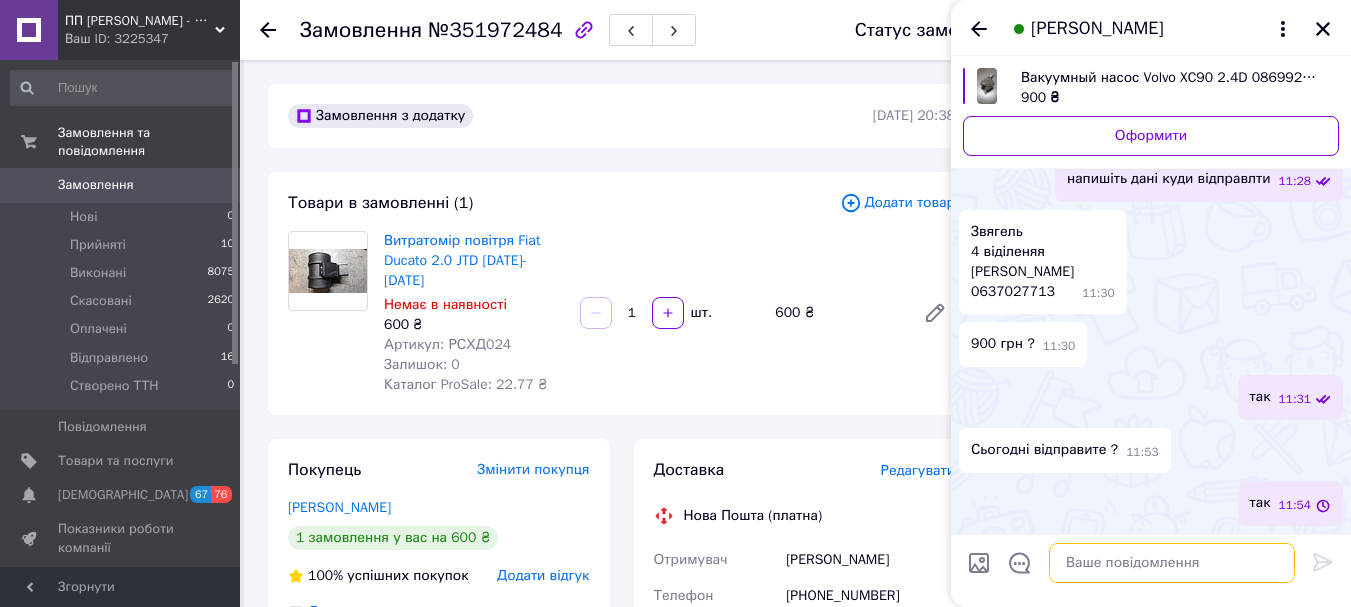 scroll, scrollTop: 285, scrollLeft: 0, axis: vertical 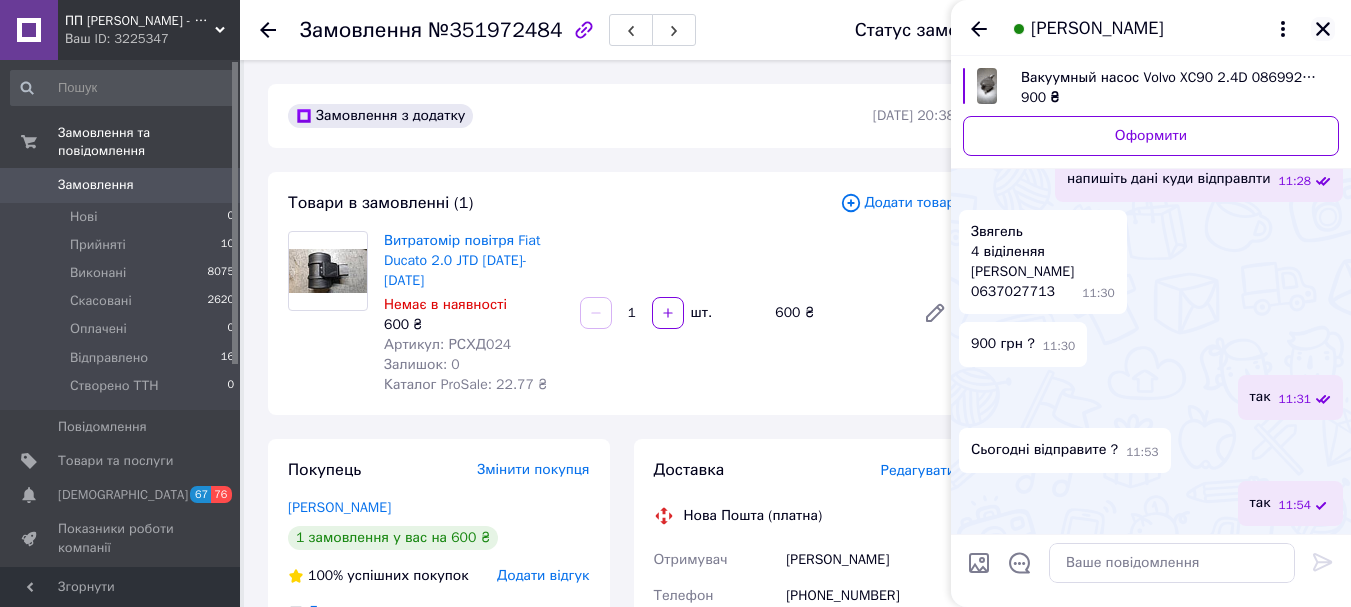 click 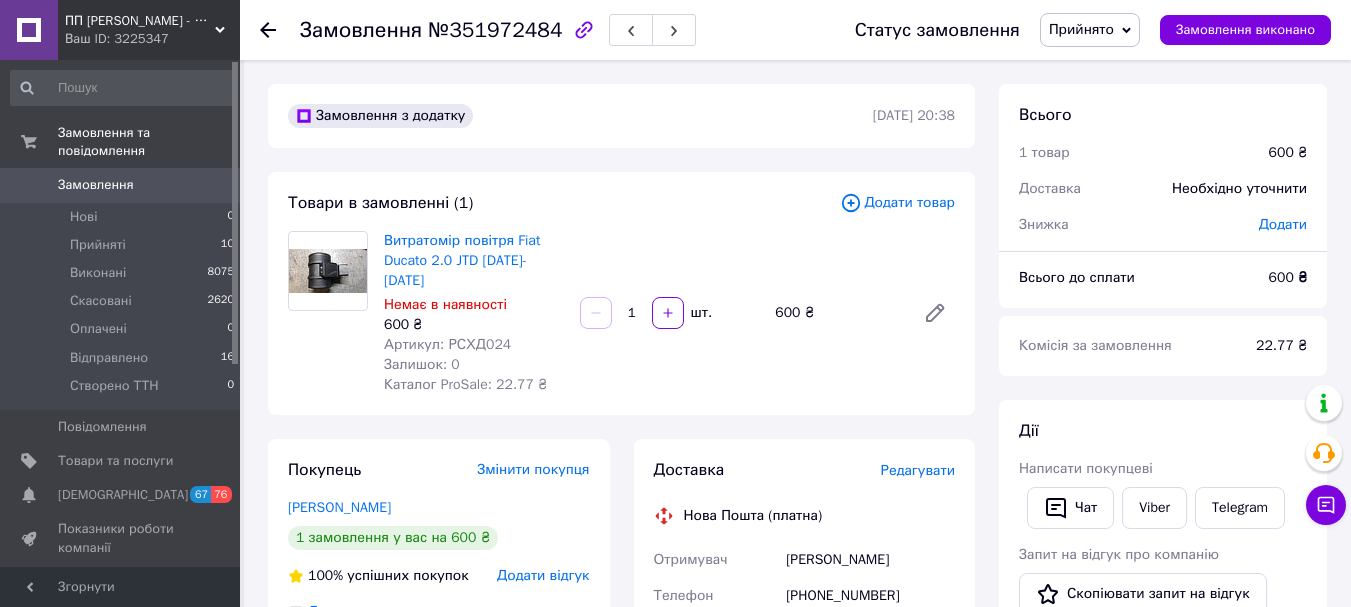 click on "Артикул: РСХД024" at bounding box center [447, 344] 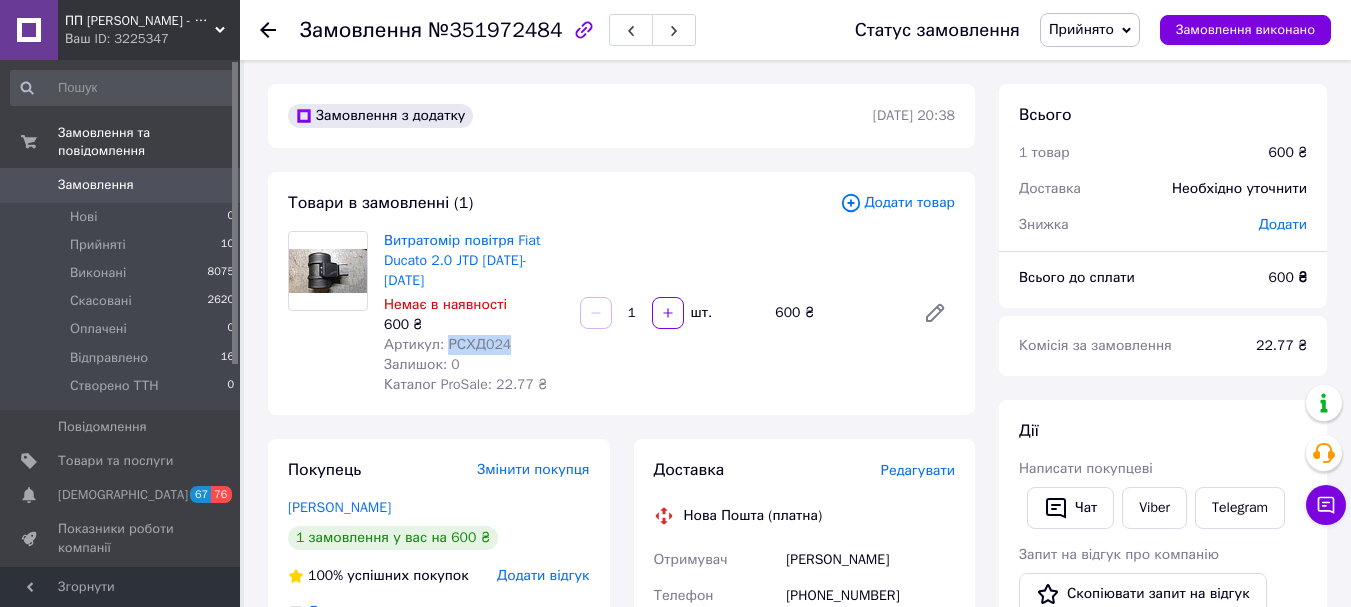 click on "Артикул: РСХД024" at bounding box center [447, 344] 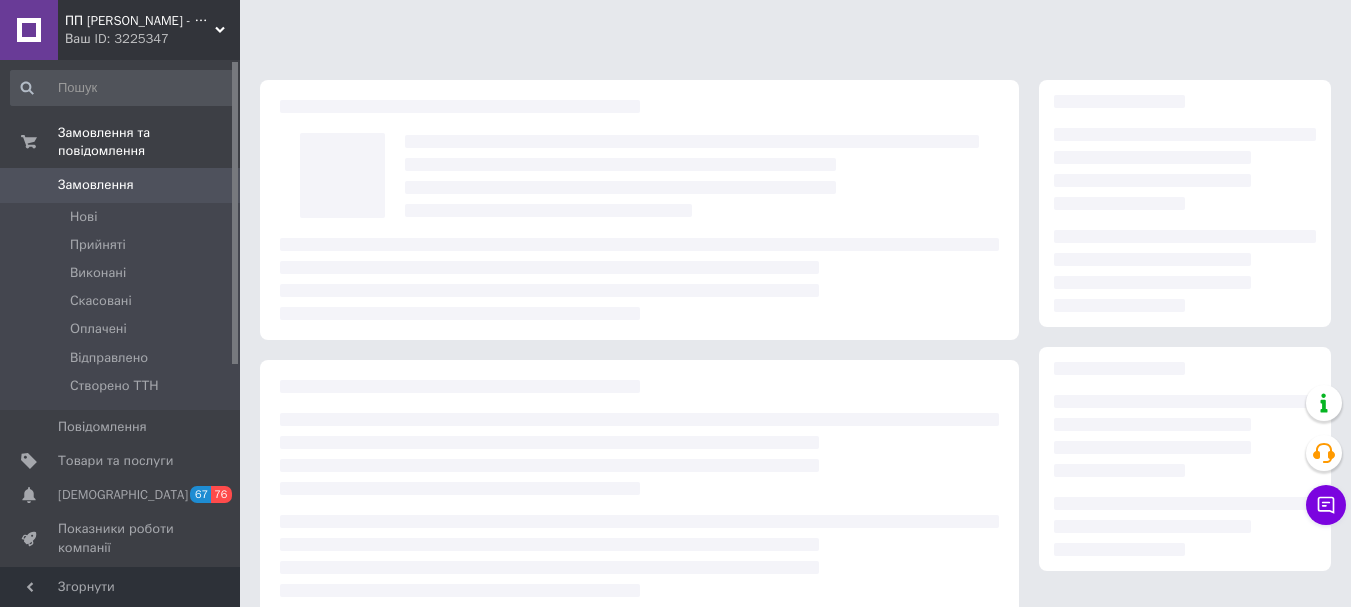 scroll, scrollTop: 0, scrollLeft: 0, axis: both 